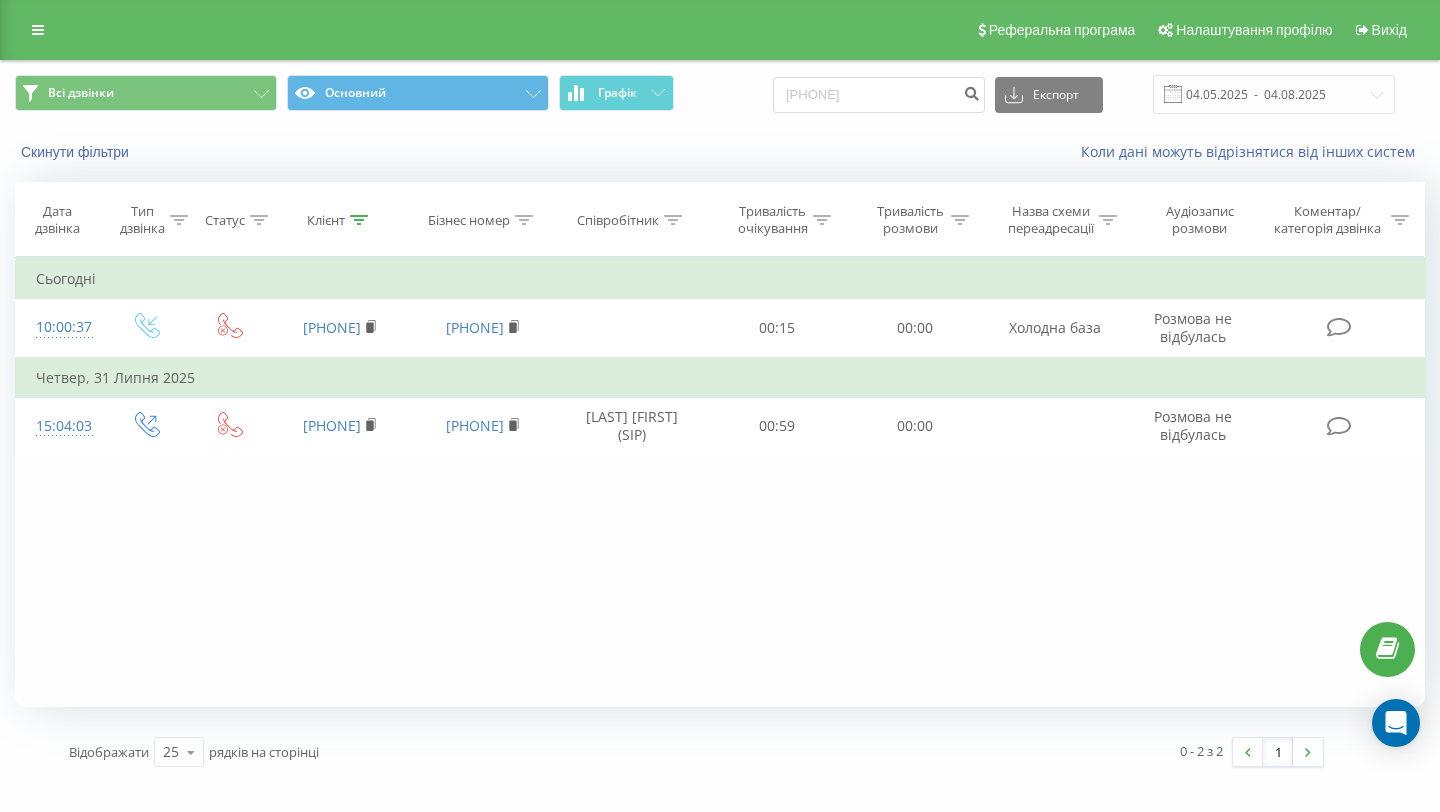 scroll, scrollTop: 0, scrollLeft: 0, axis: both 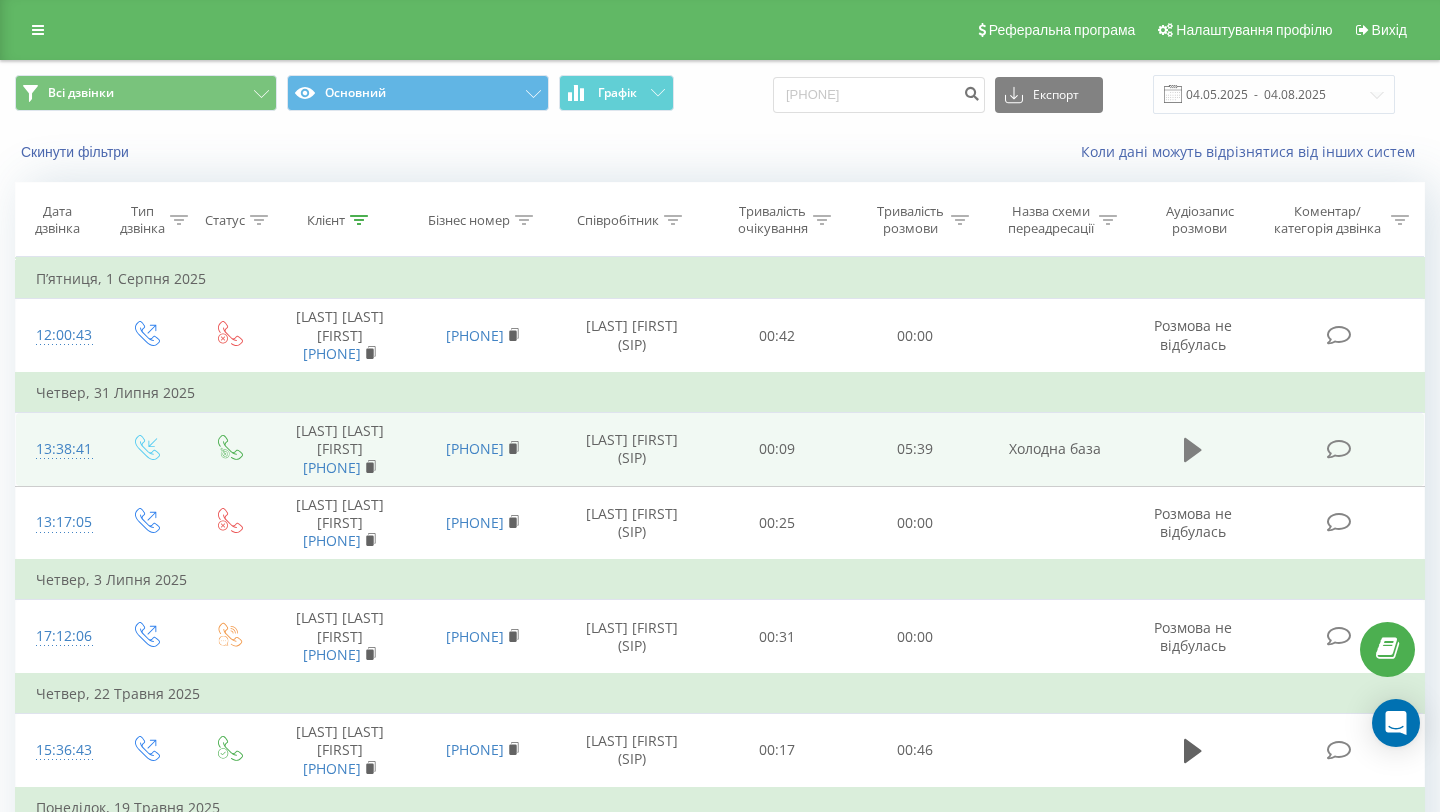 click 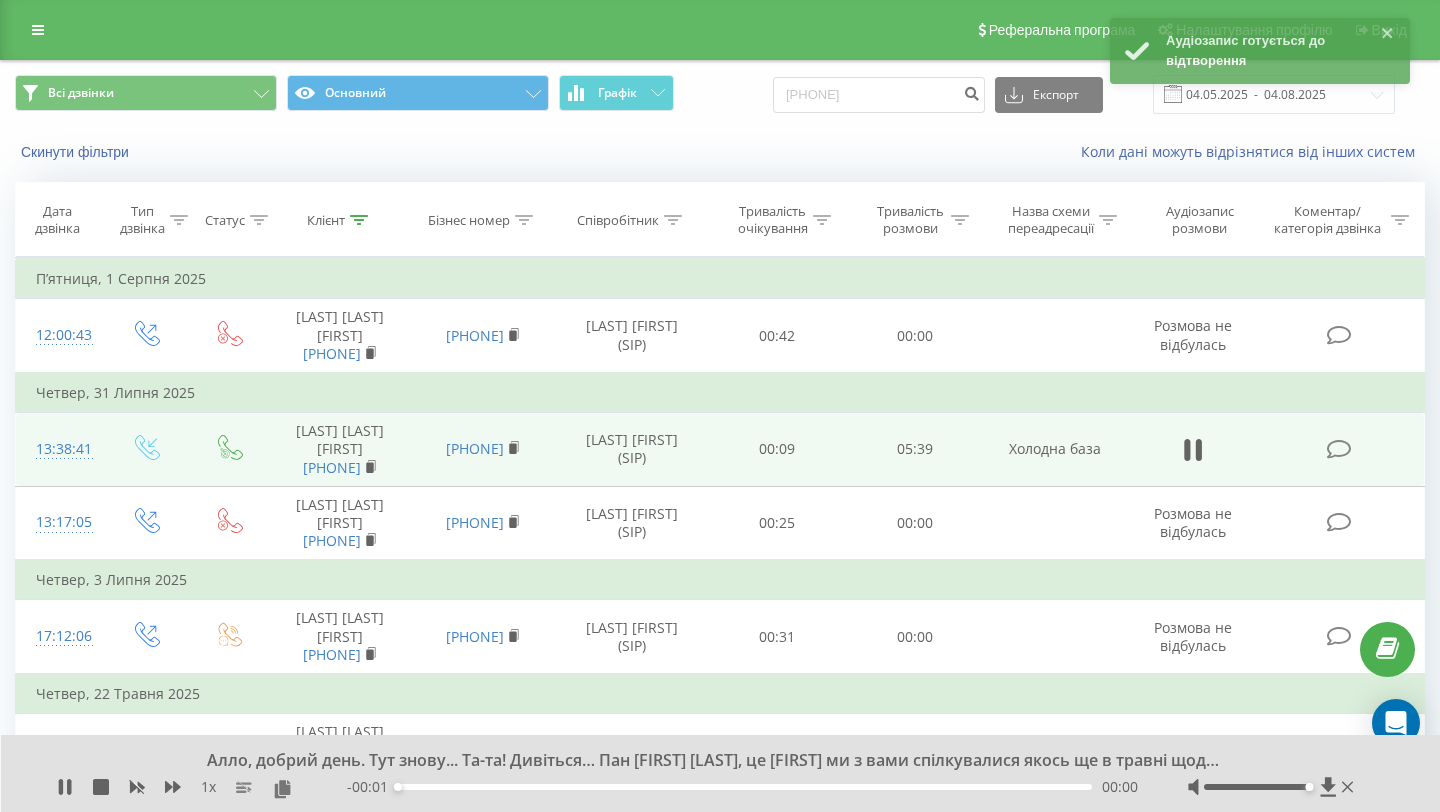 click on "- 00:01 00:00   00:00" at bounding box center [742, 787] 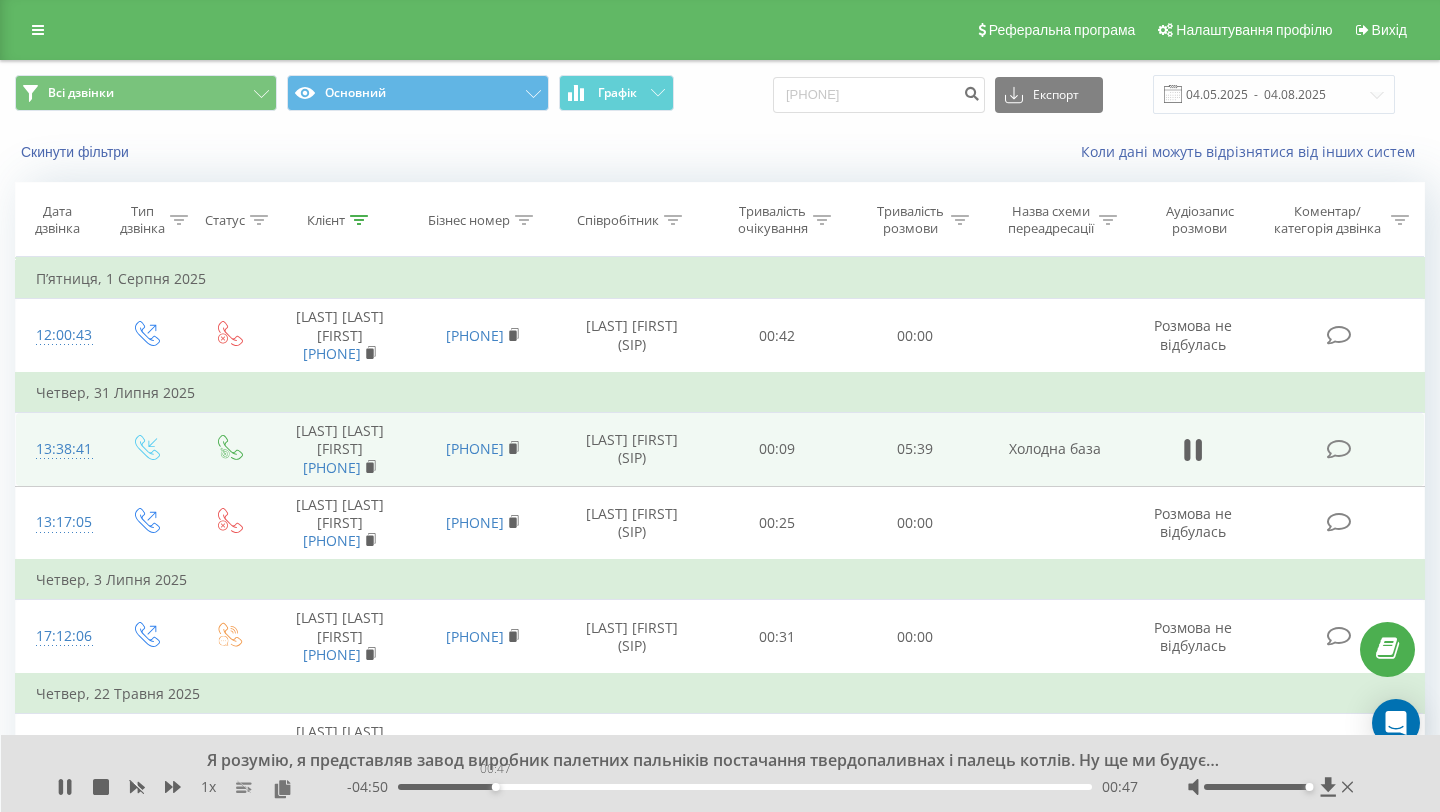 click on "00:47" at bounding box center [745, 787] 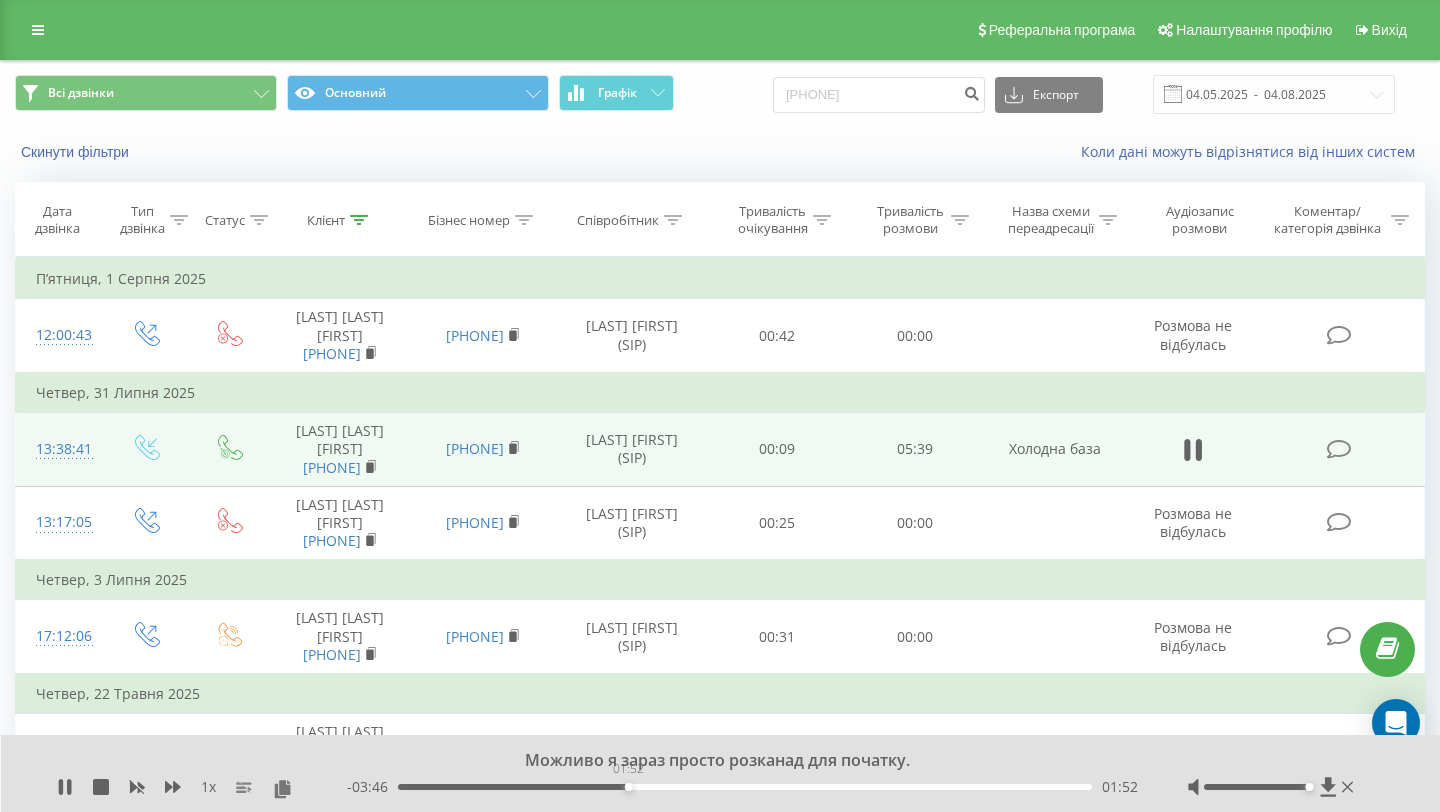 click on "01:52" at bounding box center [745, 787] 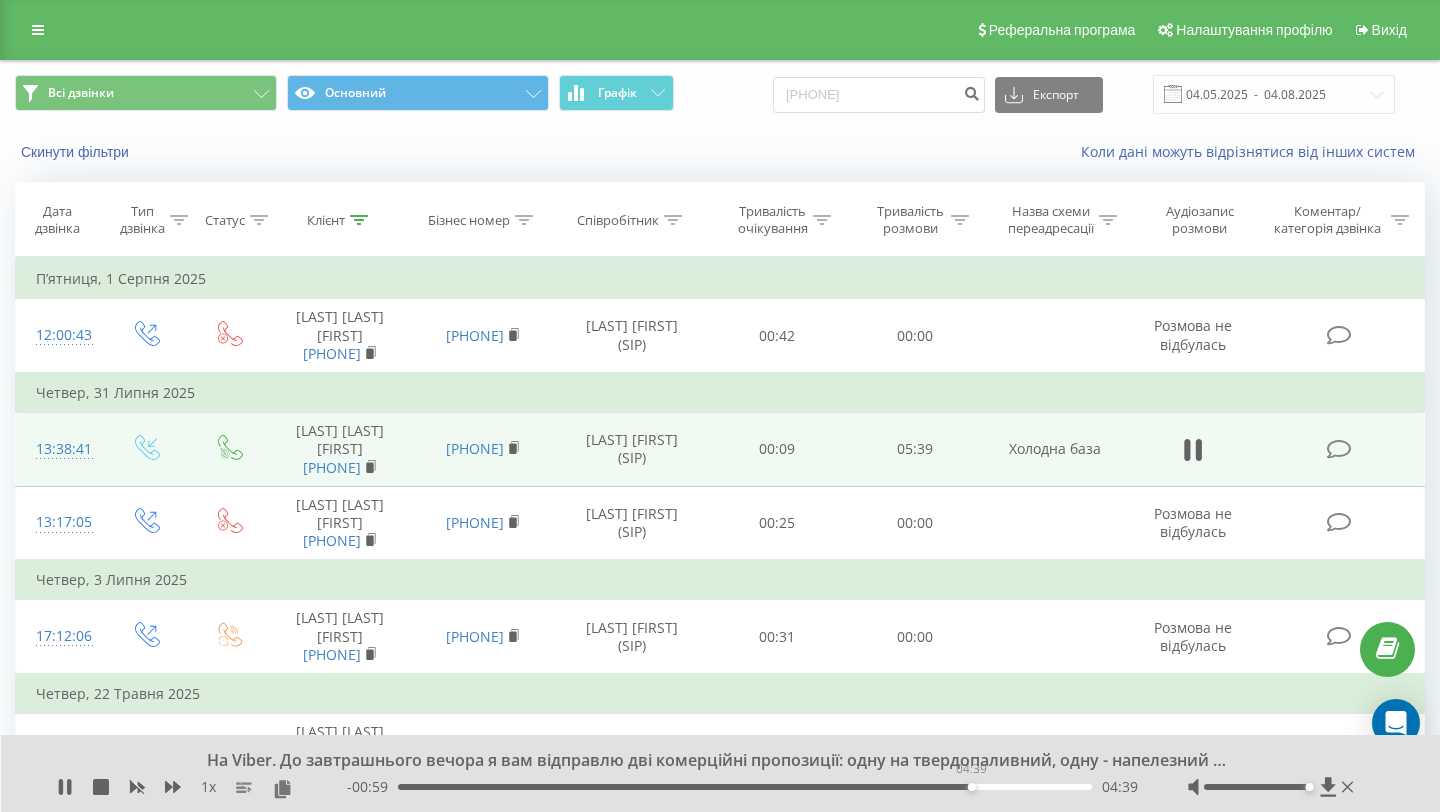 click on "04:39" at bounding box center (745, 787) 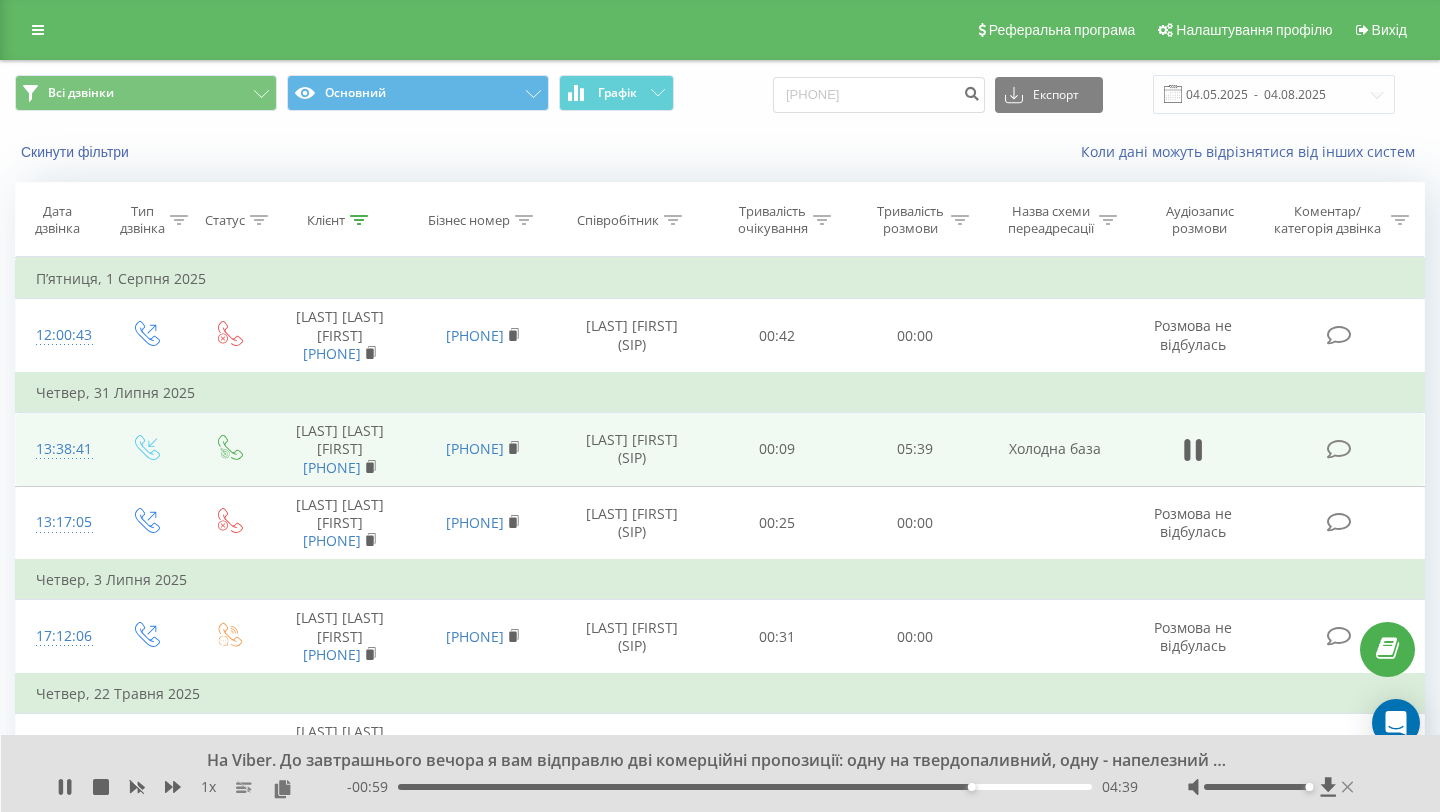 click 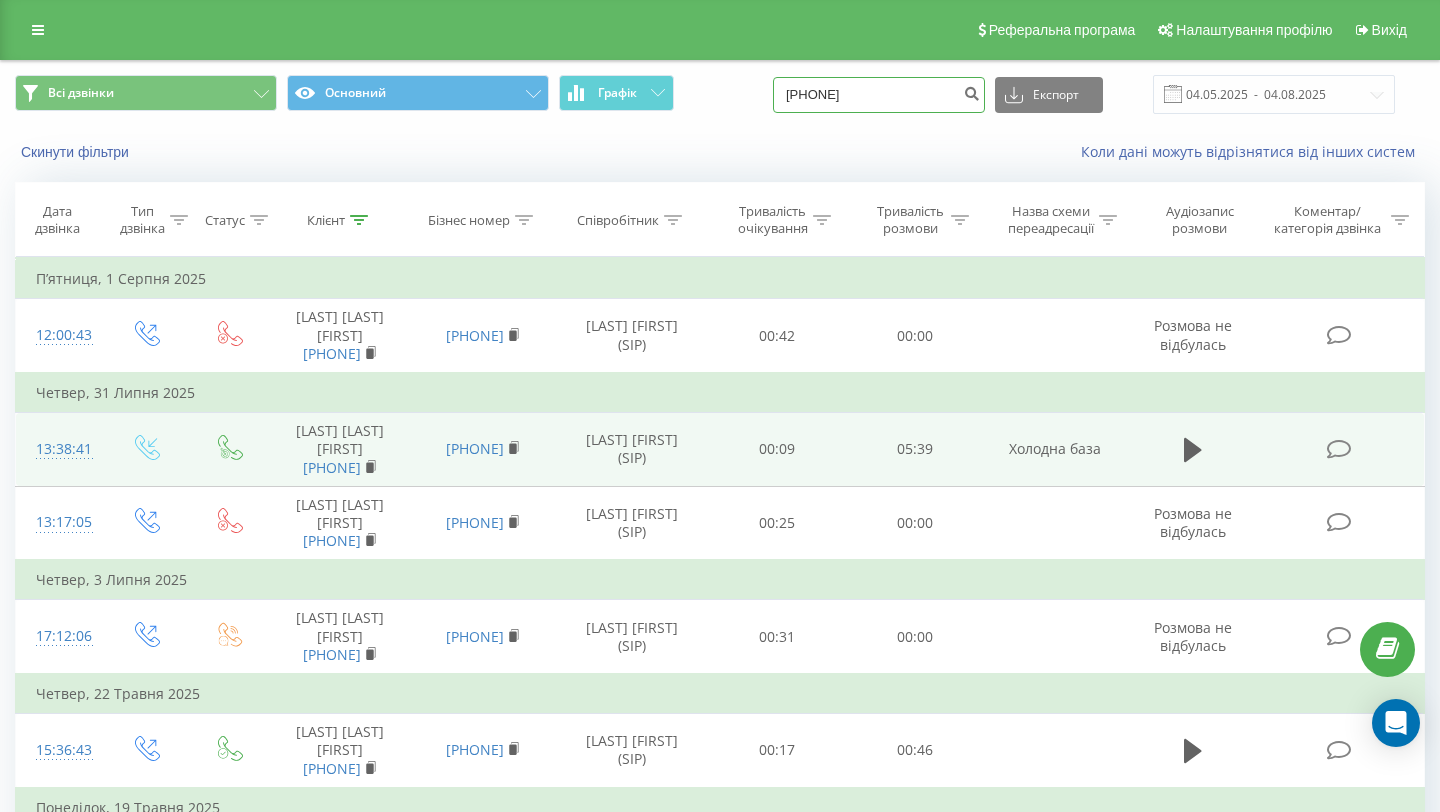 click on "380632491816" at bounding box center [879, 95] 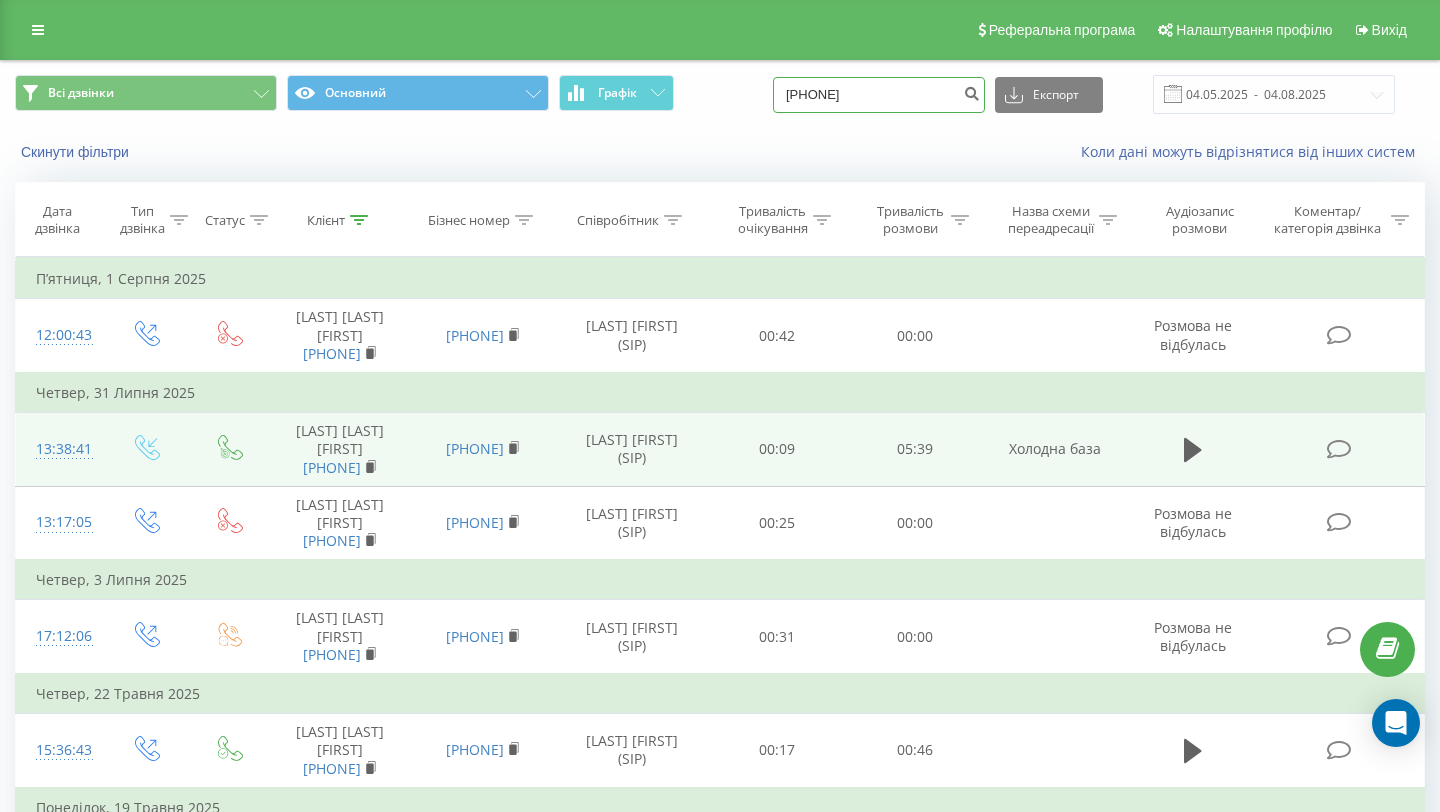 type on "380973561414" 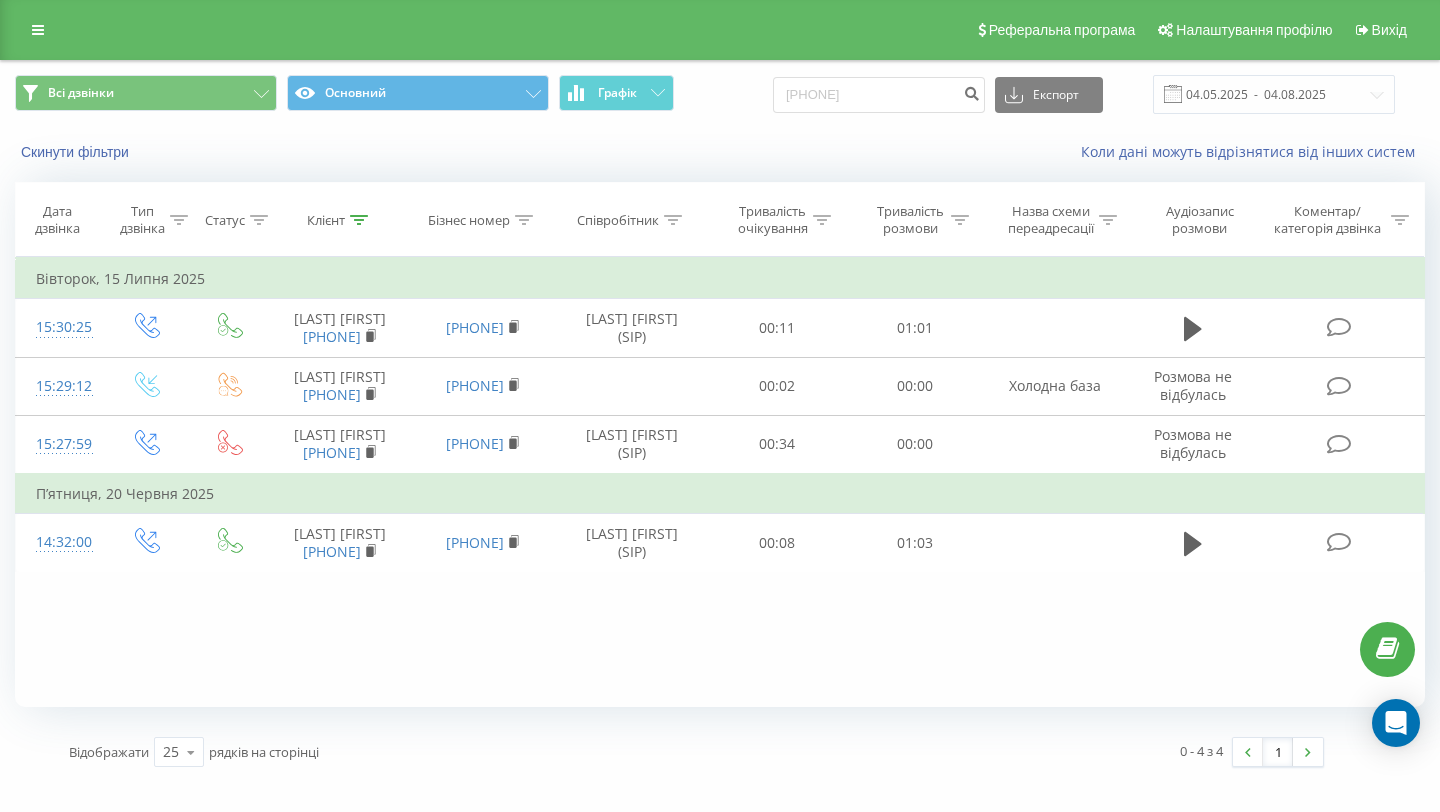 scroll, scrollTop: 0, scrollLeft: 0, axis: both 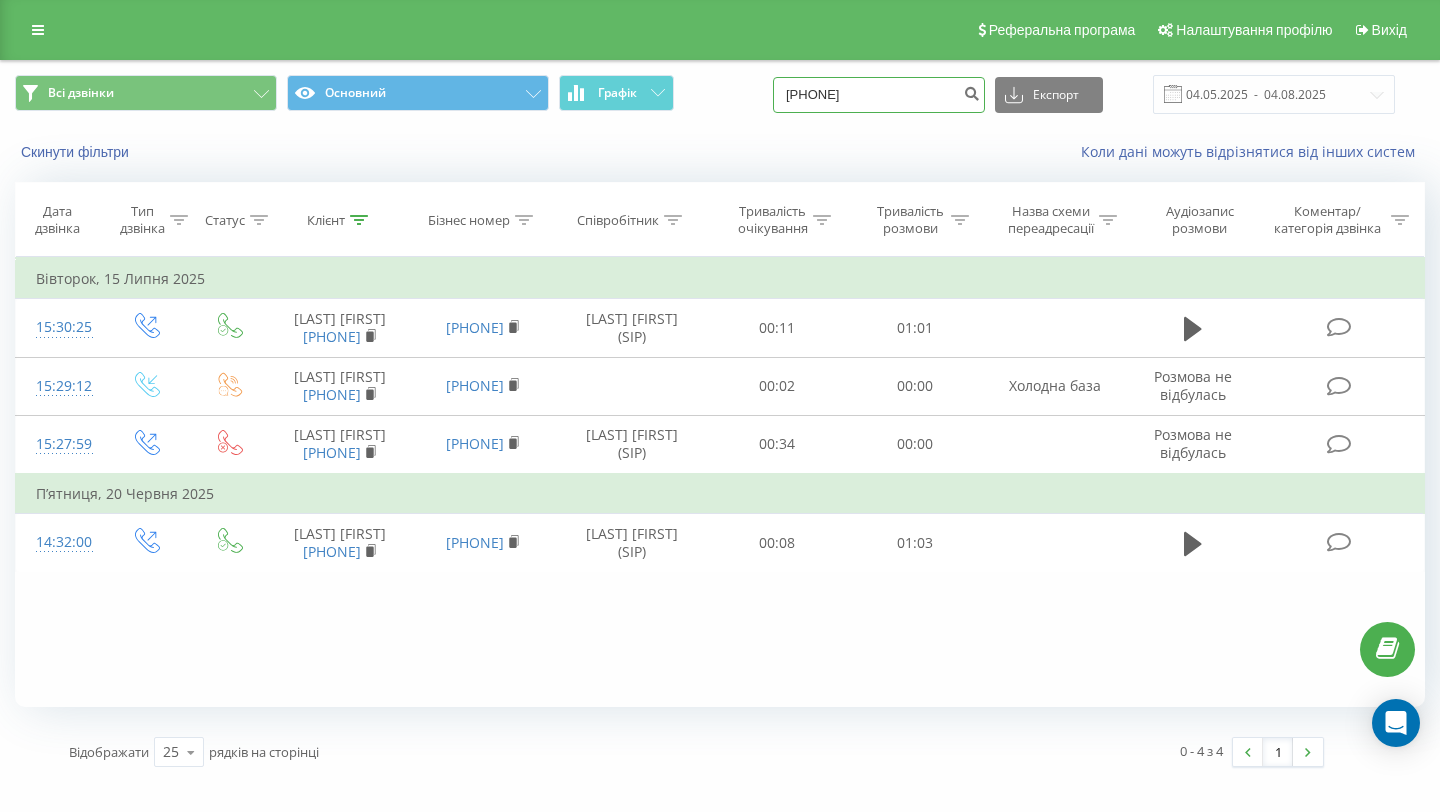 click on "380973561414" at bounding box center (879, 95) 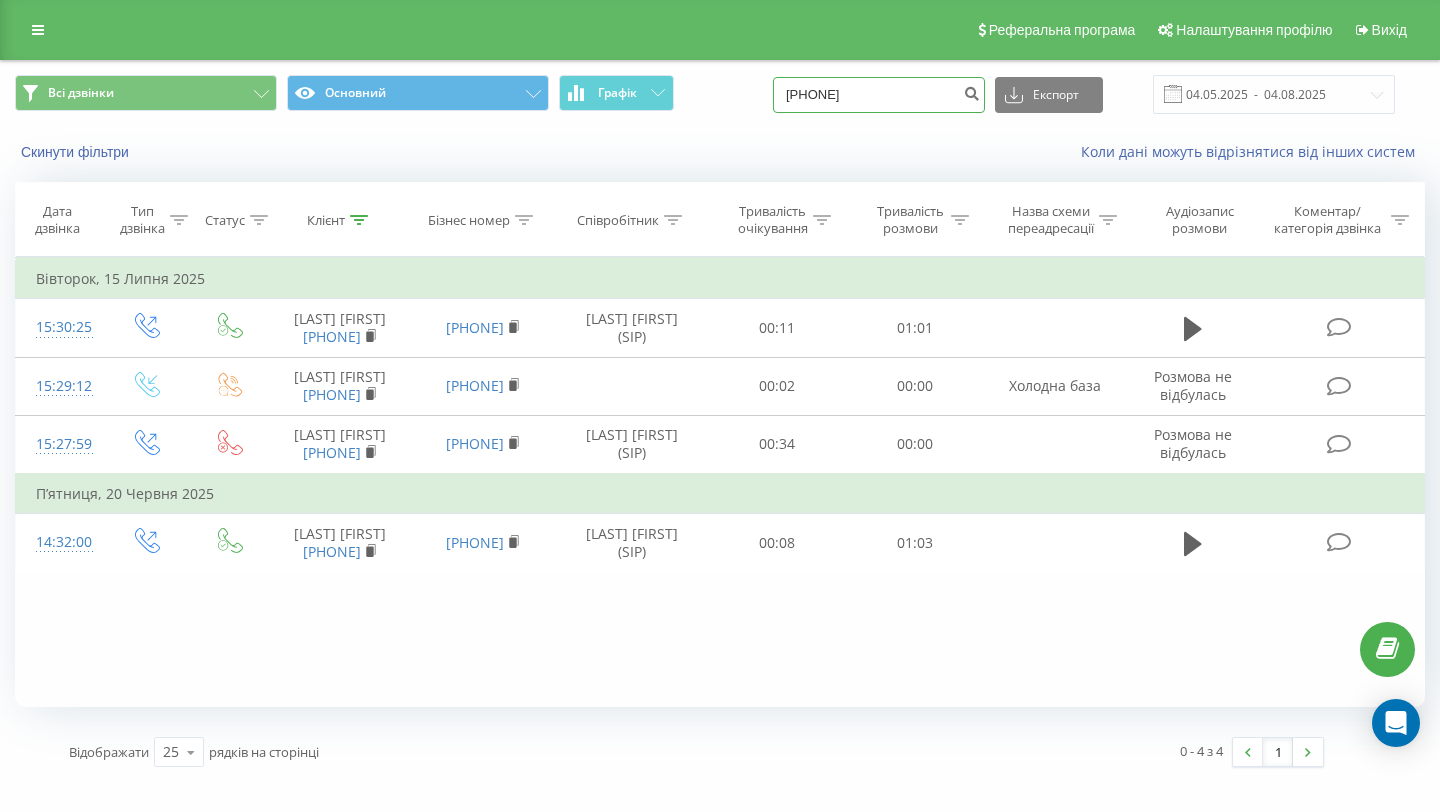 type on "380673469178" 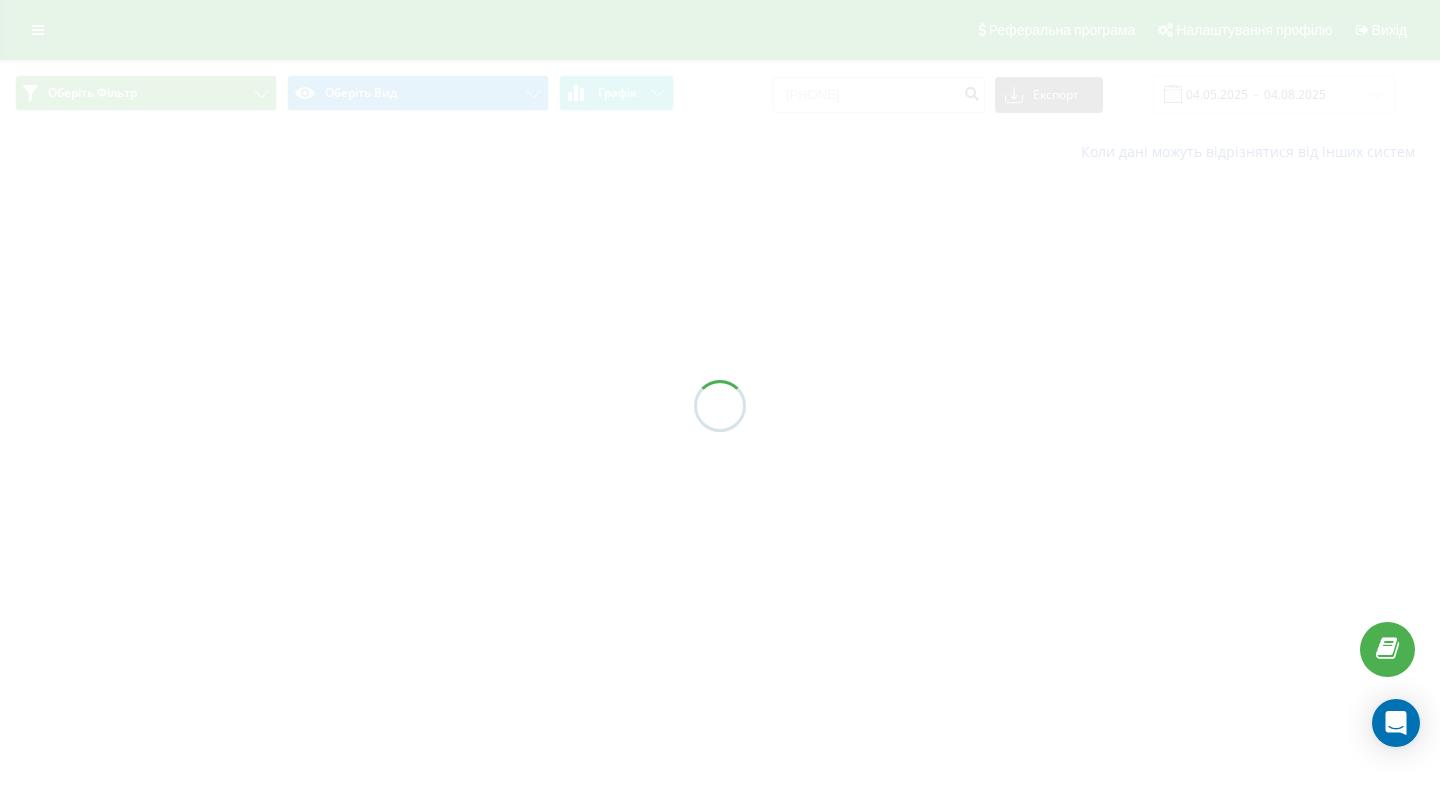 scroll, scrollTop: 0, scrollLeft: 0, axis: both 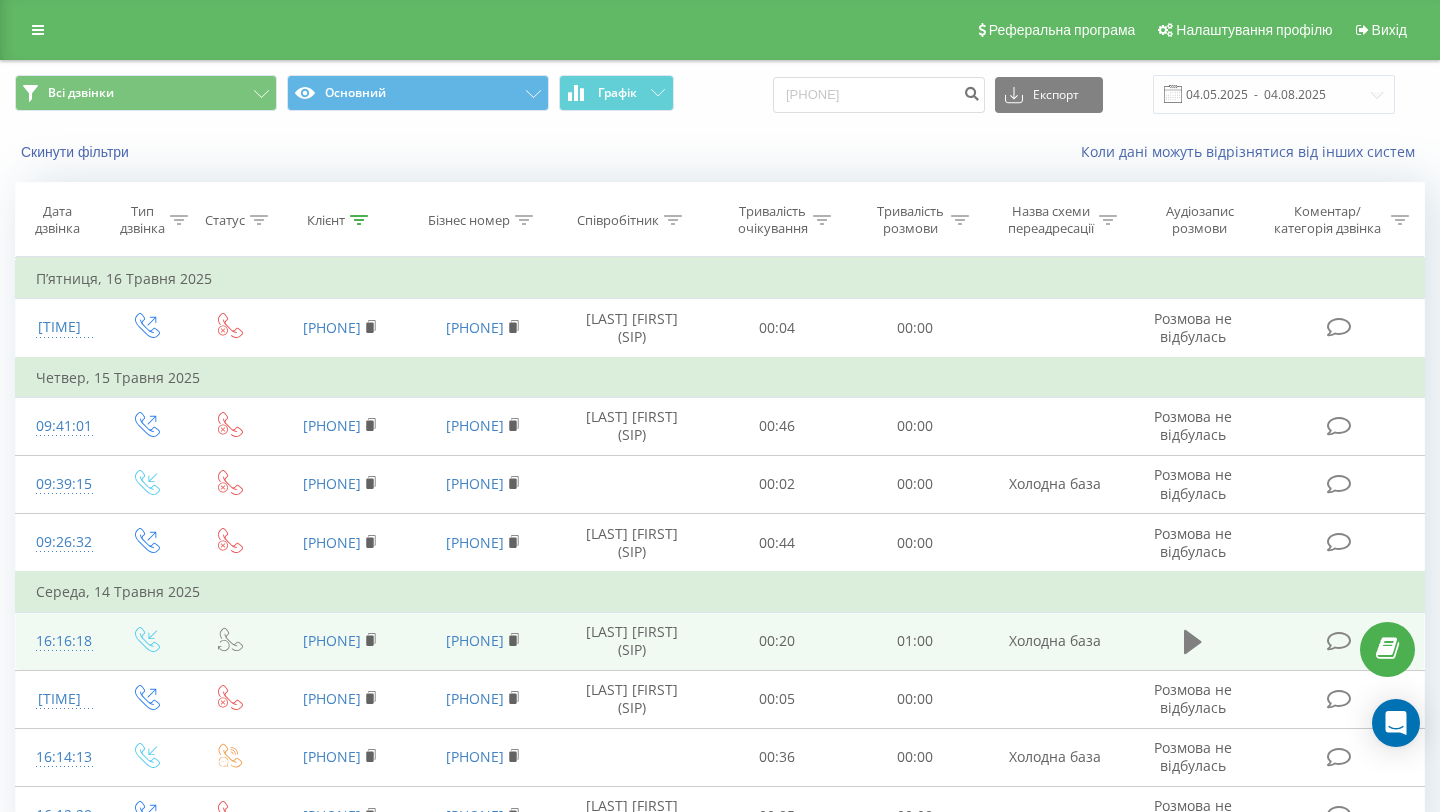 click 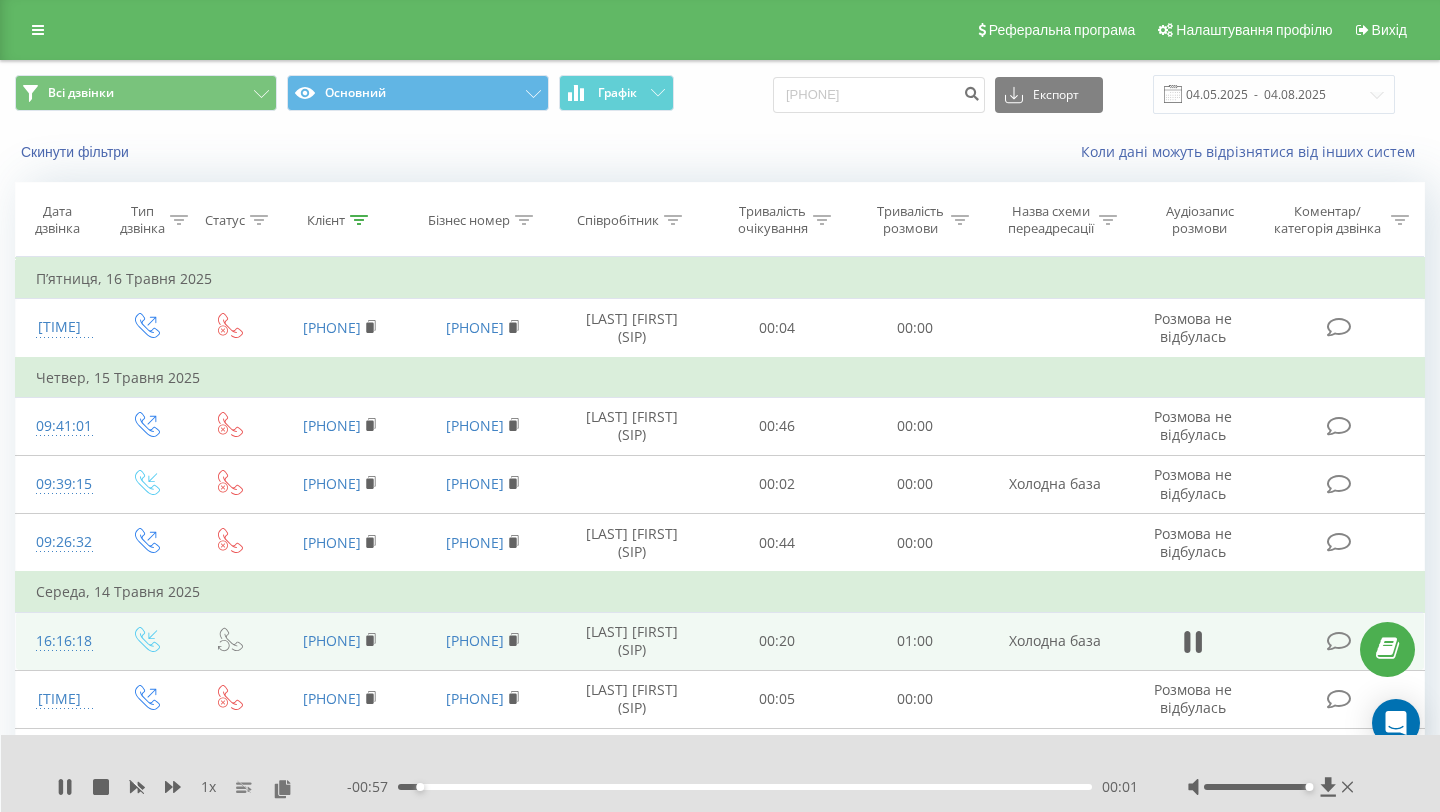 click on "00:01" at bounding box center (745, 787) 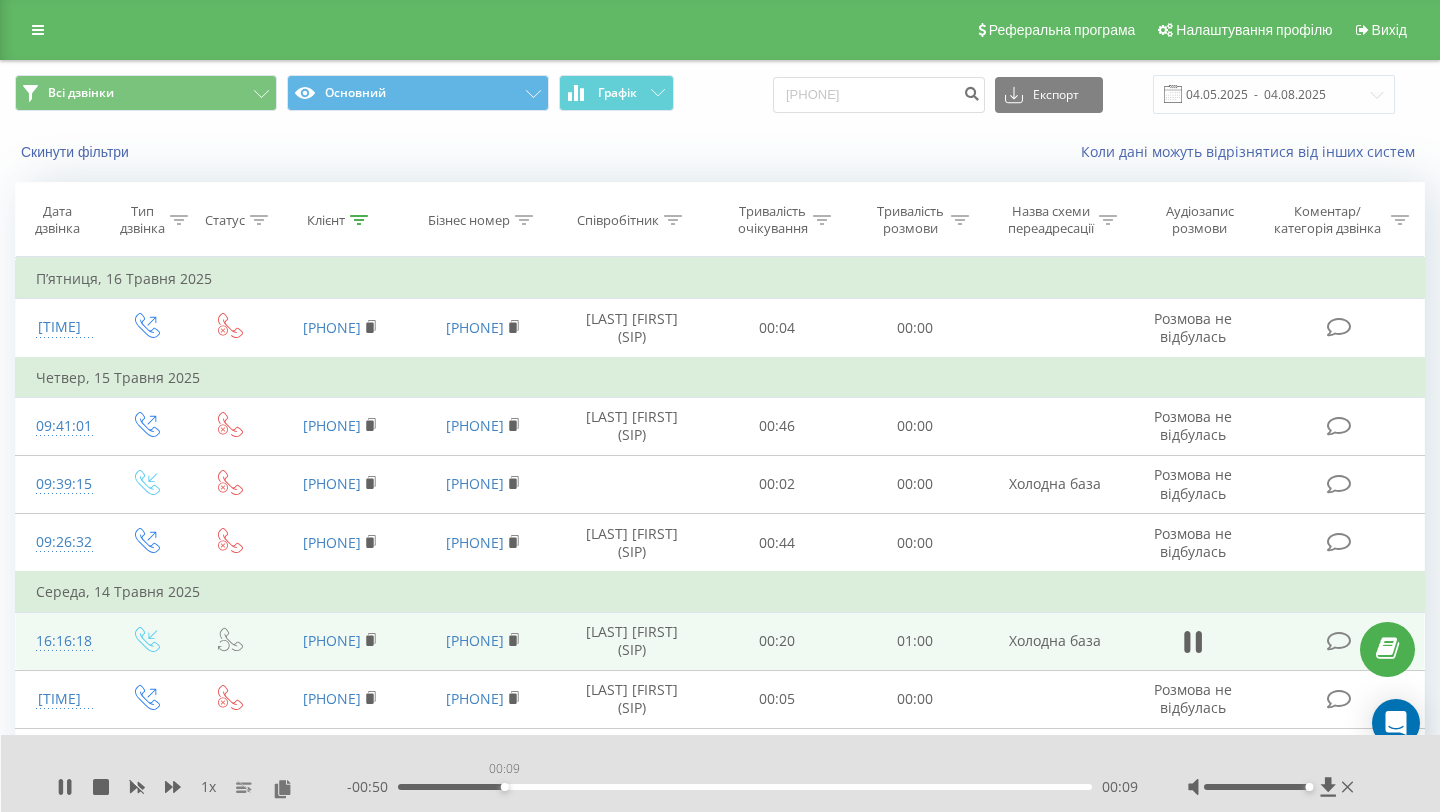 click on "00:09" at bounding box center (745, 787) 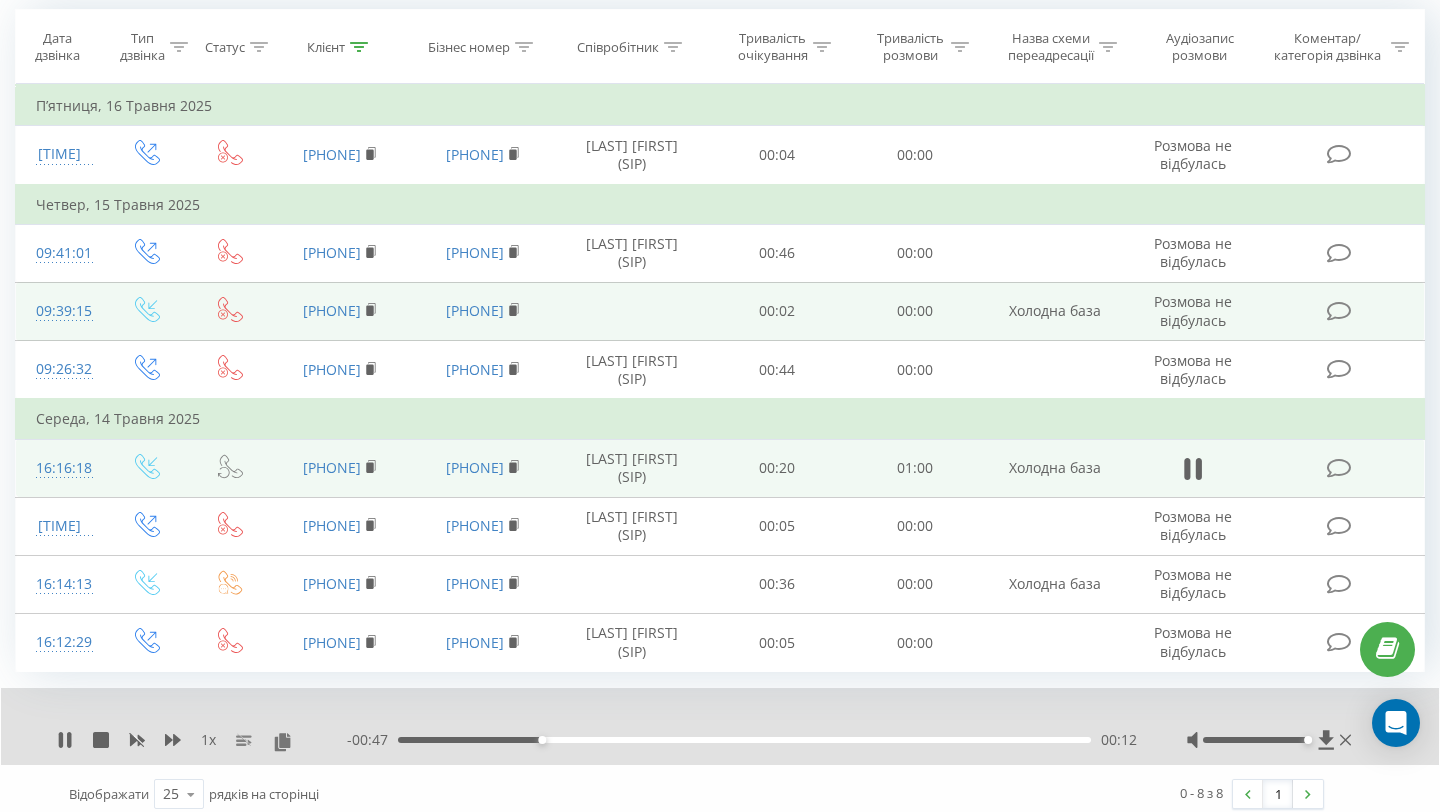 scroll, scrollTop: 185, scrollLeft: 0, axis: vertical 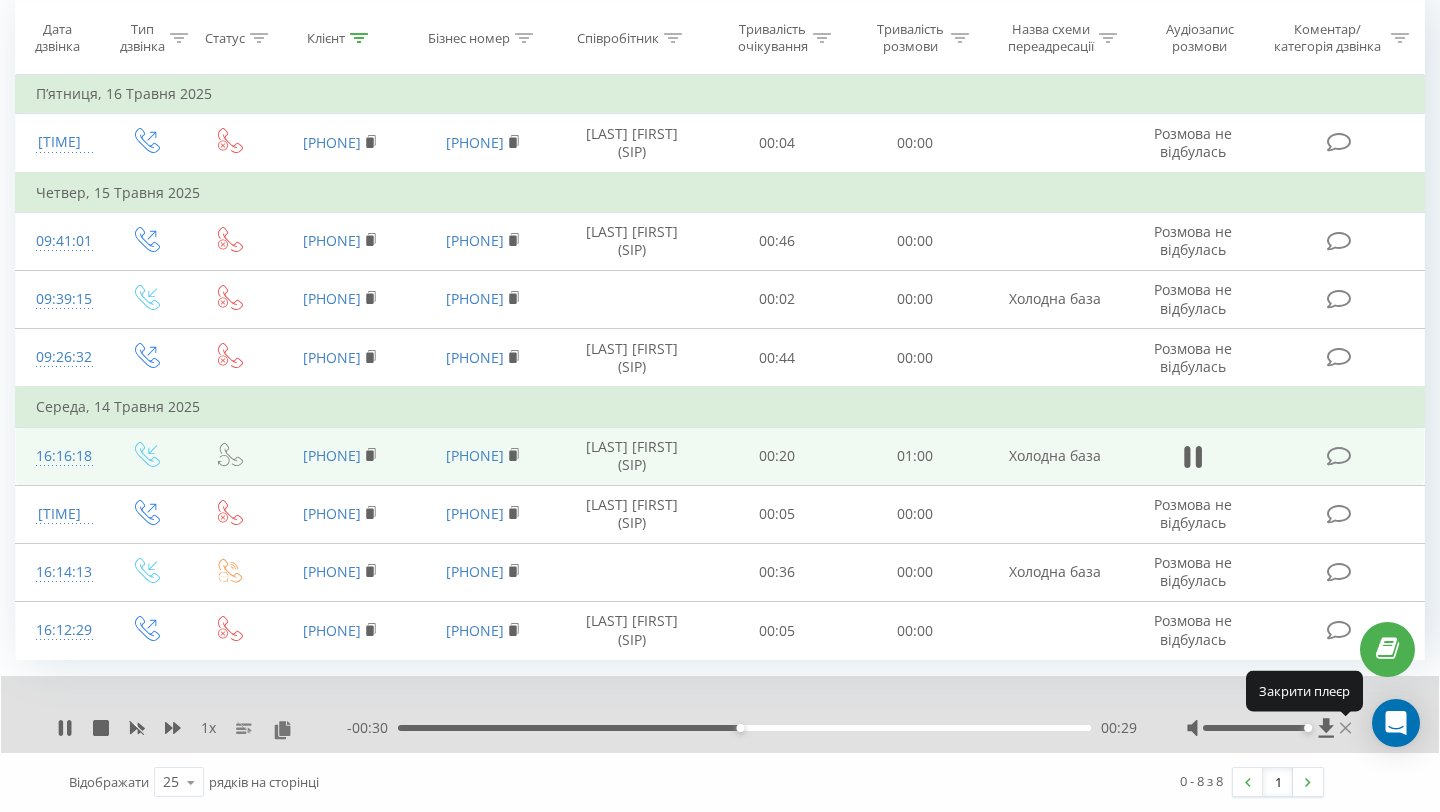 click 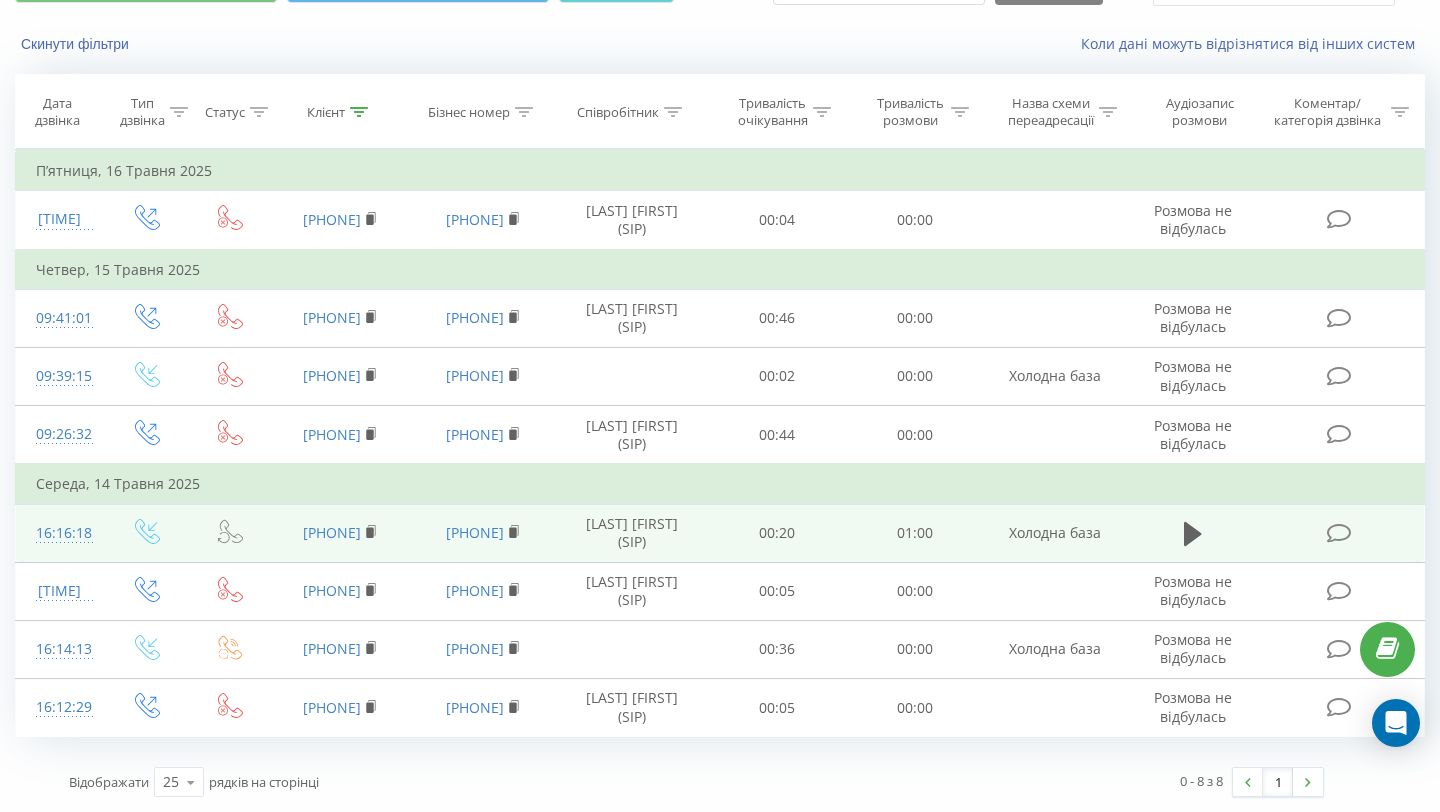 scroll, scrollTop: 0, scrollLeft: 0, axis: both 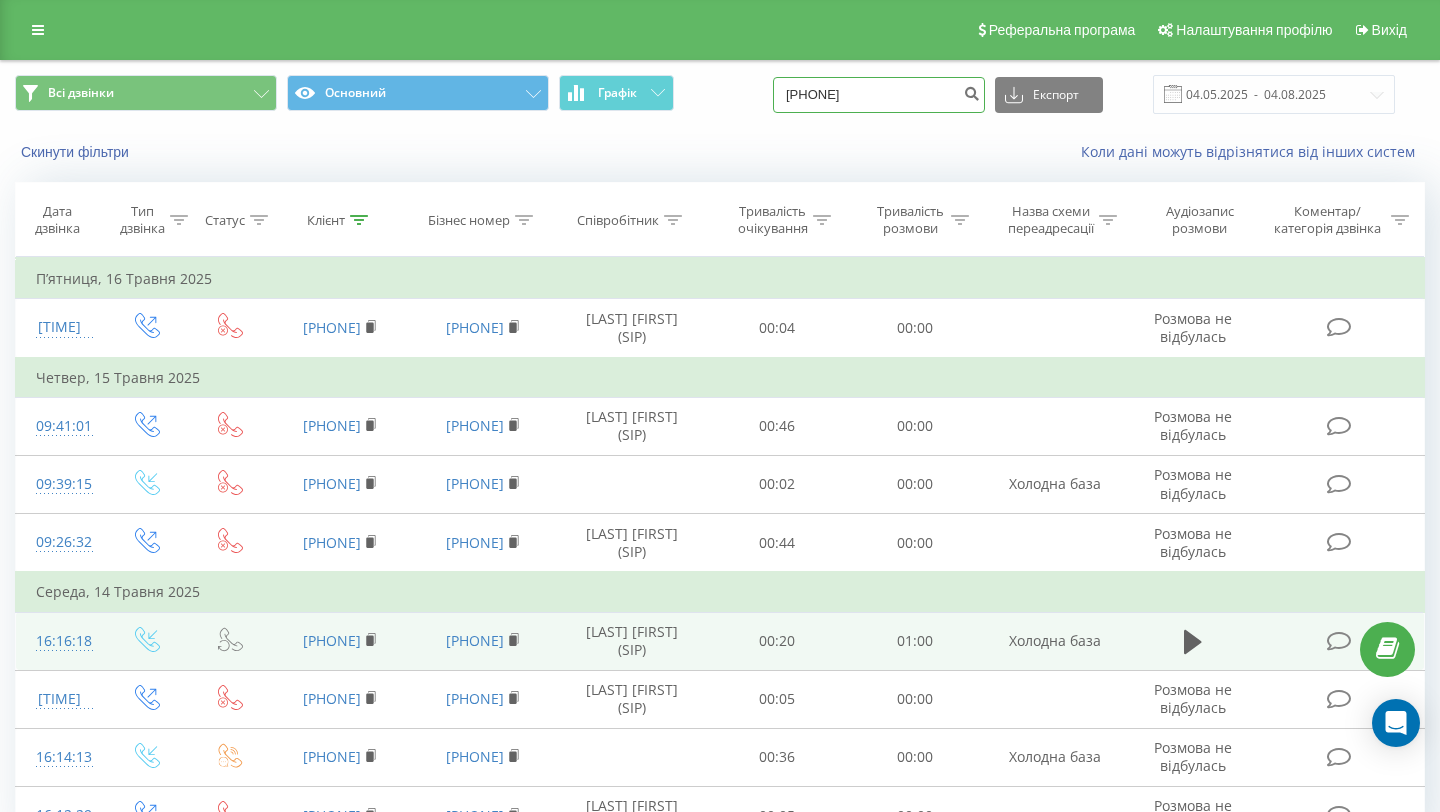 click on "380673469178" at bounding box center (879, 95) 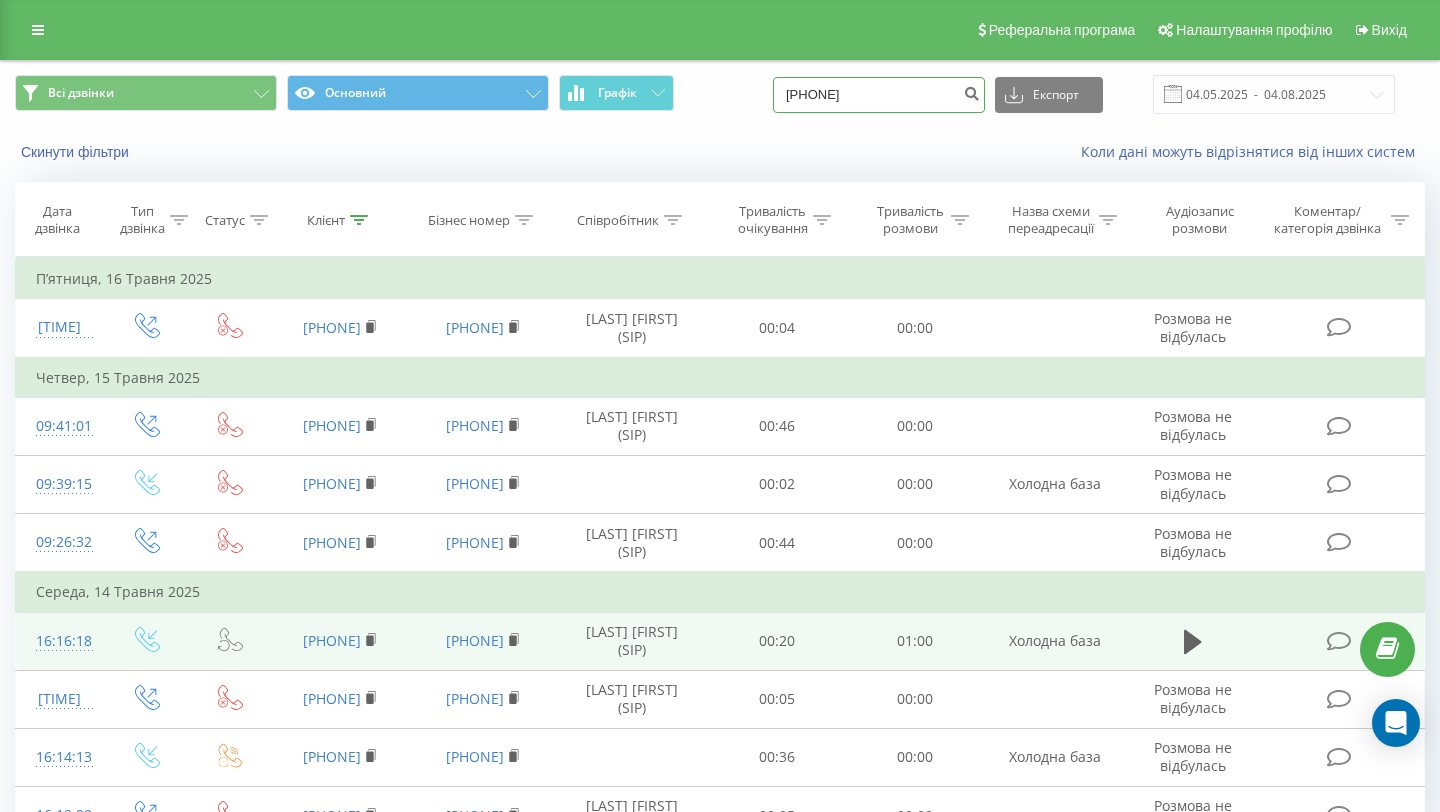 type on "380672745144" 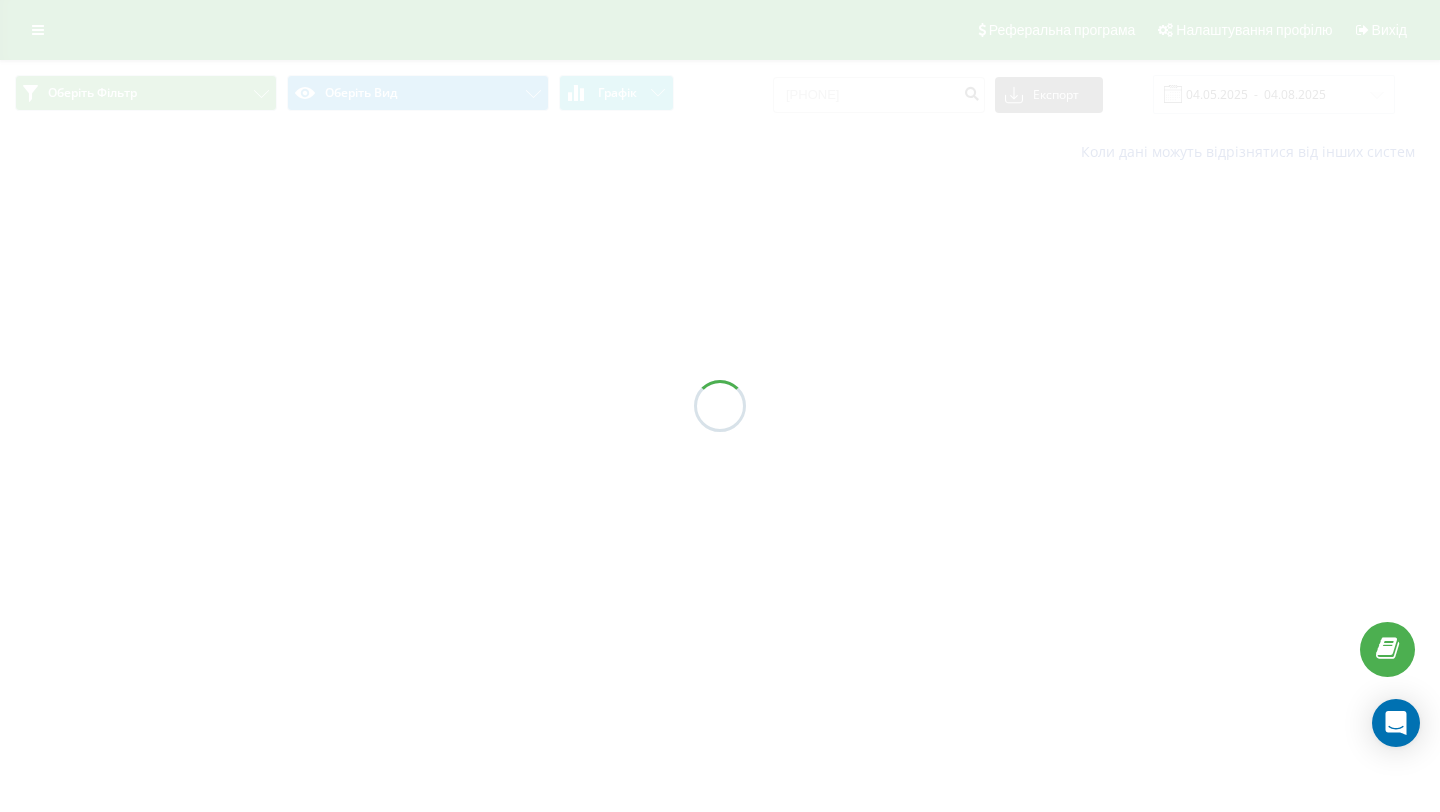 scroll, scrollTop: 0, scrollLeft: 0, axis: both 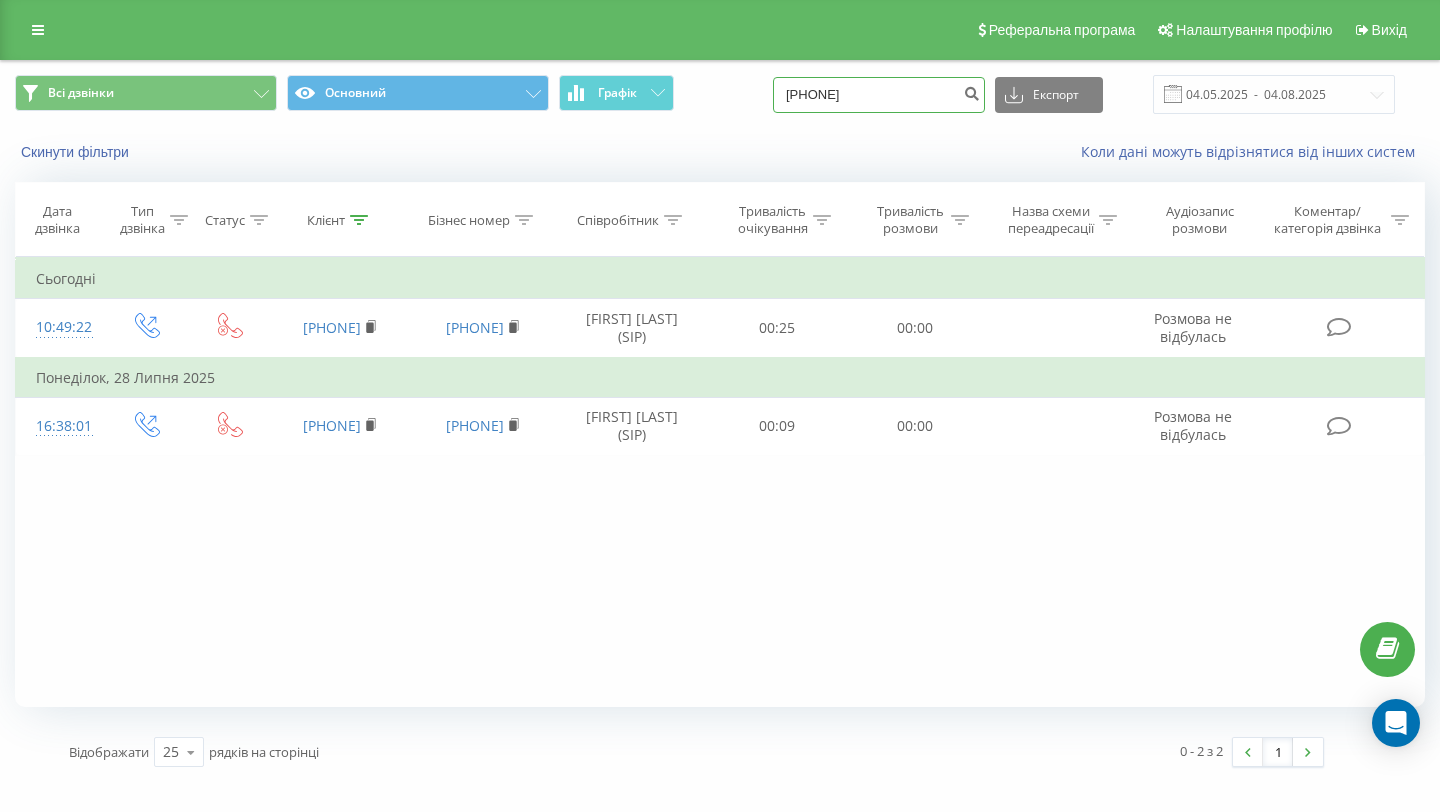 click on "[PHONE]" at bounding box center (879, 95) 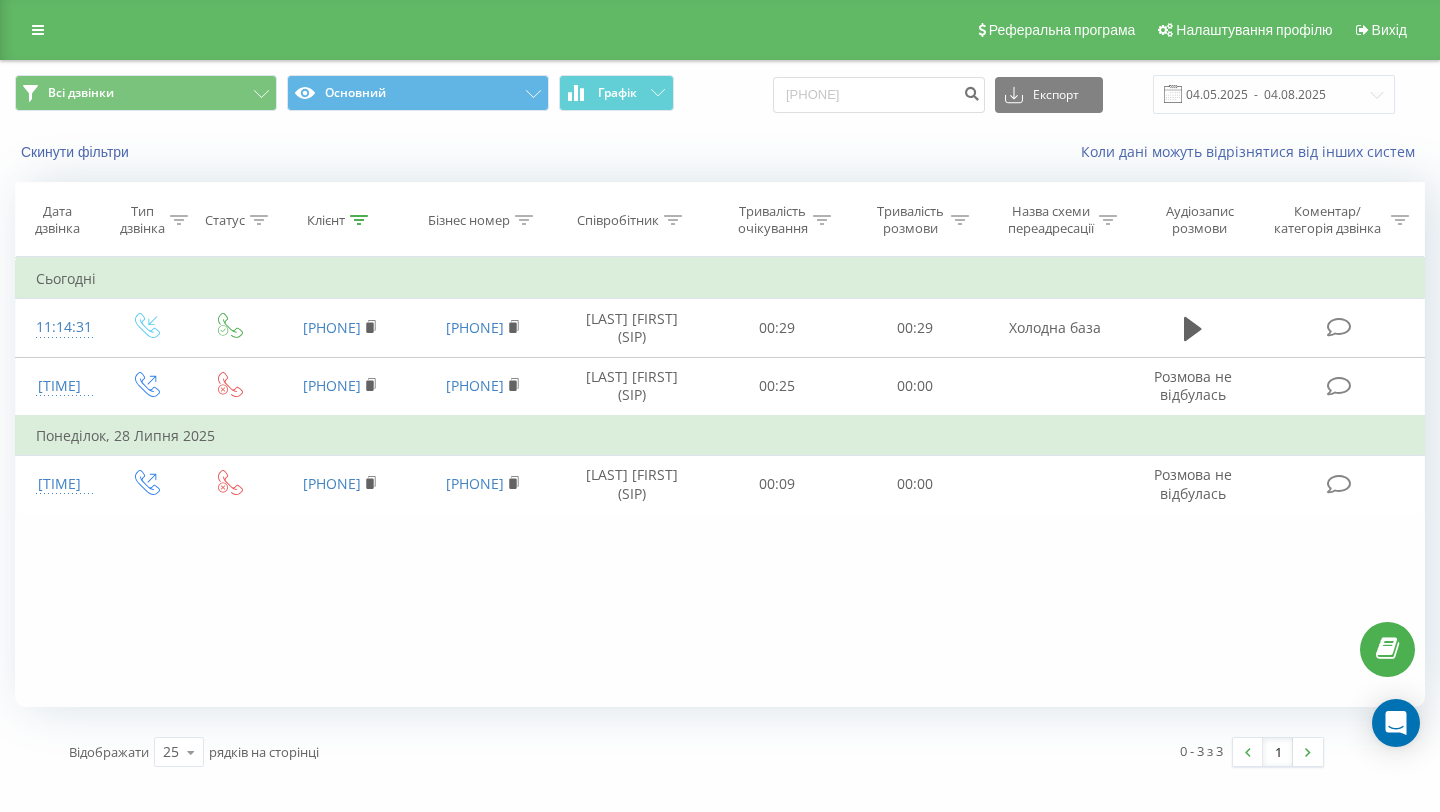 scroll, scrollTop: 0, scrollLeft: 0, axis: both 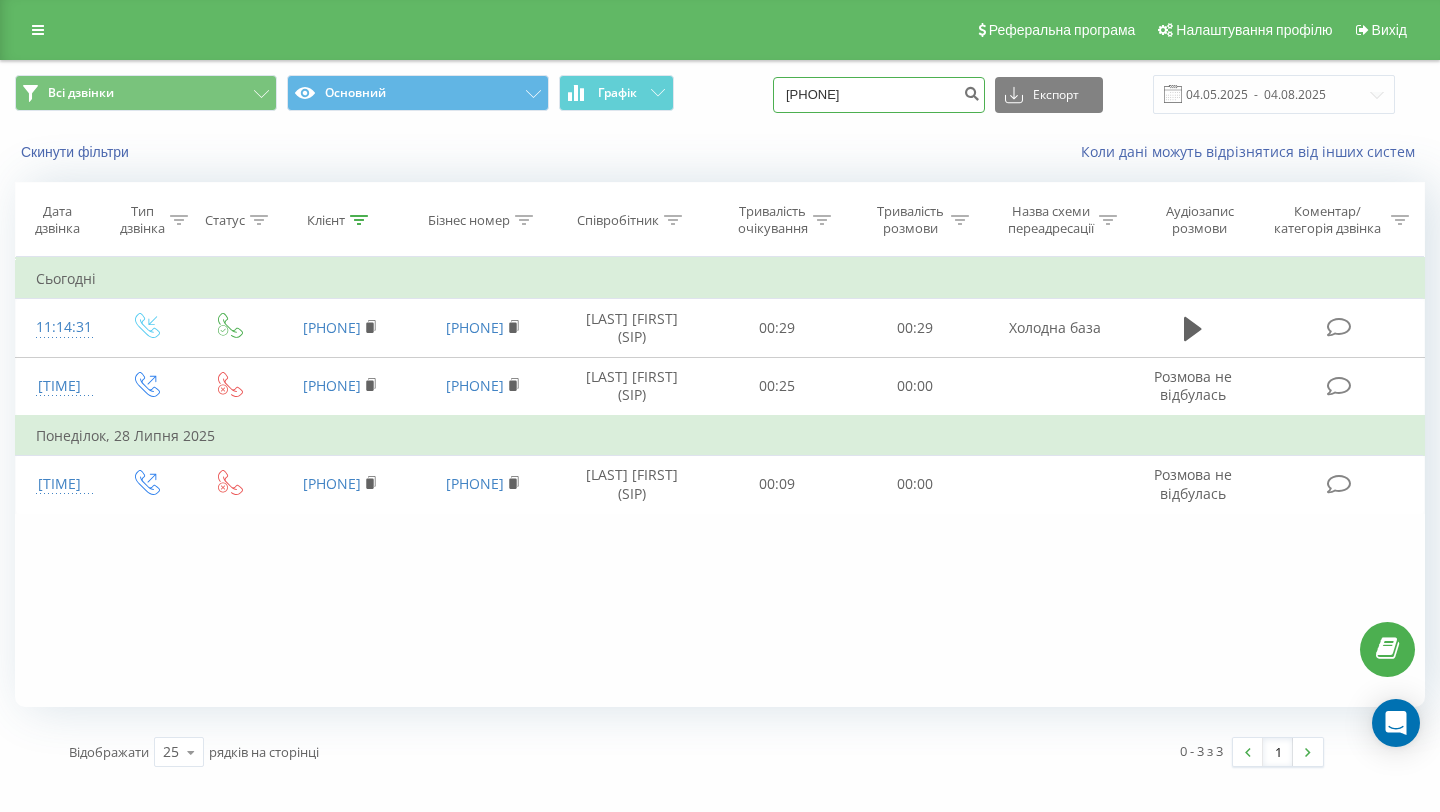 click on "[PHONE]" at bounding box center (879, 95) 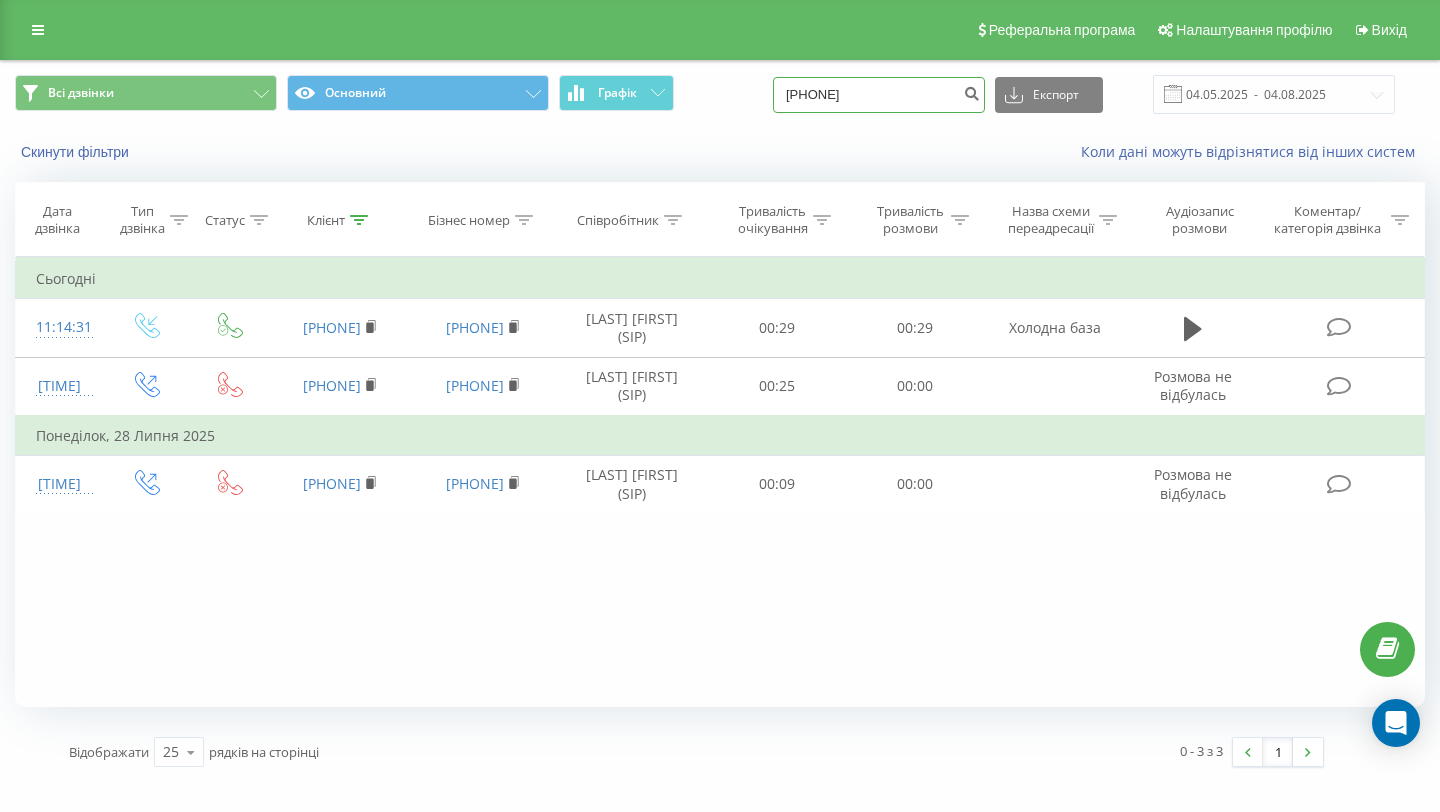 type on "[PHONE]" 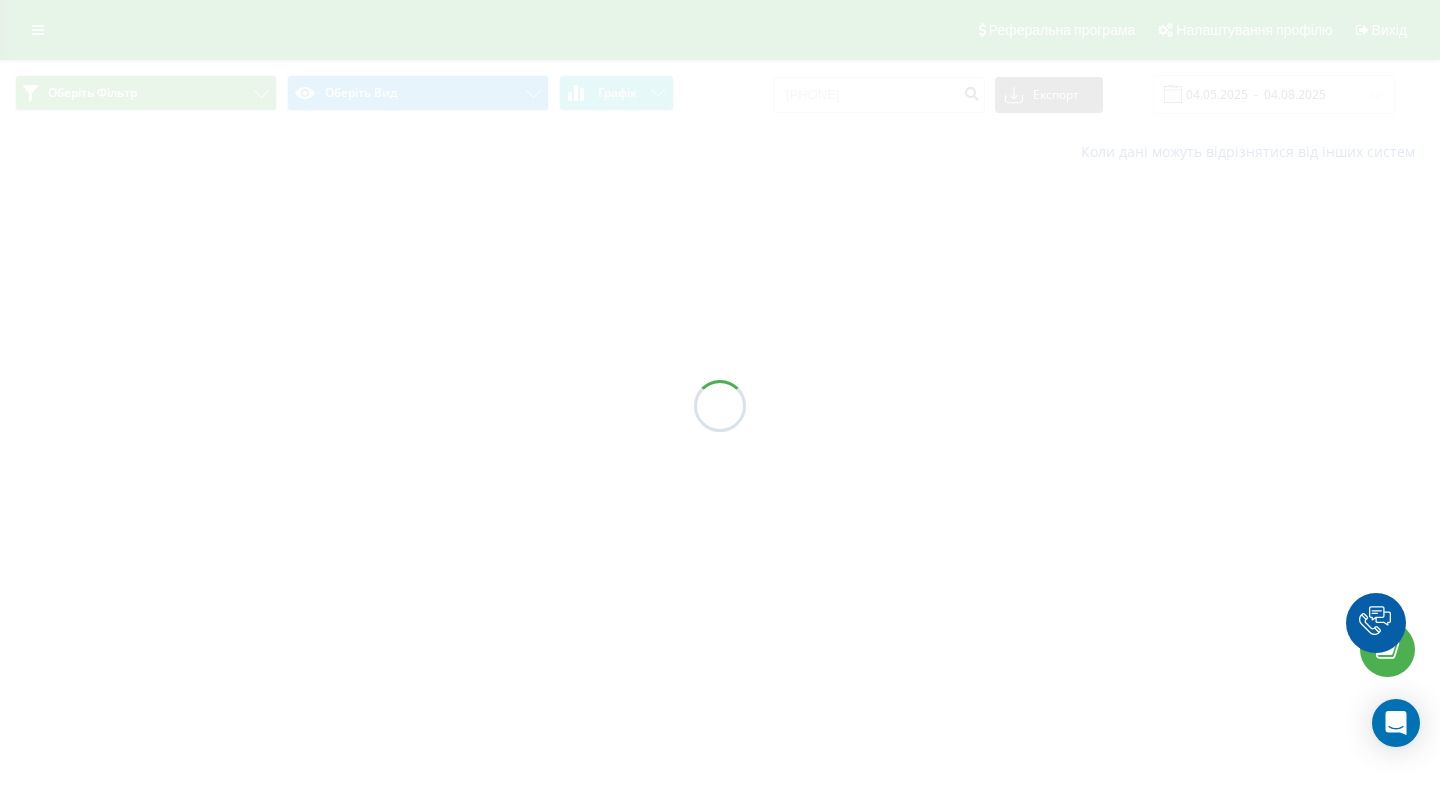 scroll, scrollTop: 0, scrollLeft: 0, axis: both 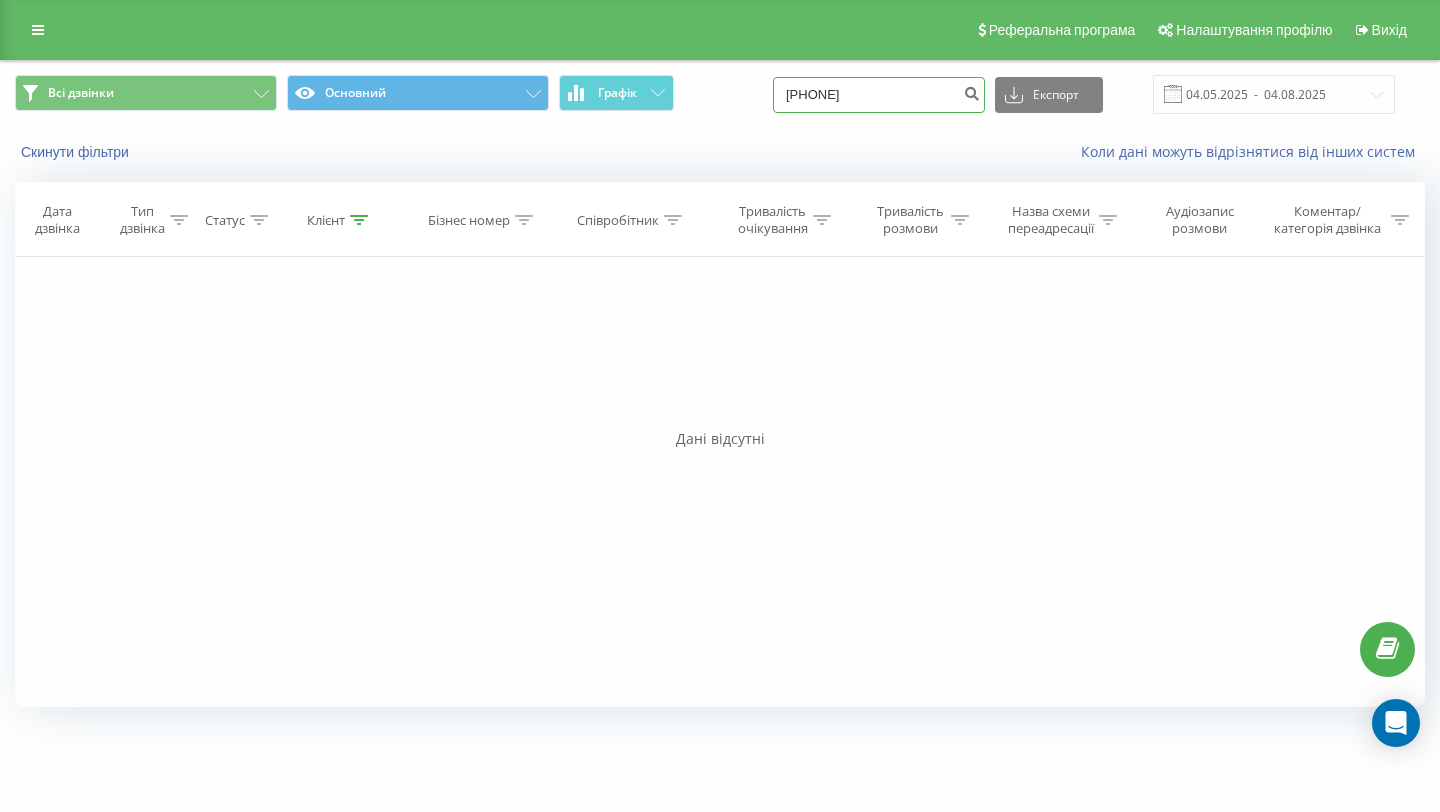 click on "0505322002" at bounding box center [879, 95] 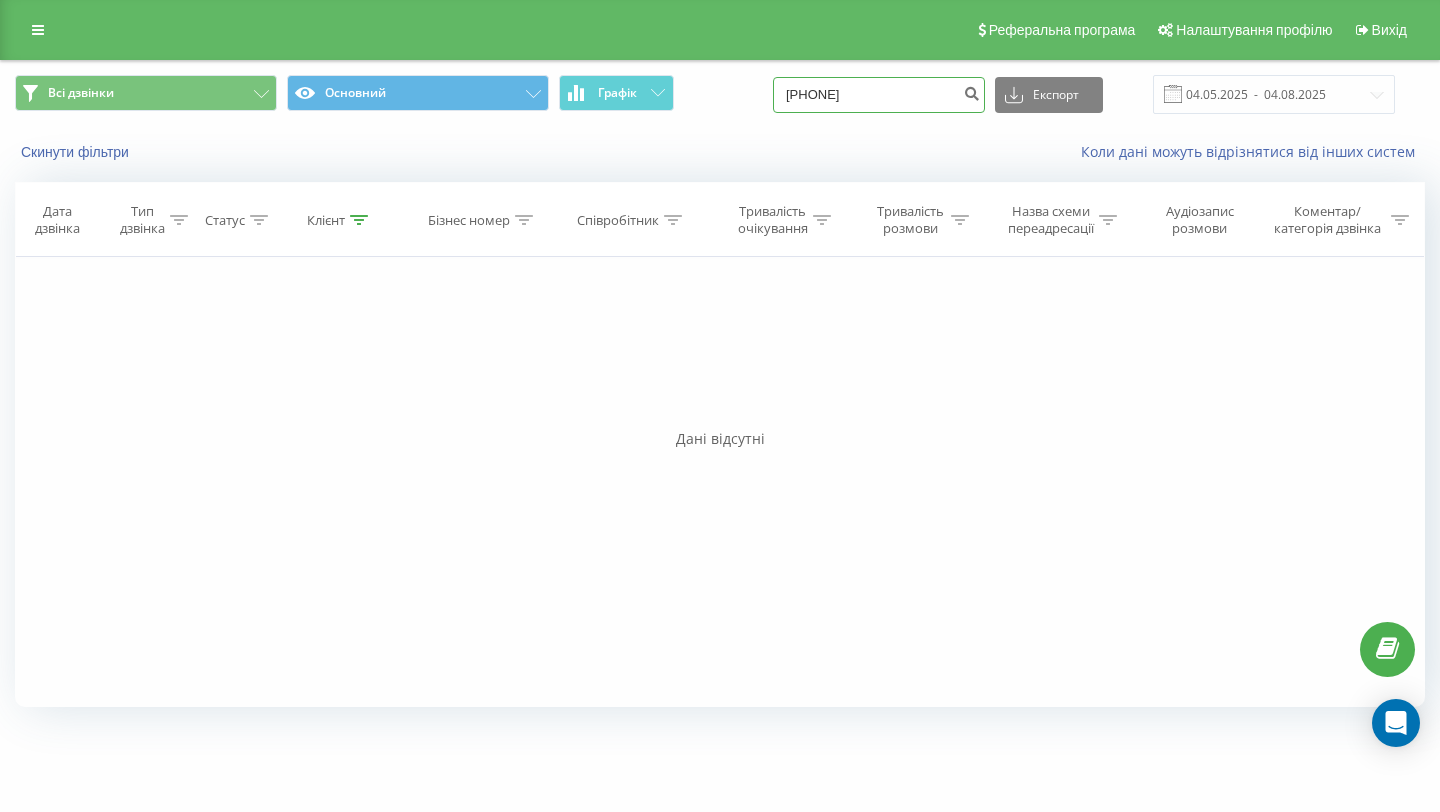 type on "0679435314" 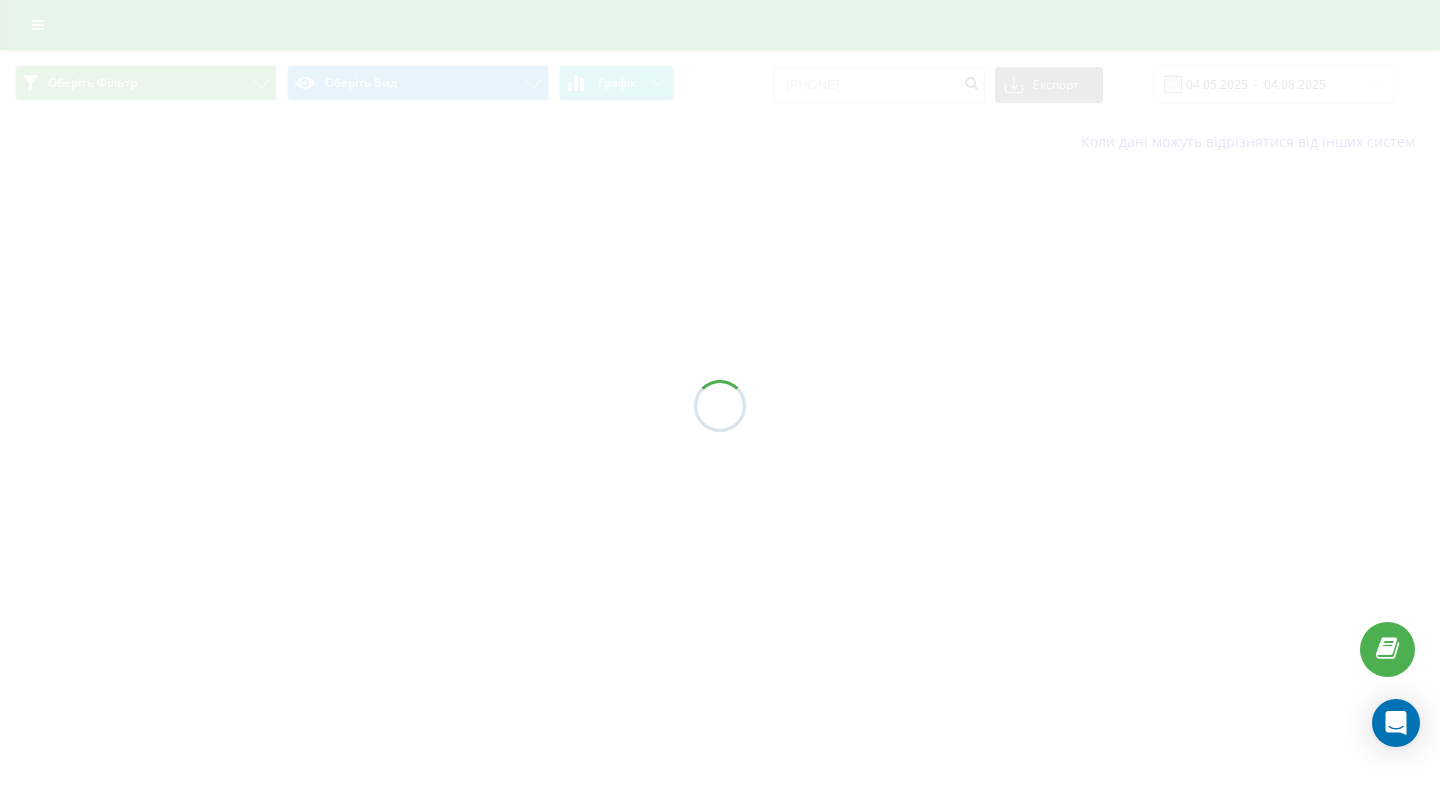 scroll, scrollTop: 0, scrollLeft: 0, axis: both 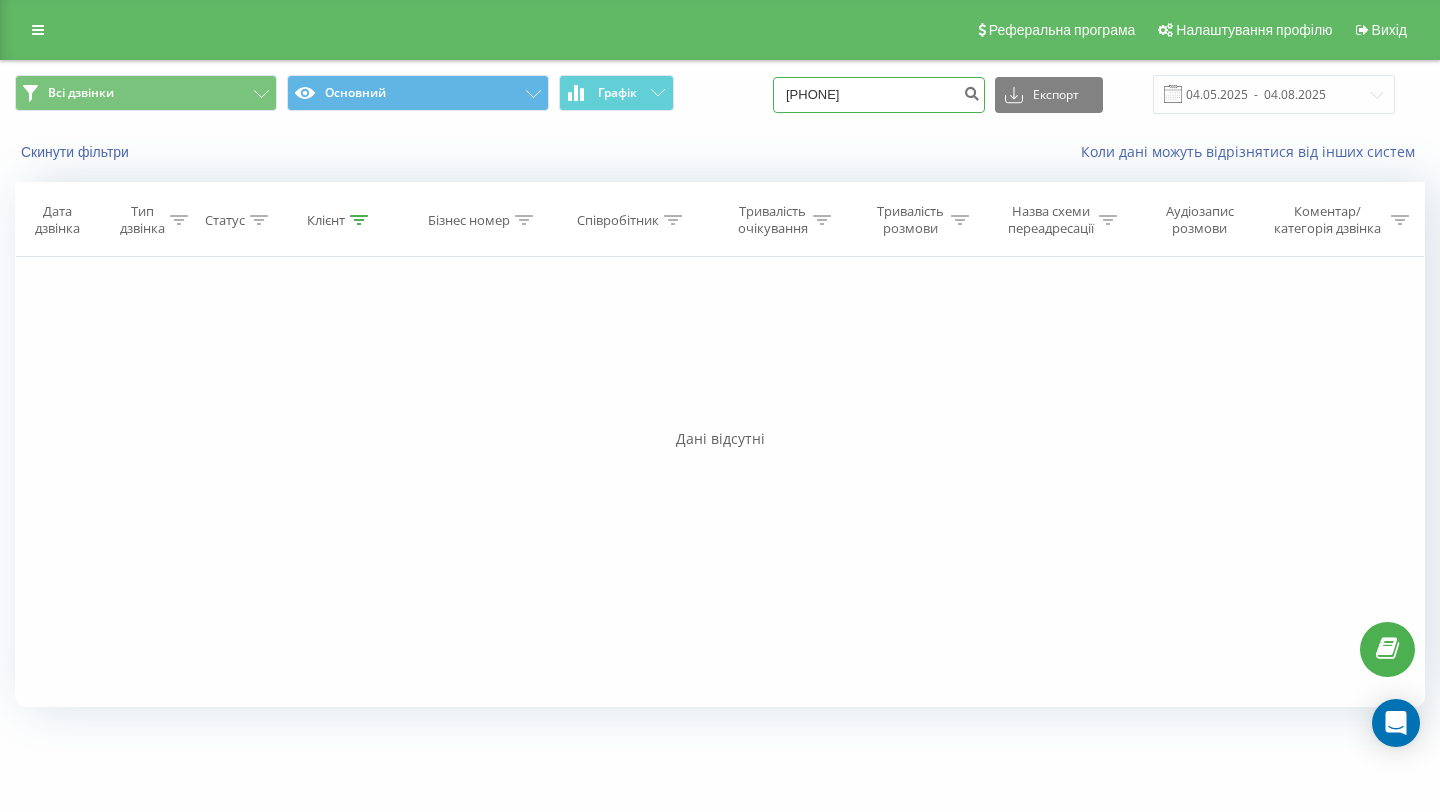 click on "0679435314" at bounding box center (879, 95) 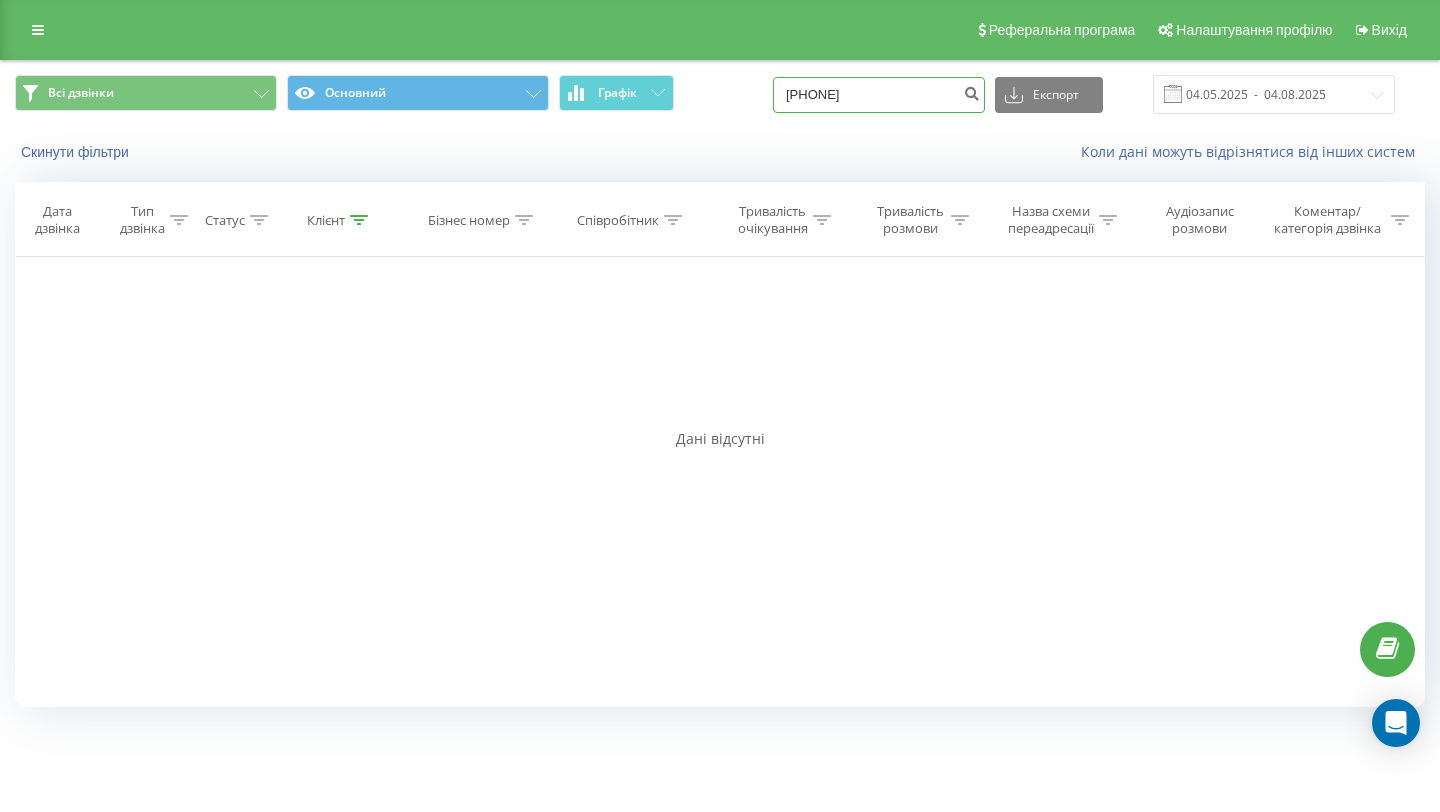 type on "[PHONE]" 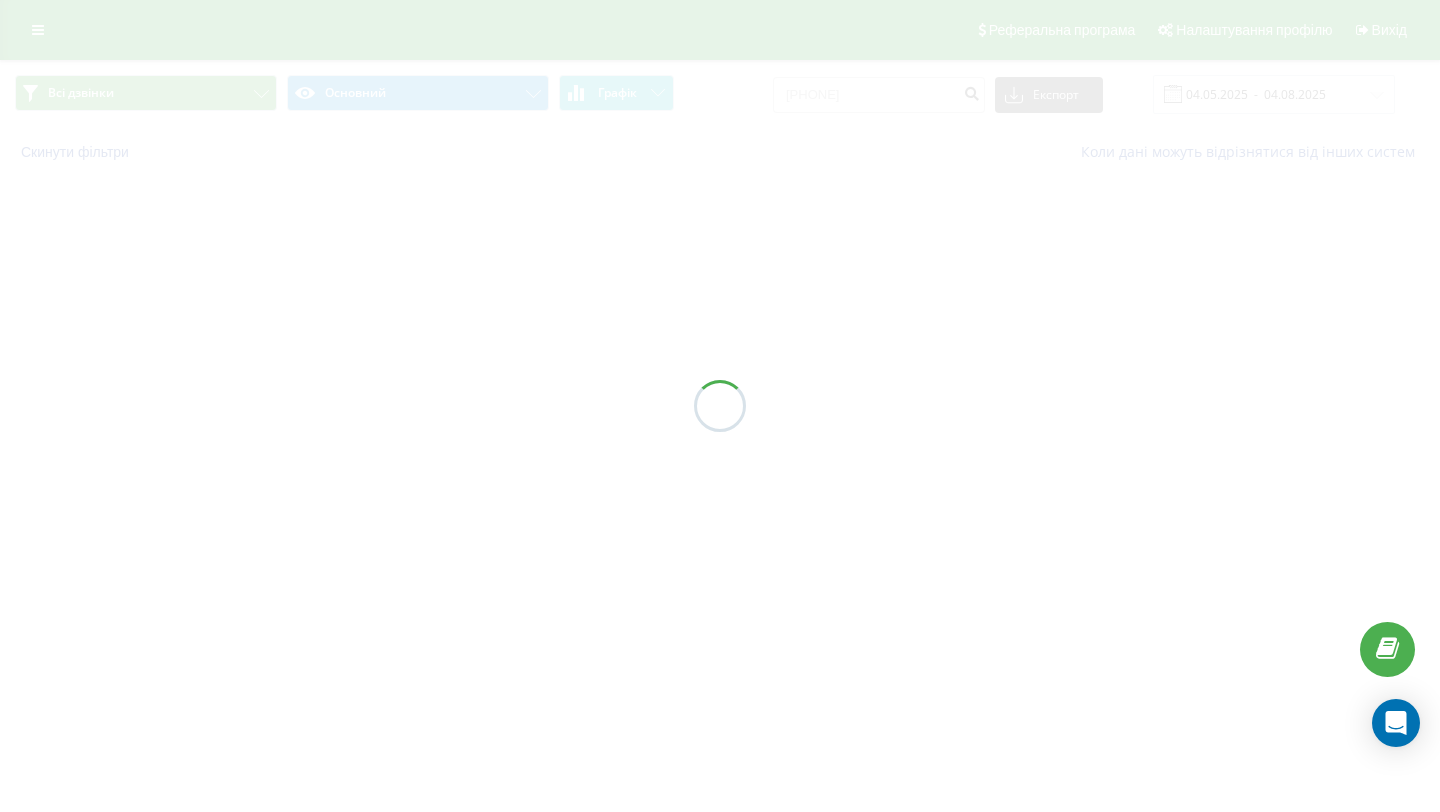 scroll, scrollTop: 0, scrollLeft: 0, axis: both 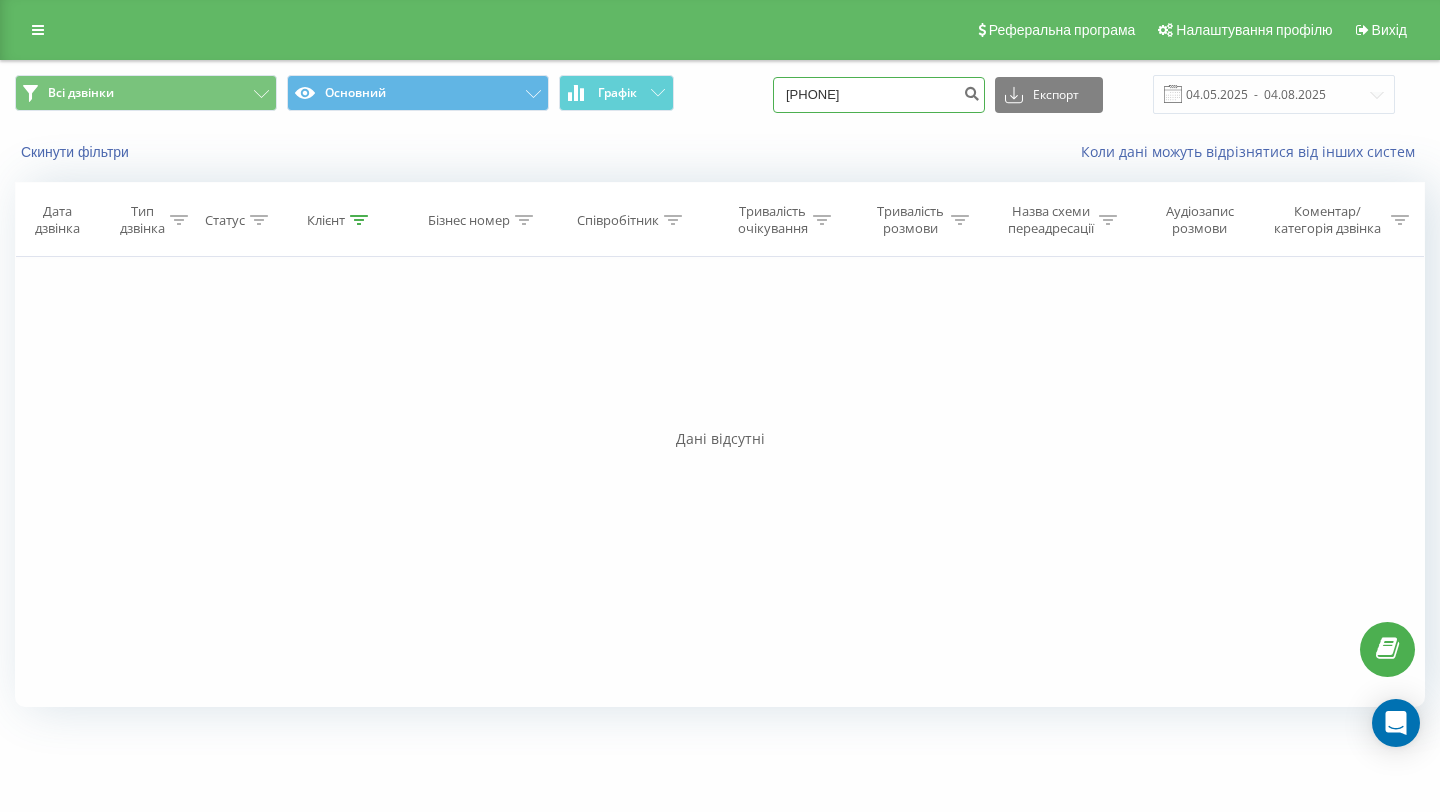 click on "[PHONE]" at bounding box center (879, 95) 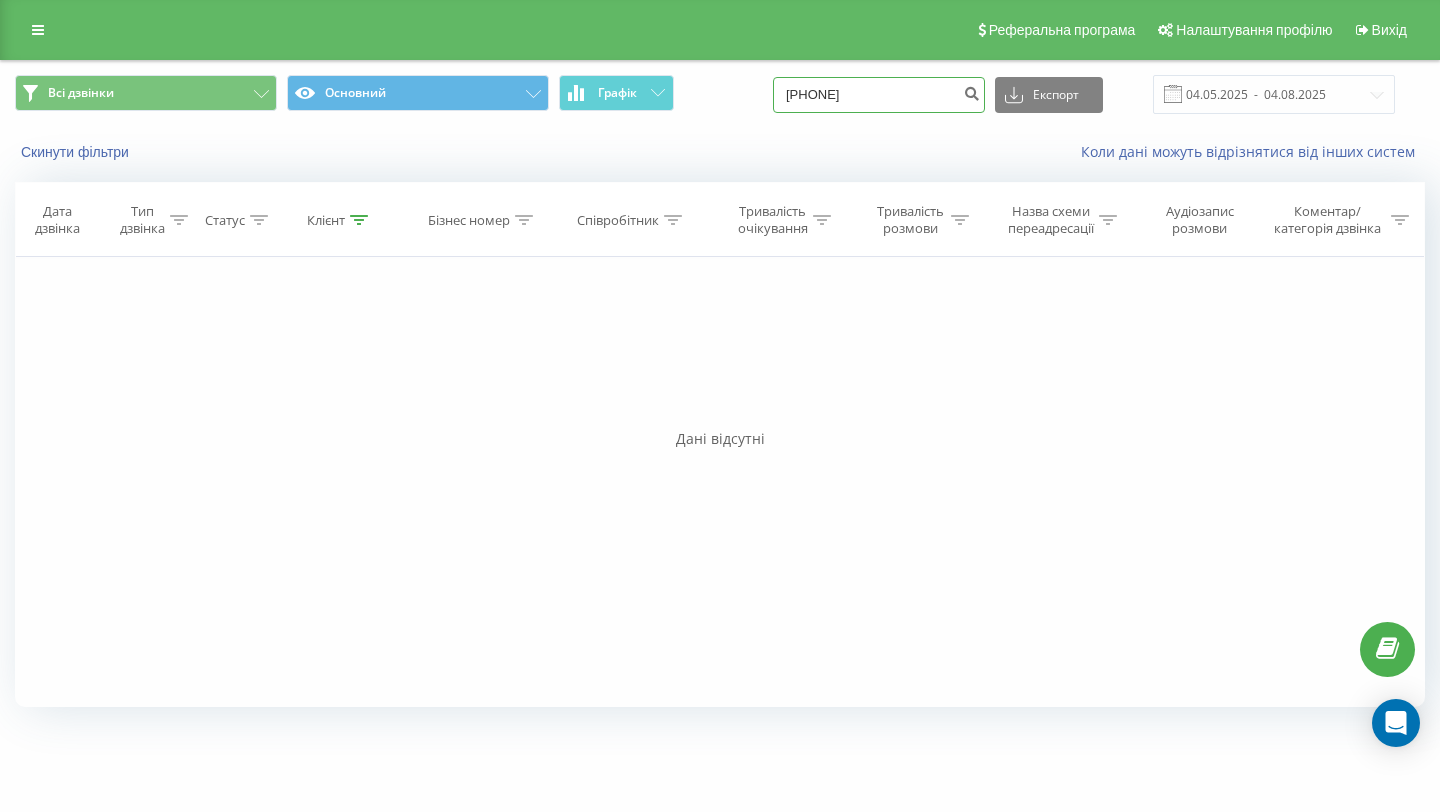 type on "[PHONE]" 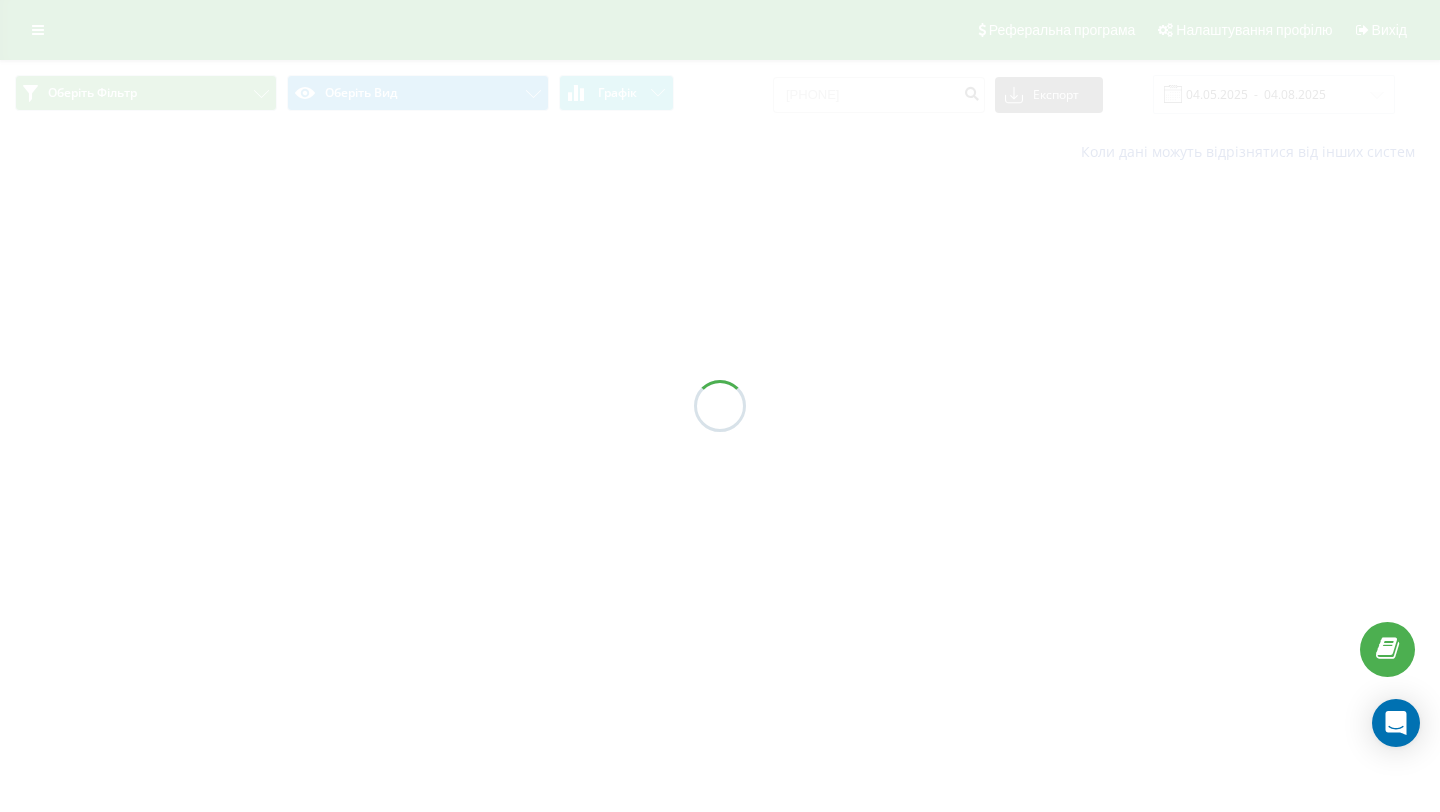 scroll, scrollTop: 0, scrollLeft: 0, axis: both 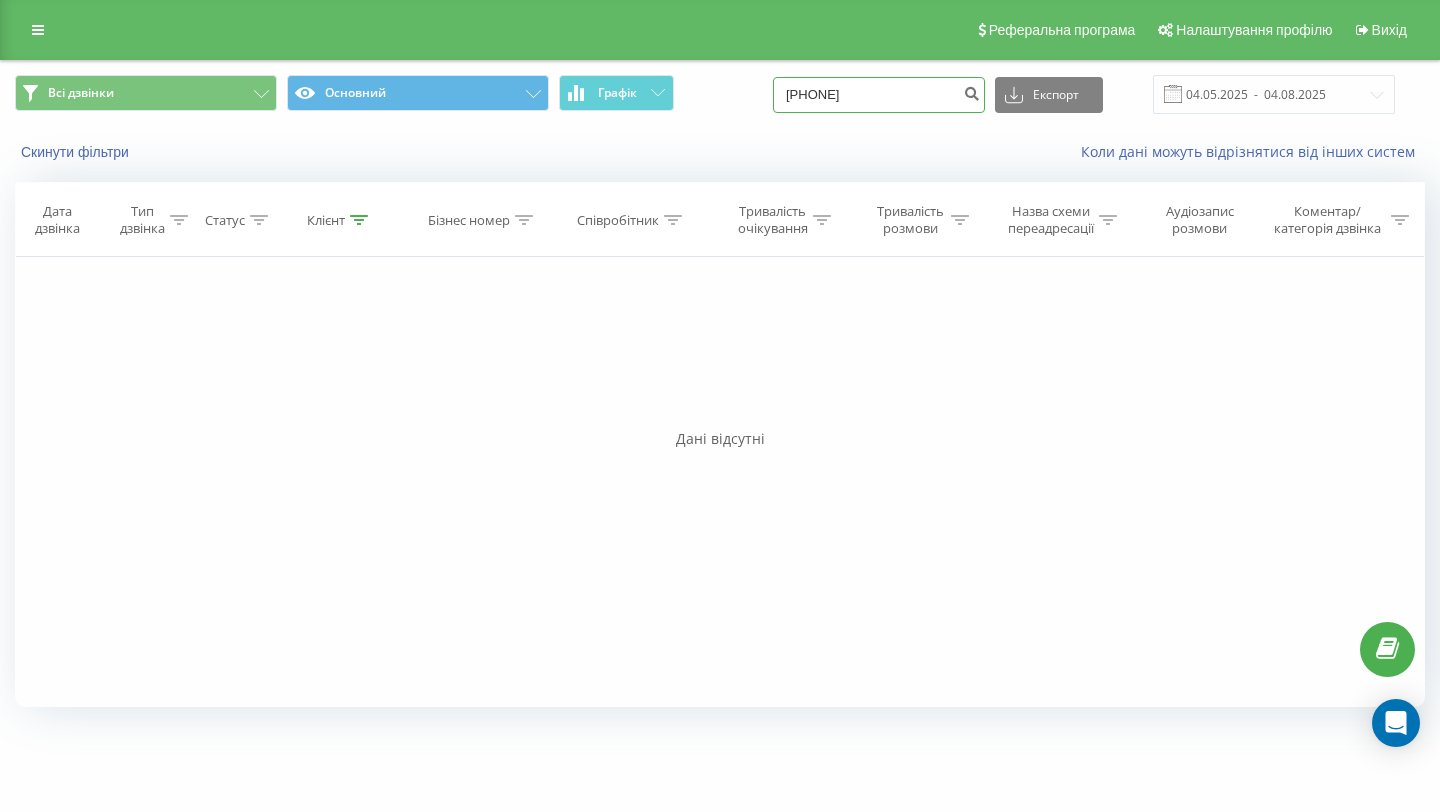 click on "[PHONE]" at bounding box center [879, 95] 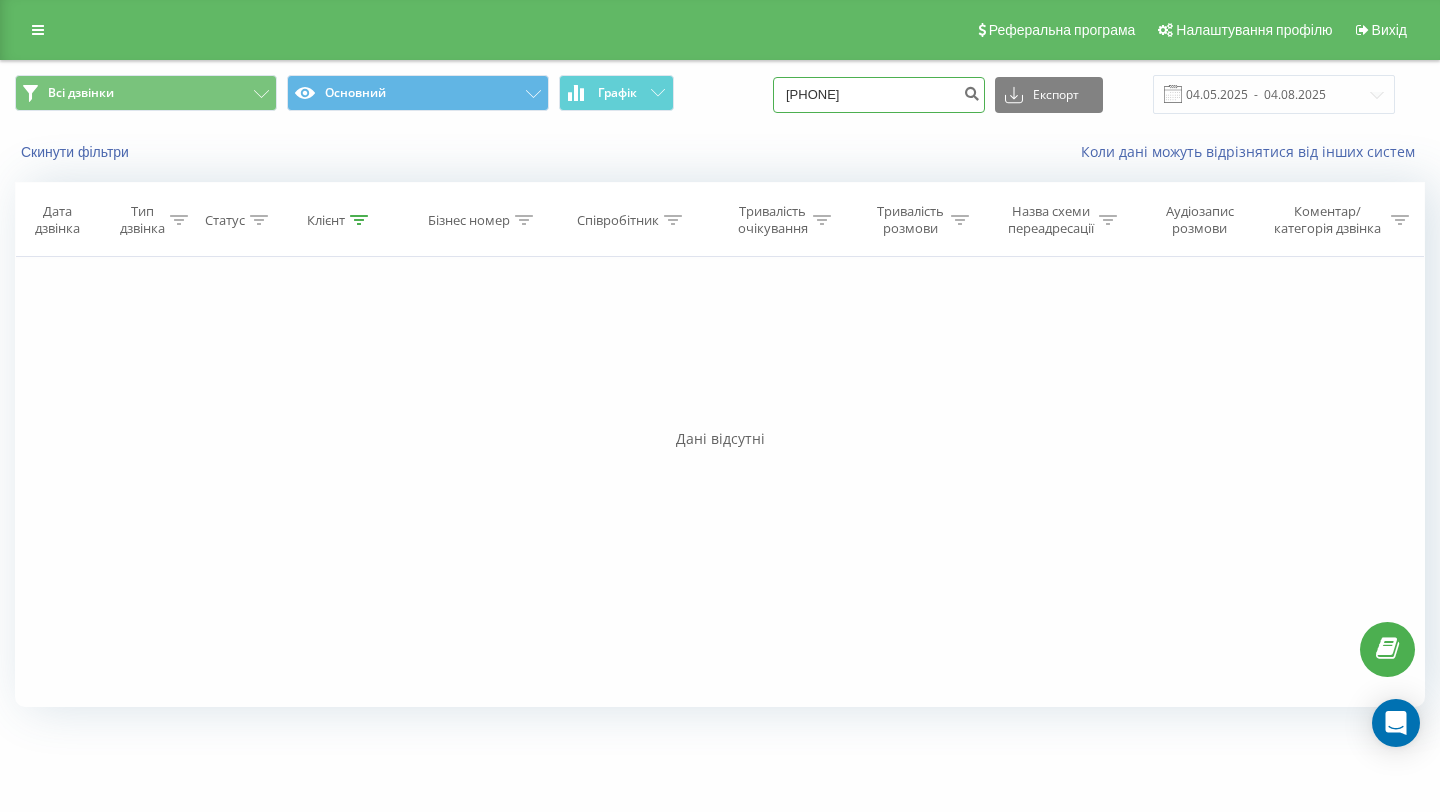 type on "0969956025" 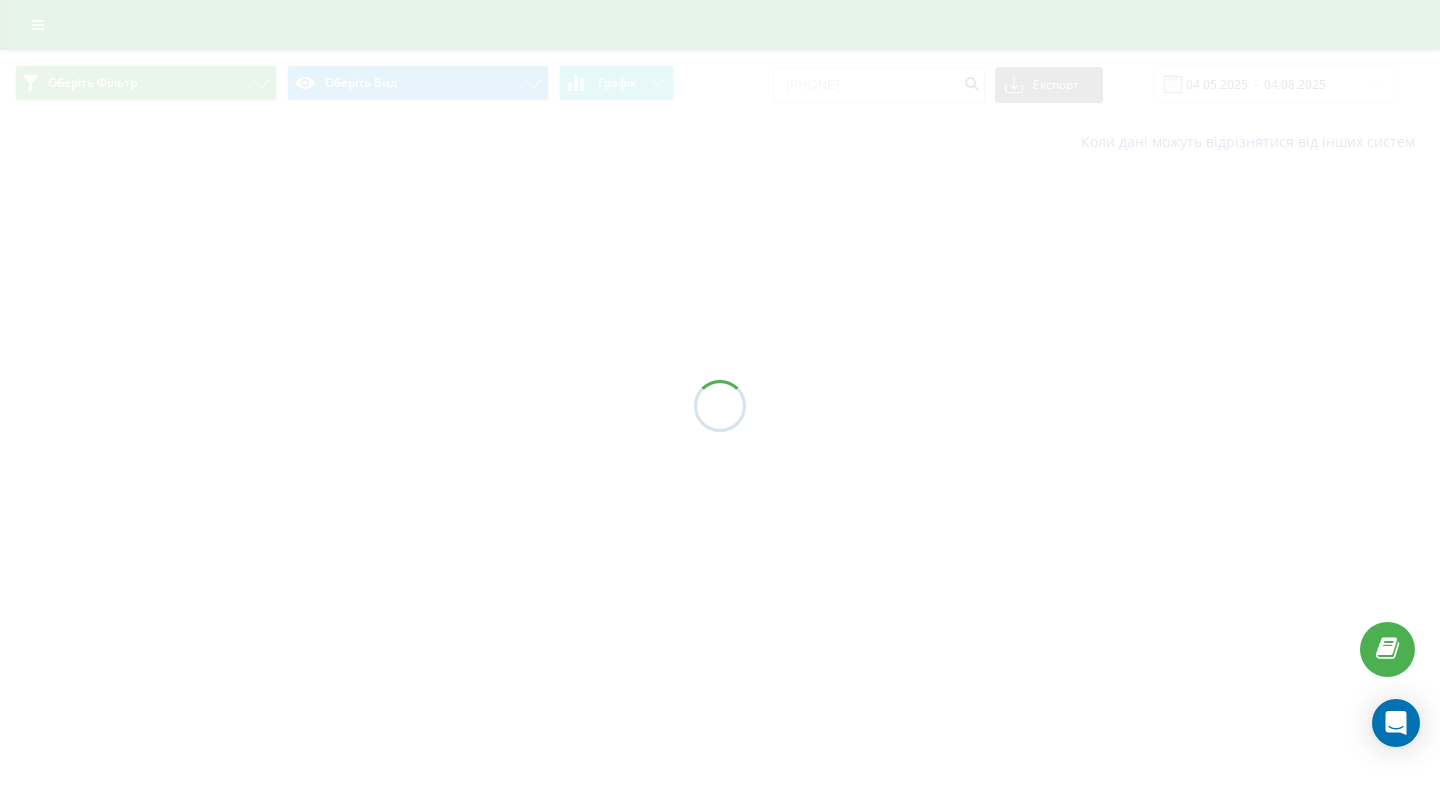 scroll, scrollTop: 0, scrollLeft: 0, axis: both 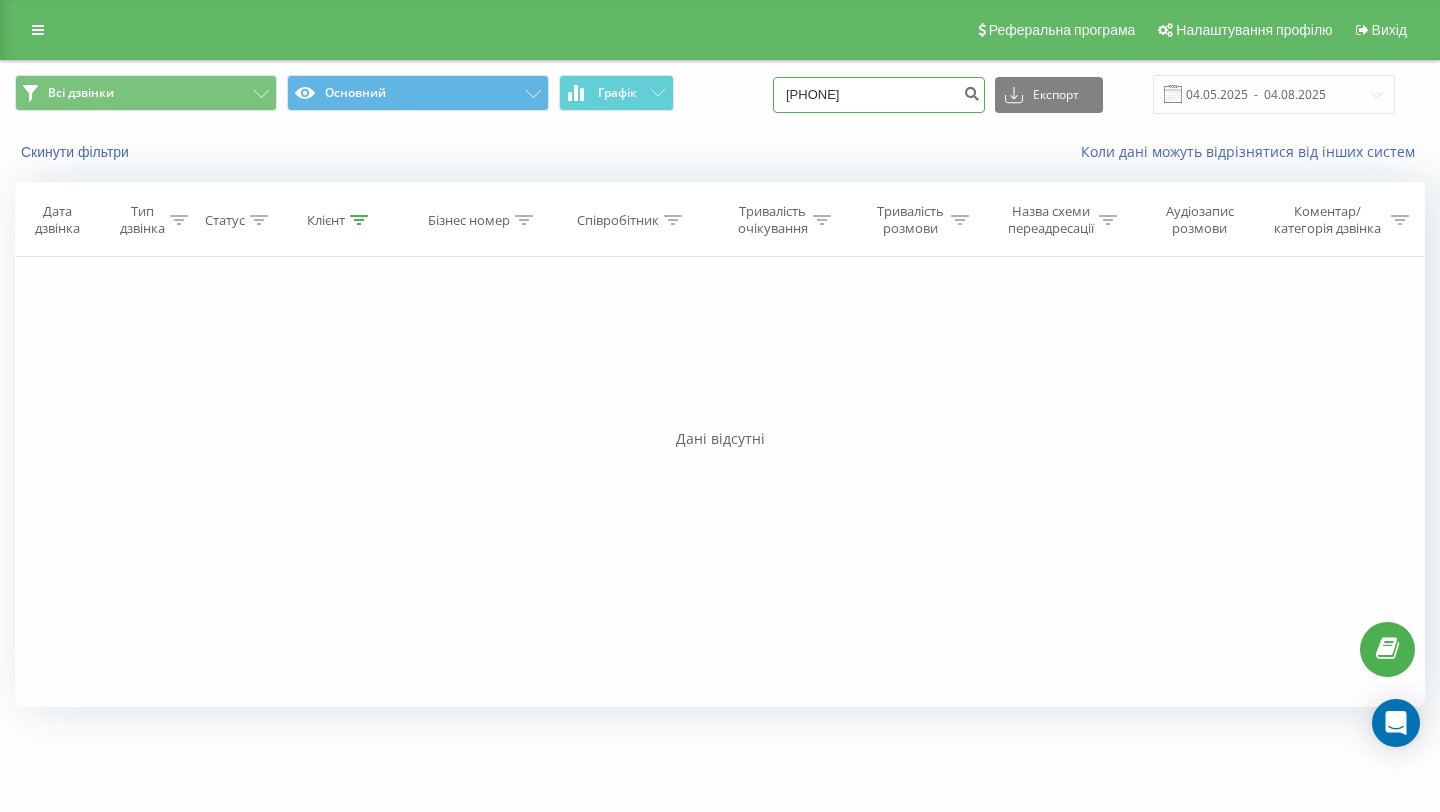 click on "0969956025" at bounding box center (879, 95) 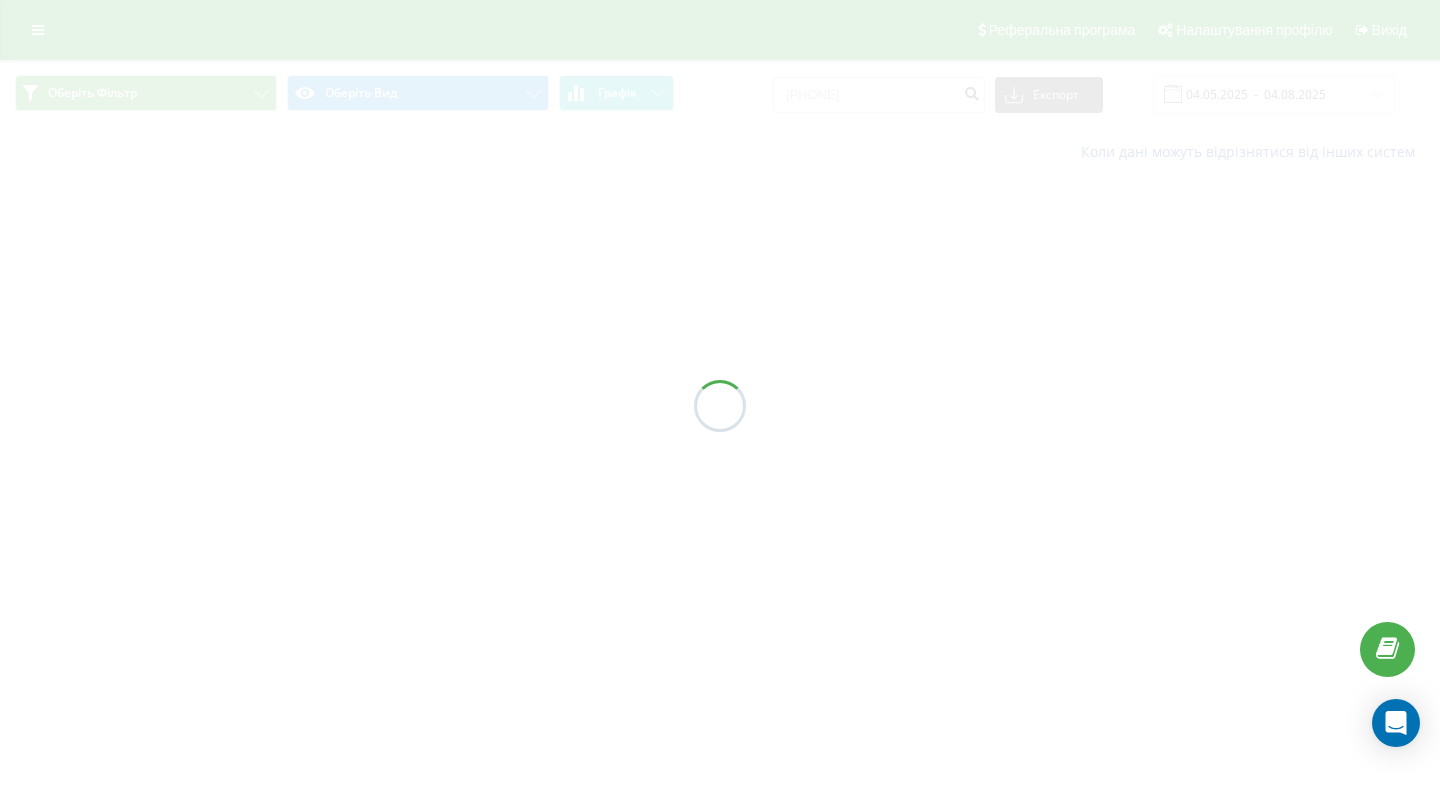 scroll, scrollTop: 0, scrollLeft: 0, axis: both 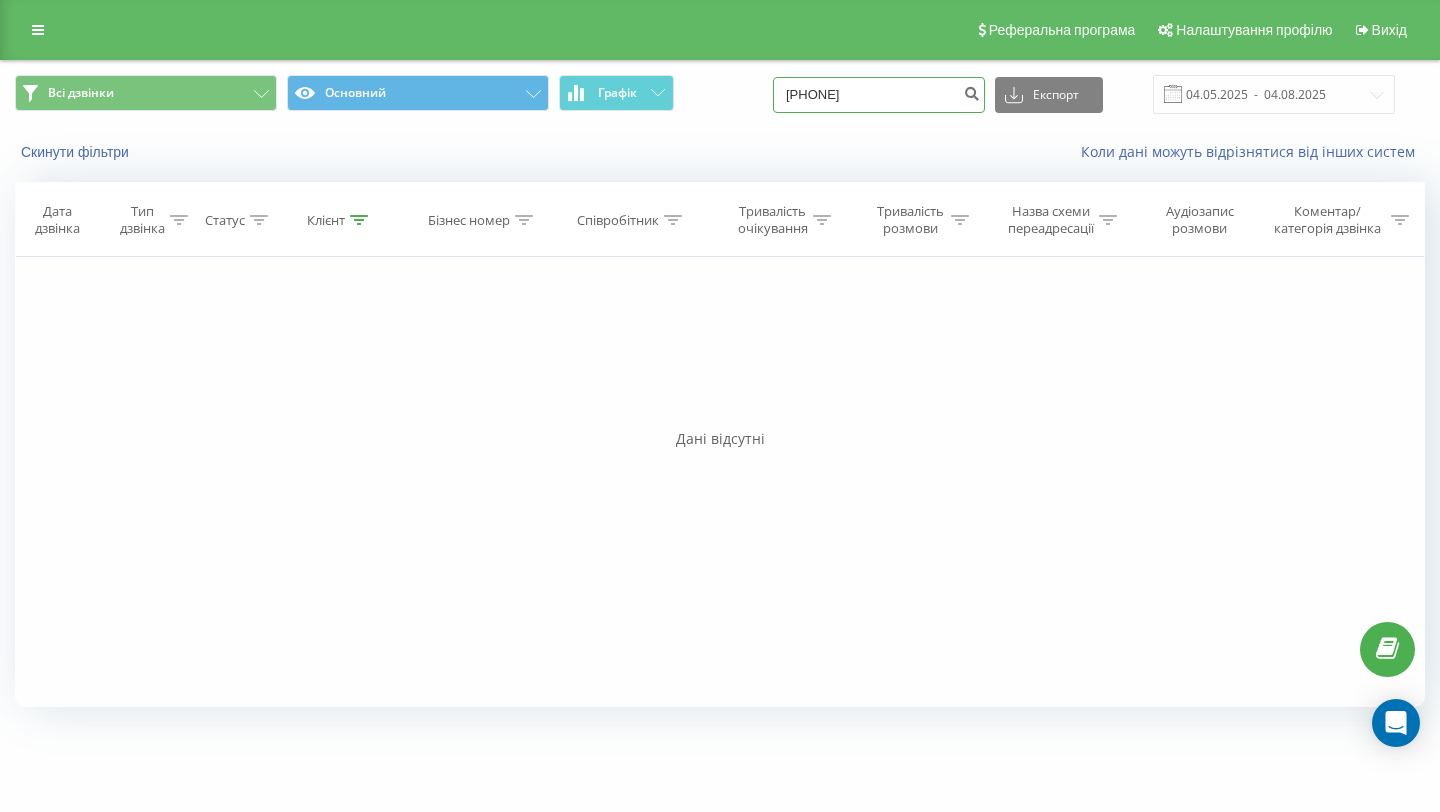 click on "0663209592" at bounding box center [879, 95] 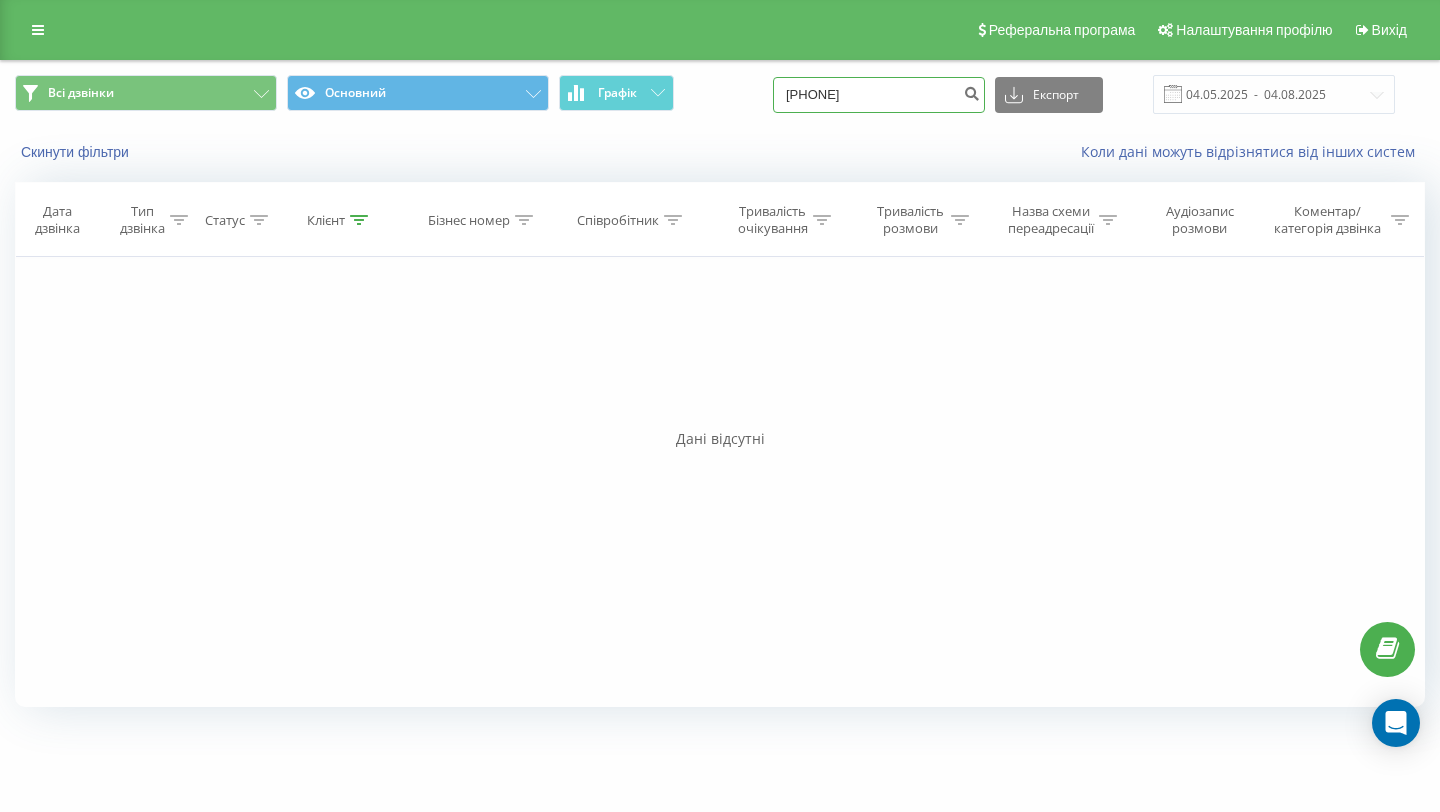 type on "0503788310" 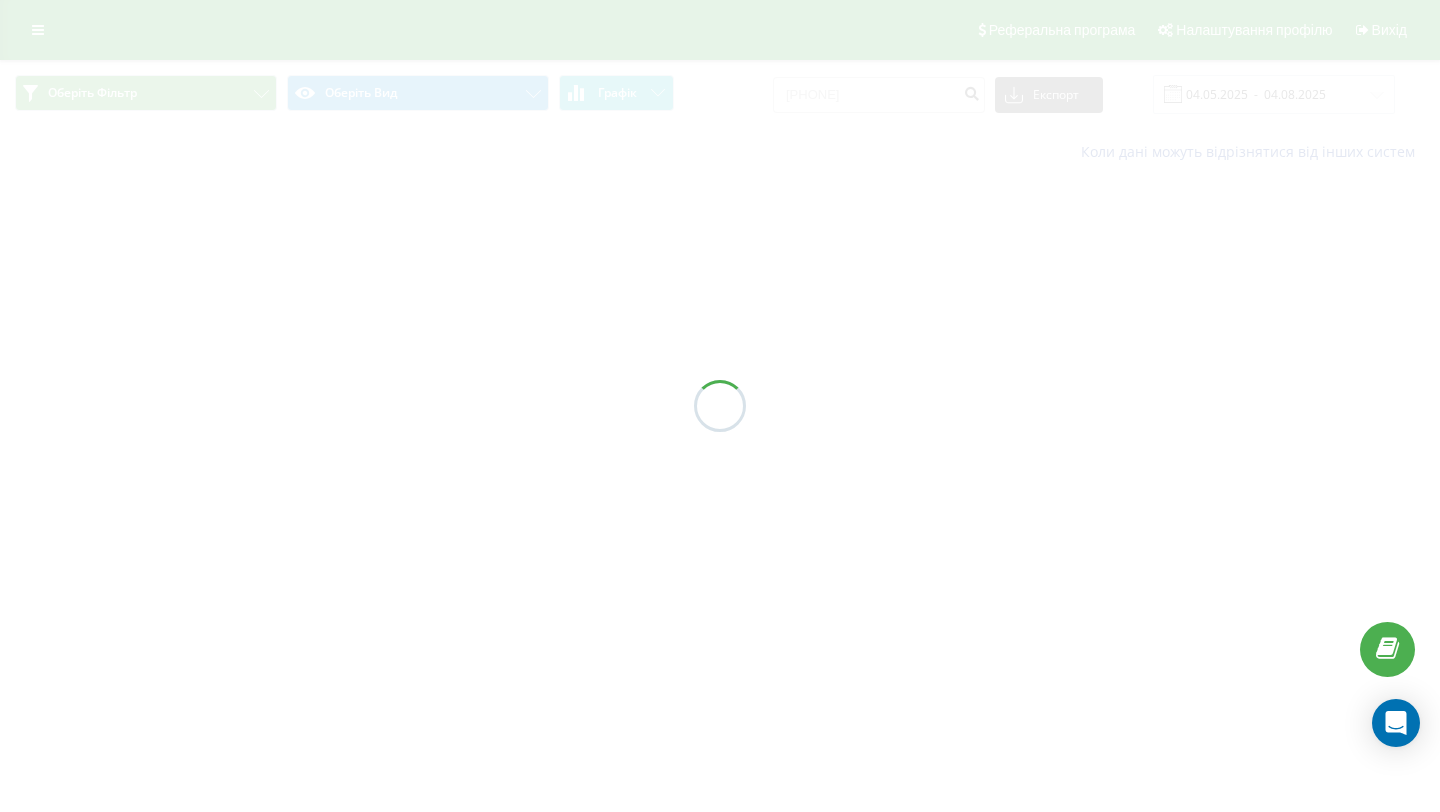 scroll, scrollTop: 0, scrollLeft: 0, axis: both 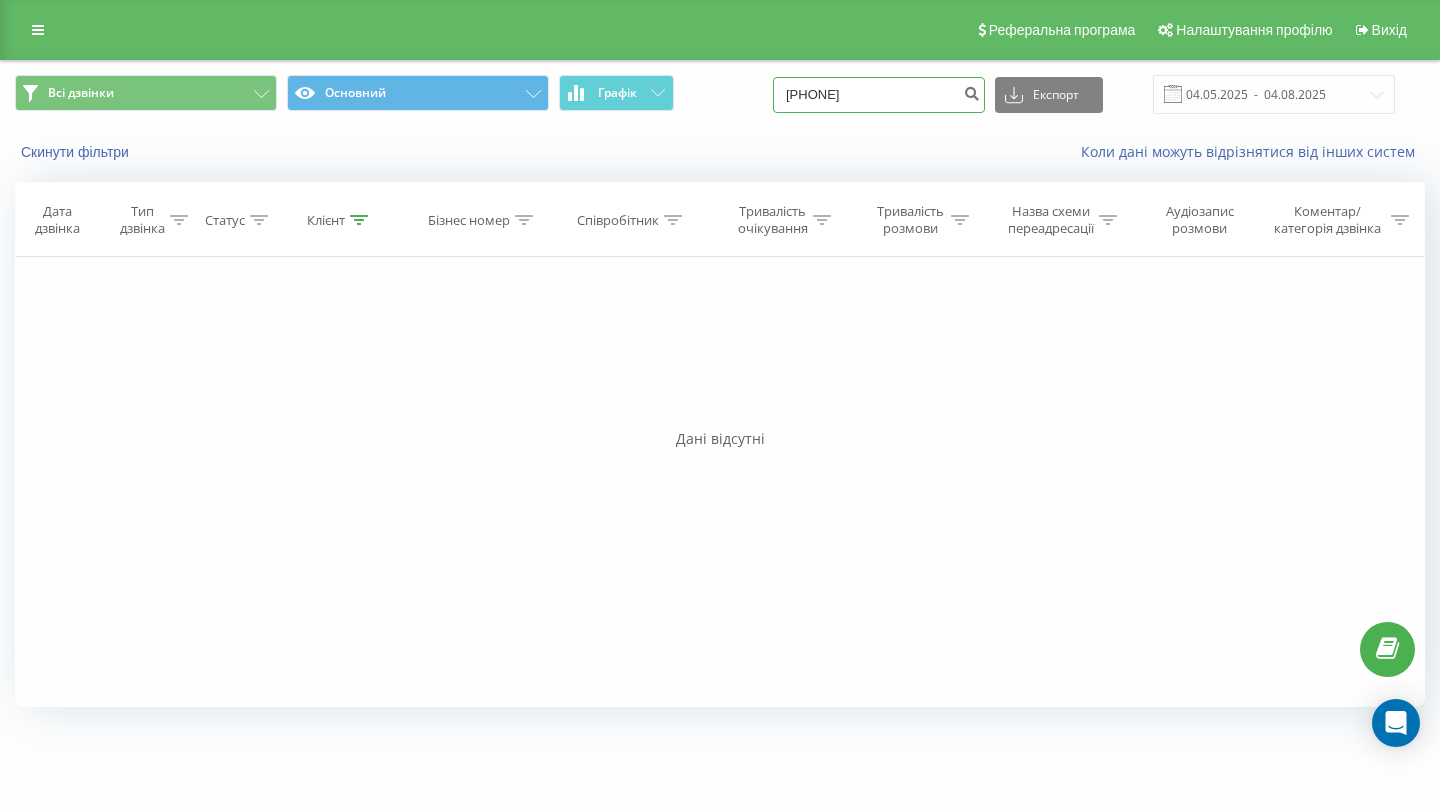 click on "0503788310" at bounding box center (879, 95) 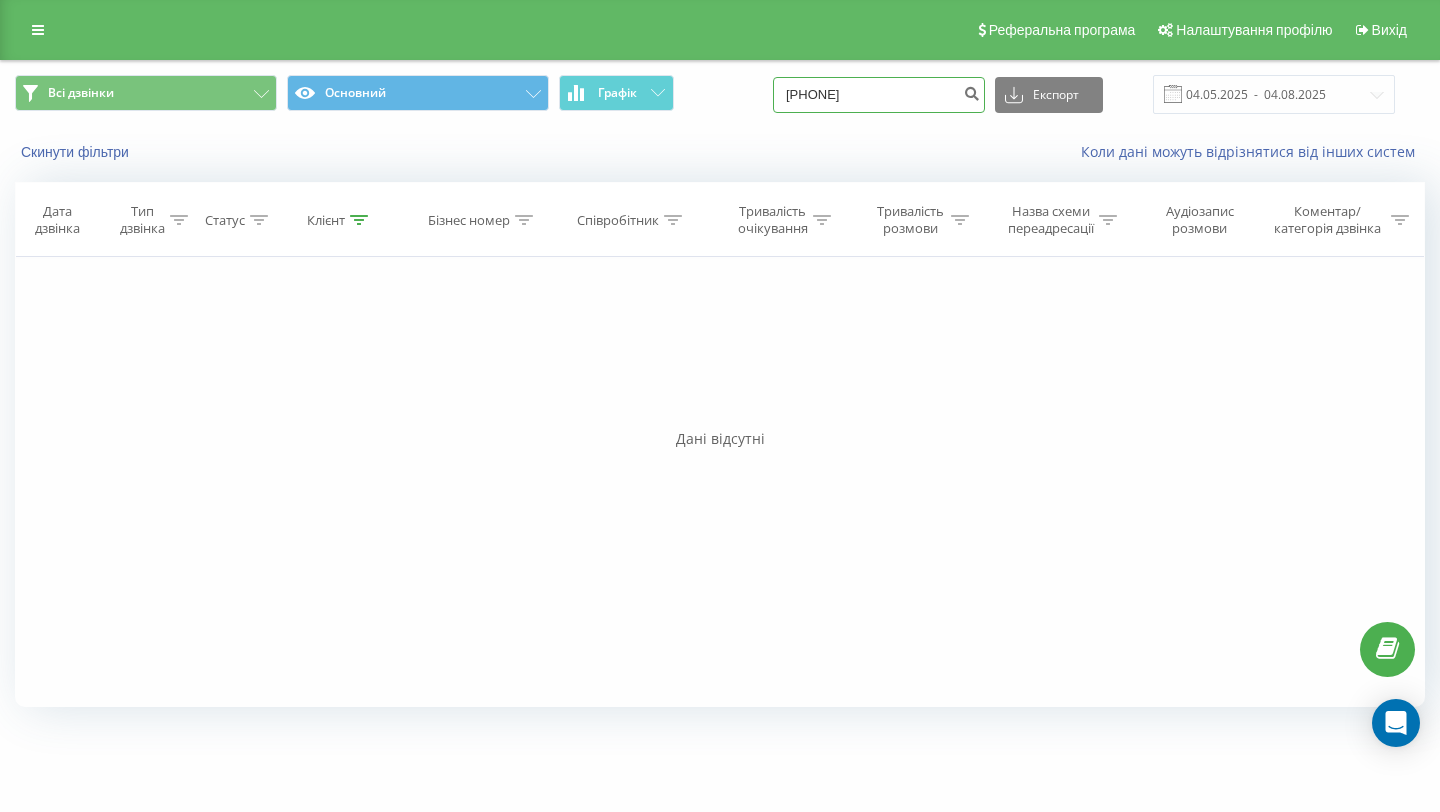 type on "[PHONE]" 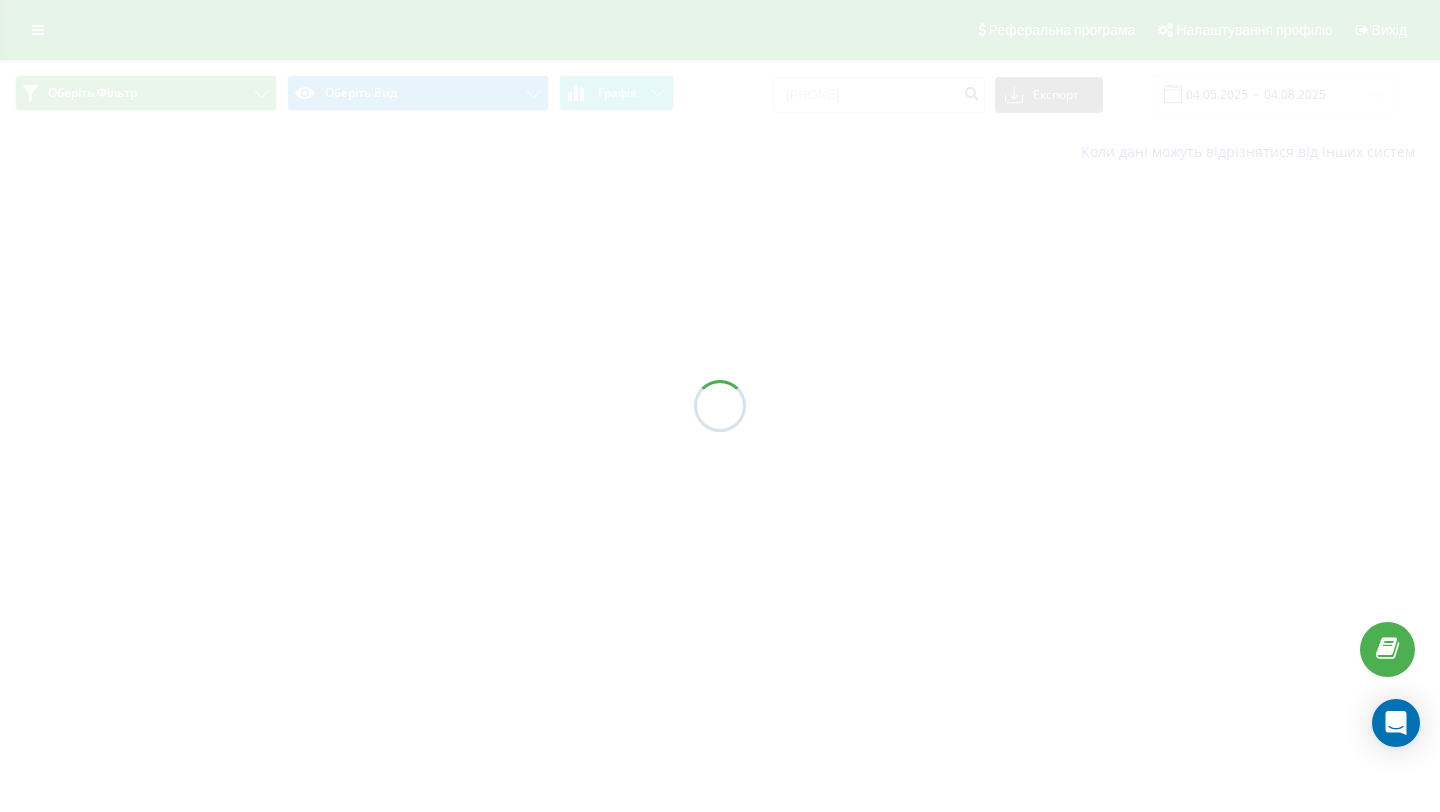 scroll, scrollTop: 0, scrollLeft: 0, axis: both 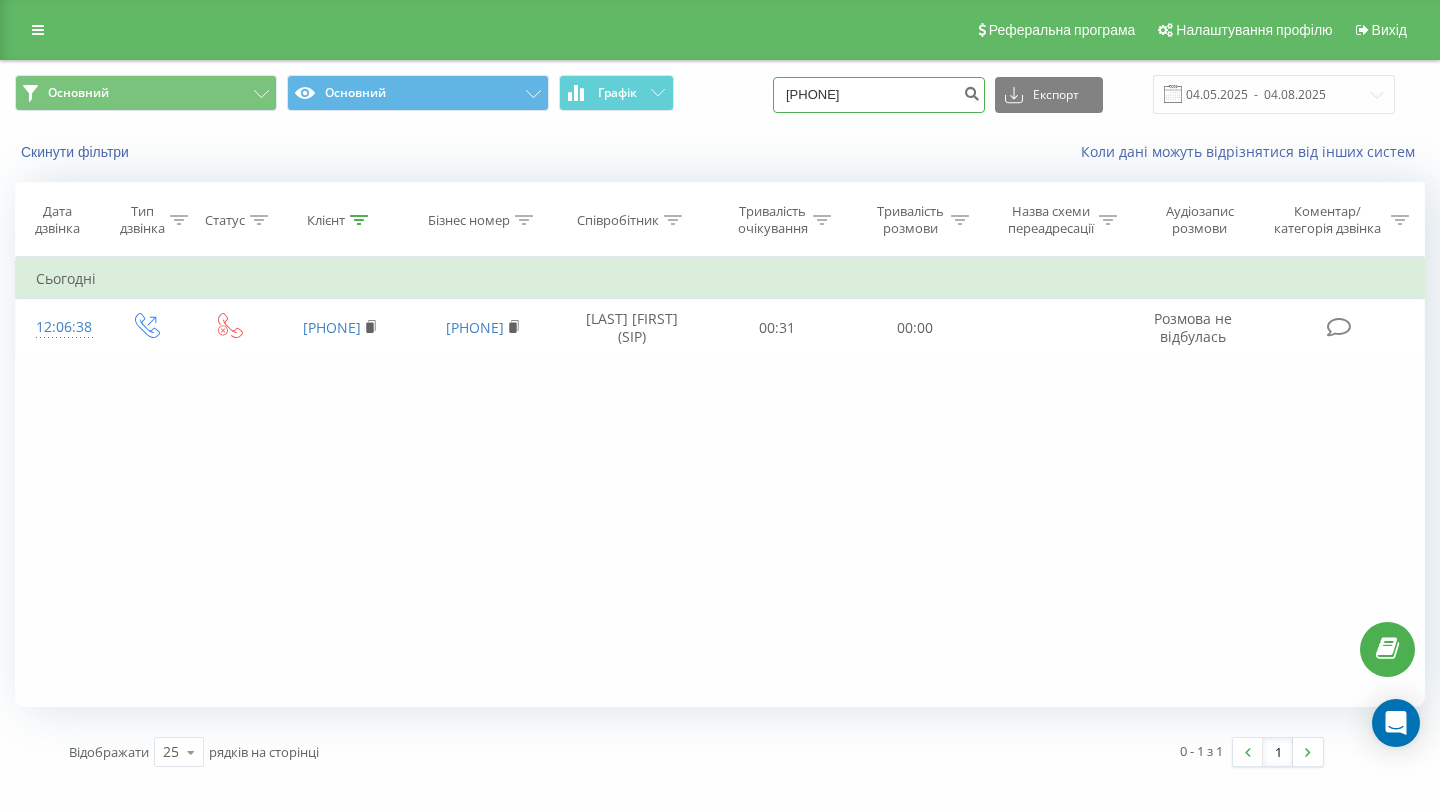 click on "[PHONE]" at bounding box center [879, 95] 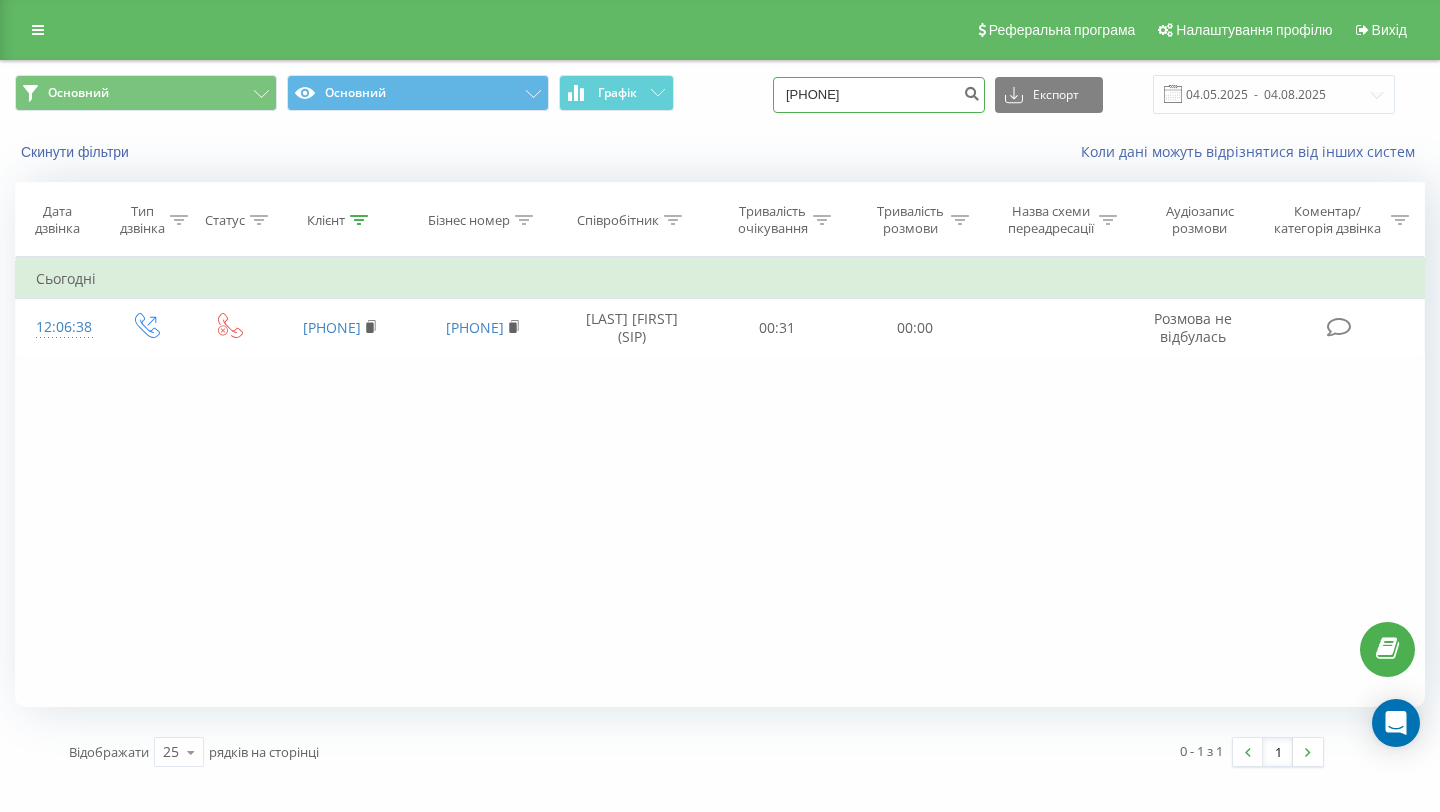 type on "[PHONE]" 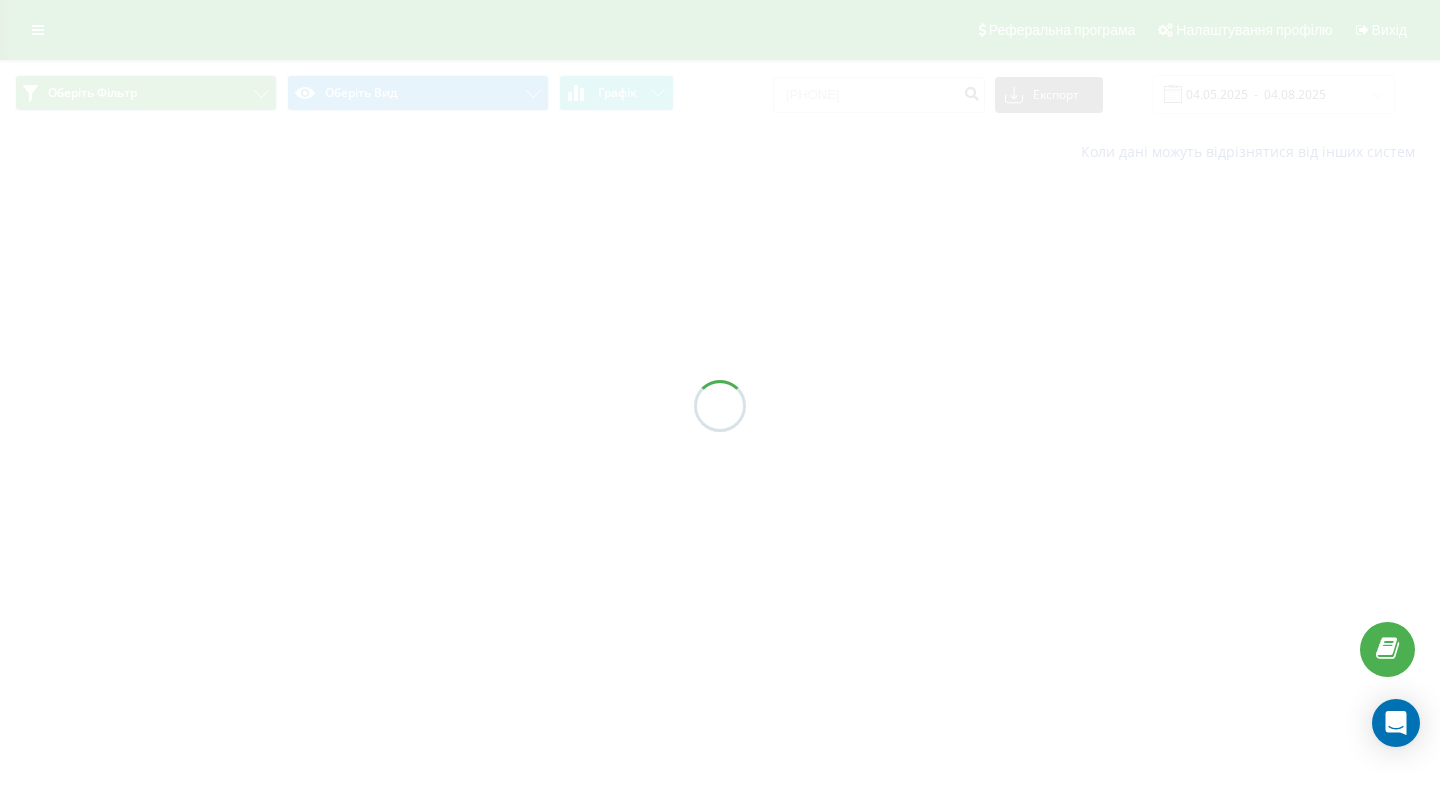 scroll, scrollTop: 0, scrollLeft: 0, axis: both 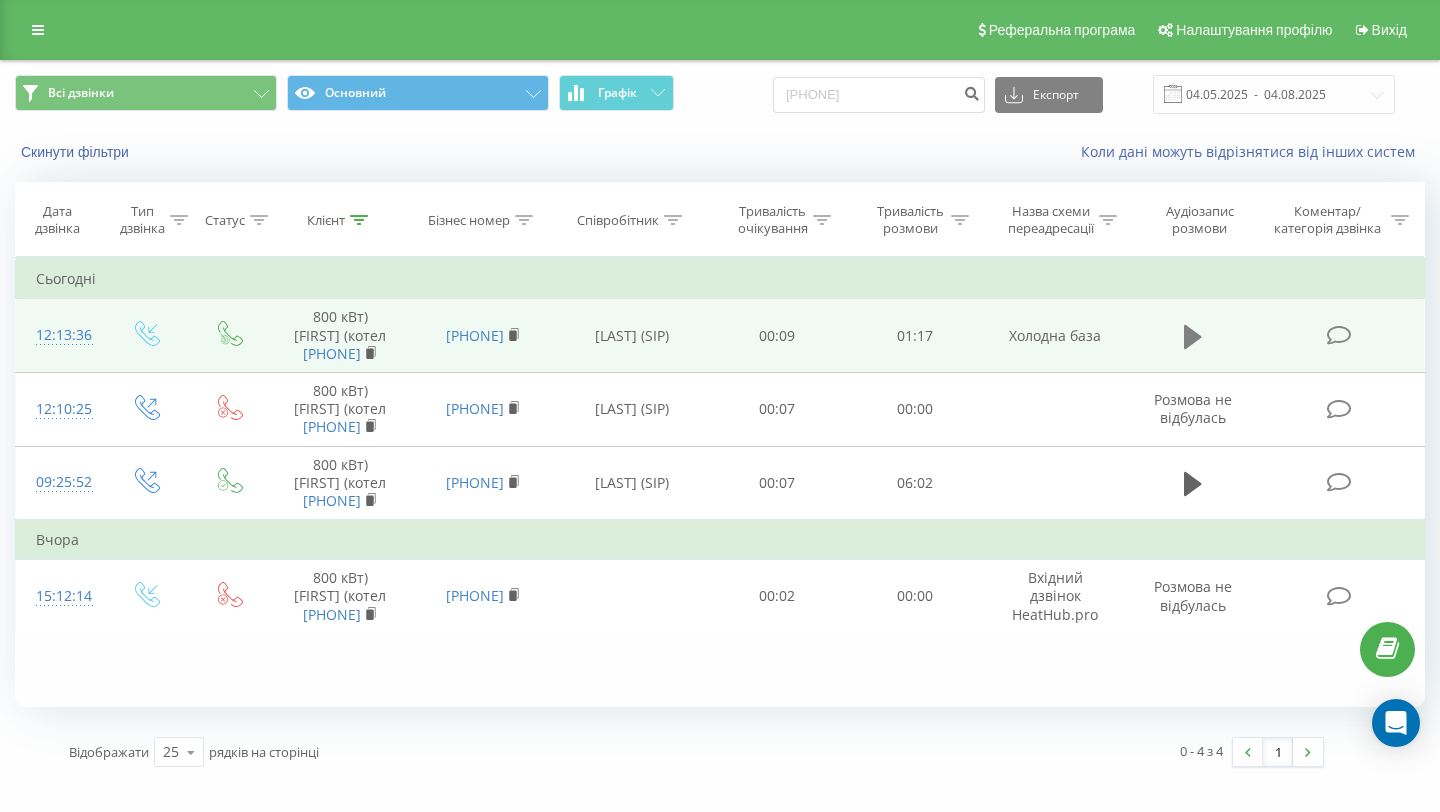 click 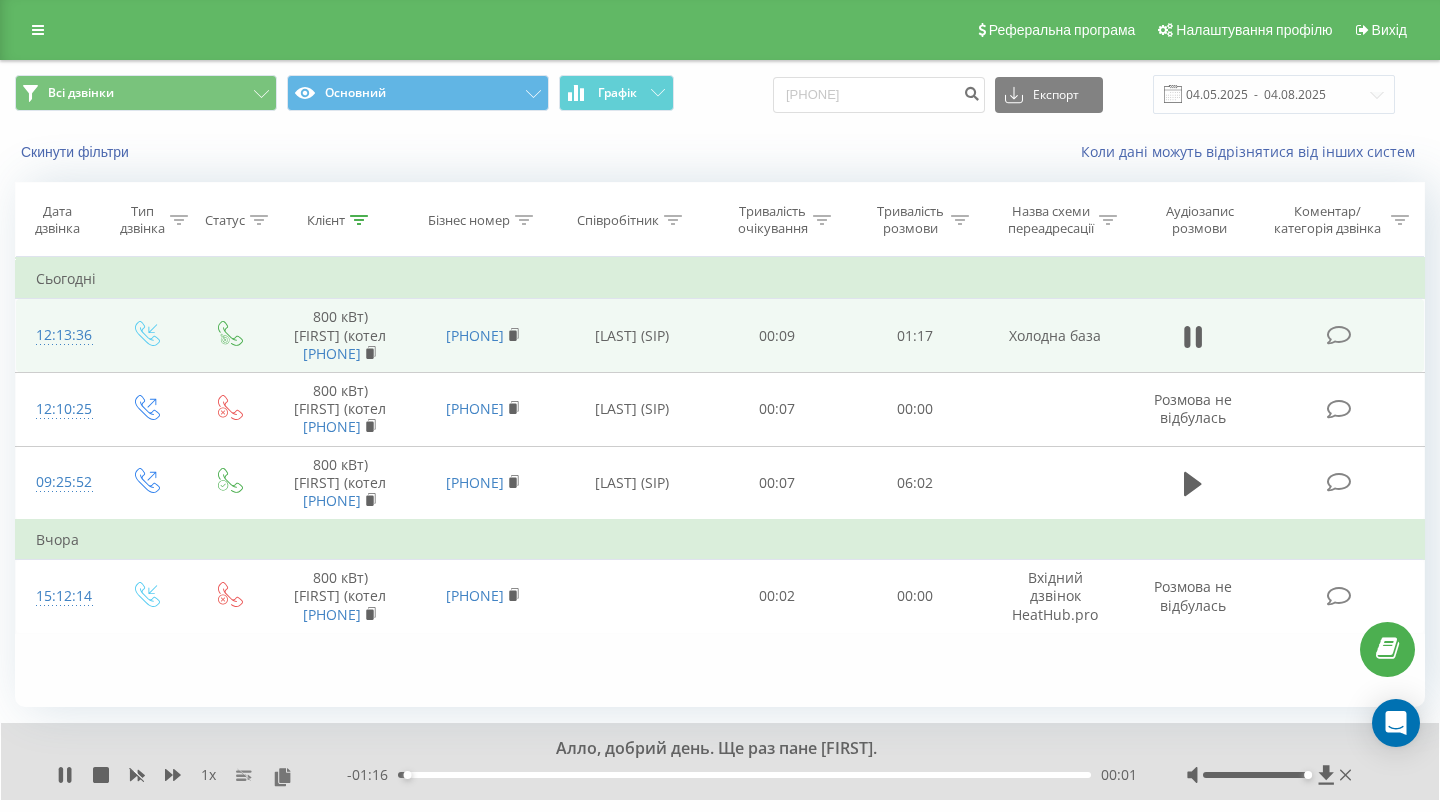 click on "Алло, добрий день. Ще раз пане Ярослав.   1 x  - 01:16 00:01   00:01" at bounding box center [720, 761] 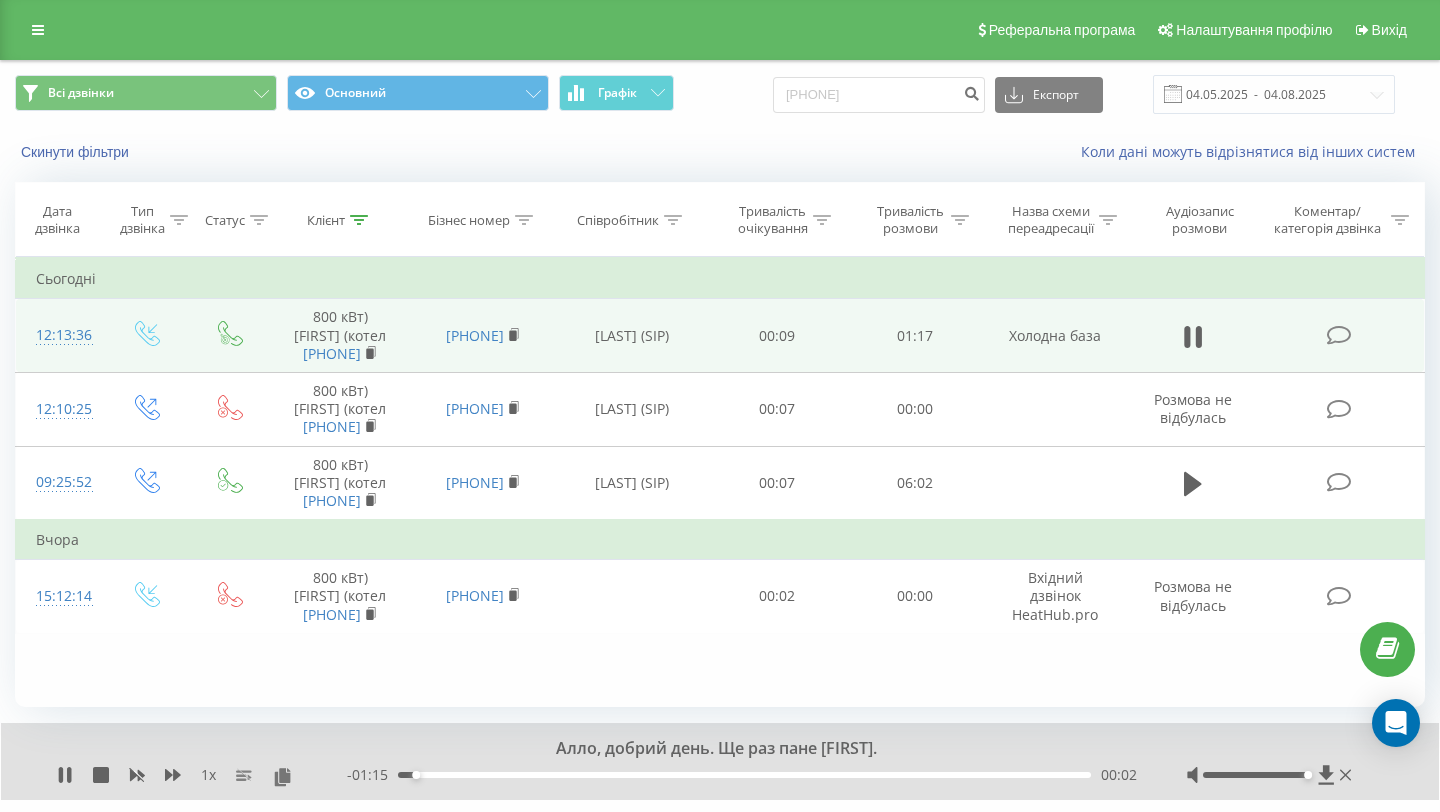 click on "- 01:15 00:02   00:02" at bounding box center (742, 775) 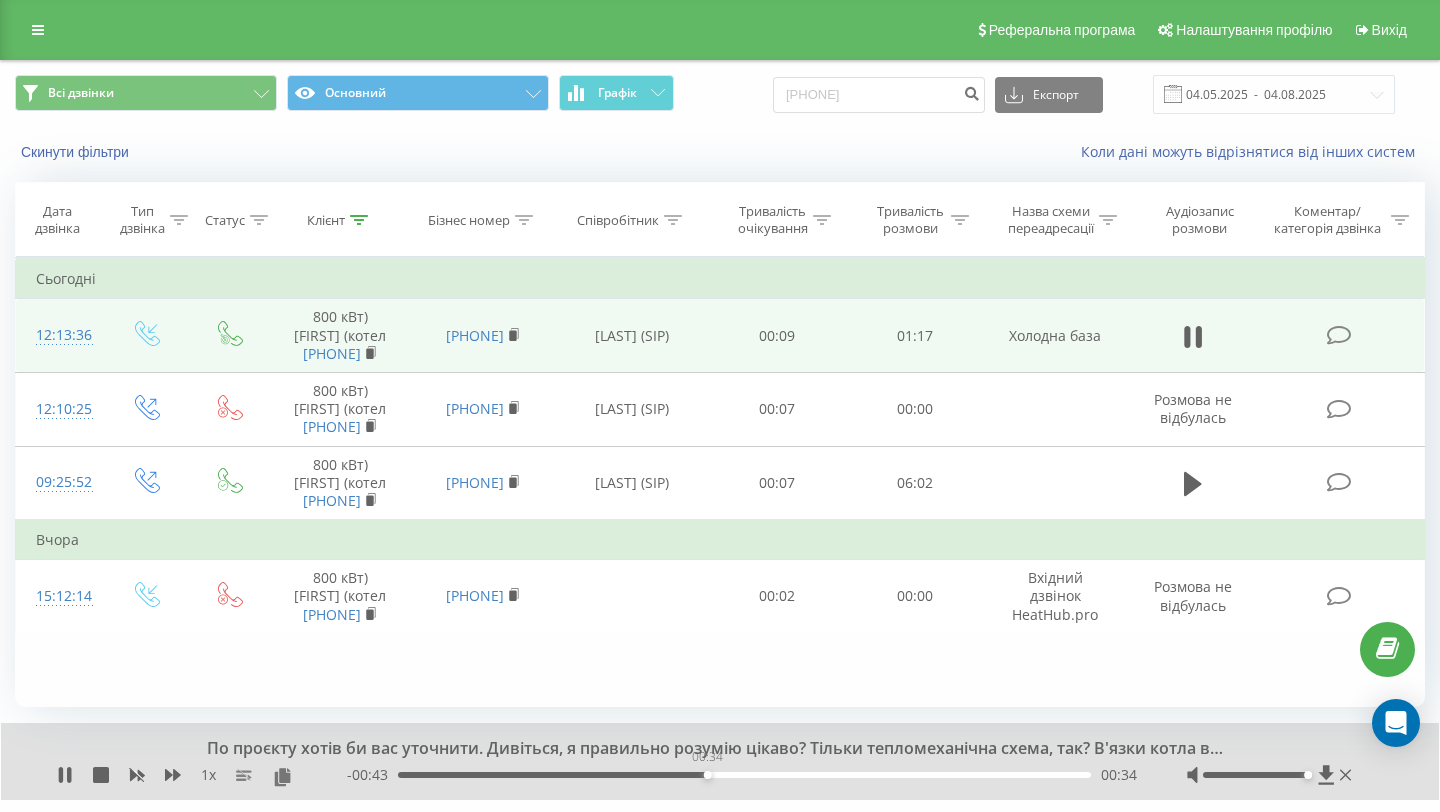 click on "00:34" at bounding box center (744, 775) 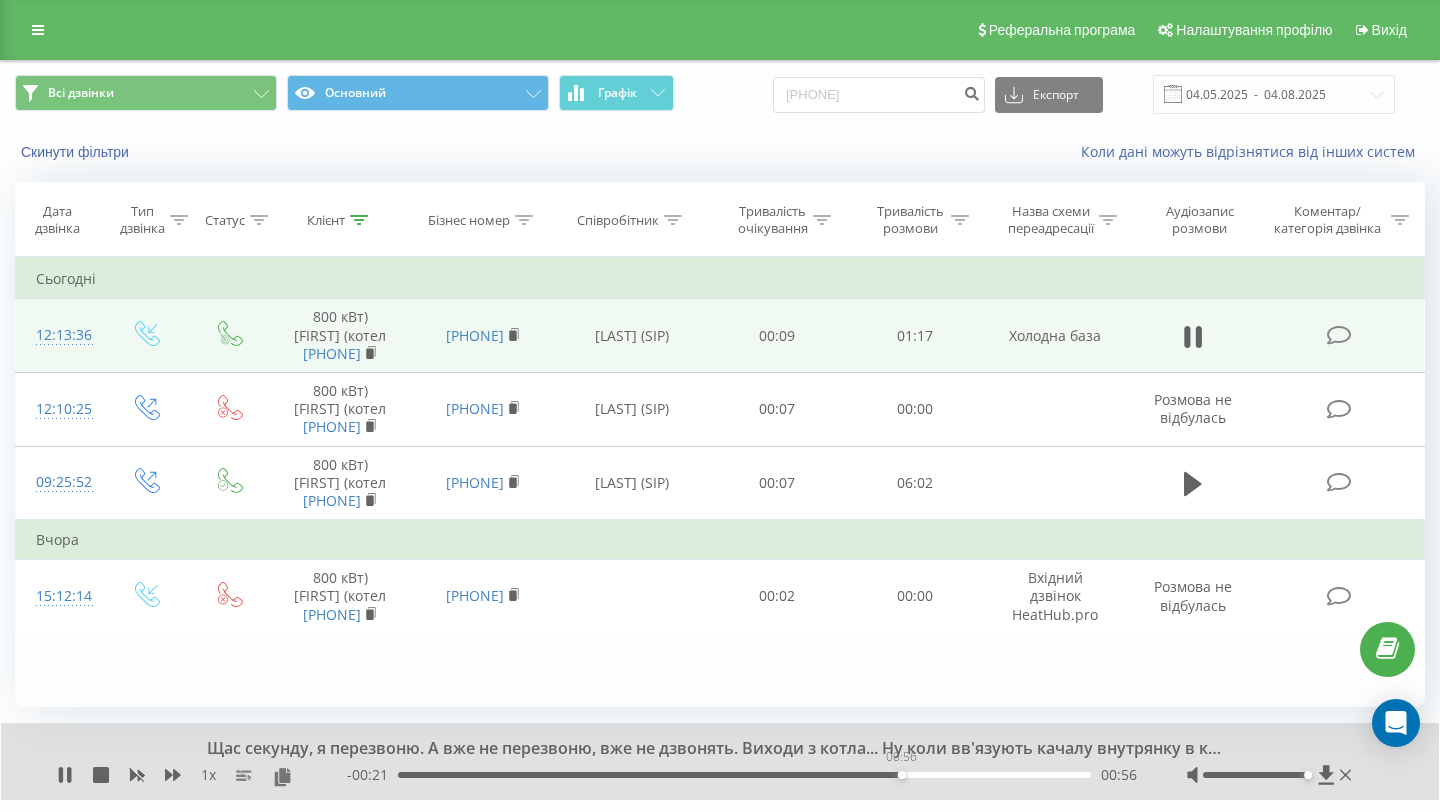 click on "00:56" at bounding box center (744, 775) 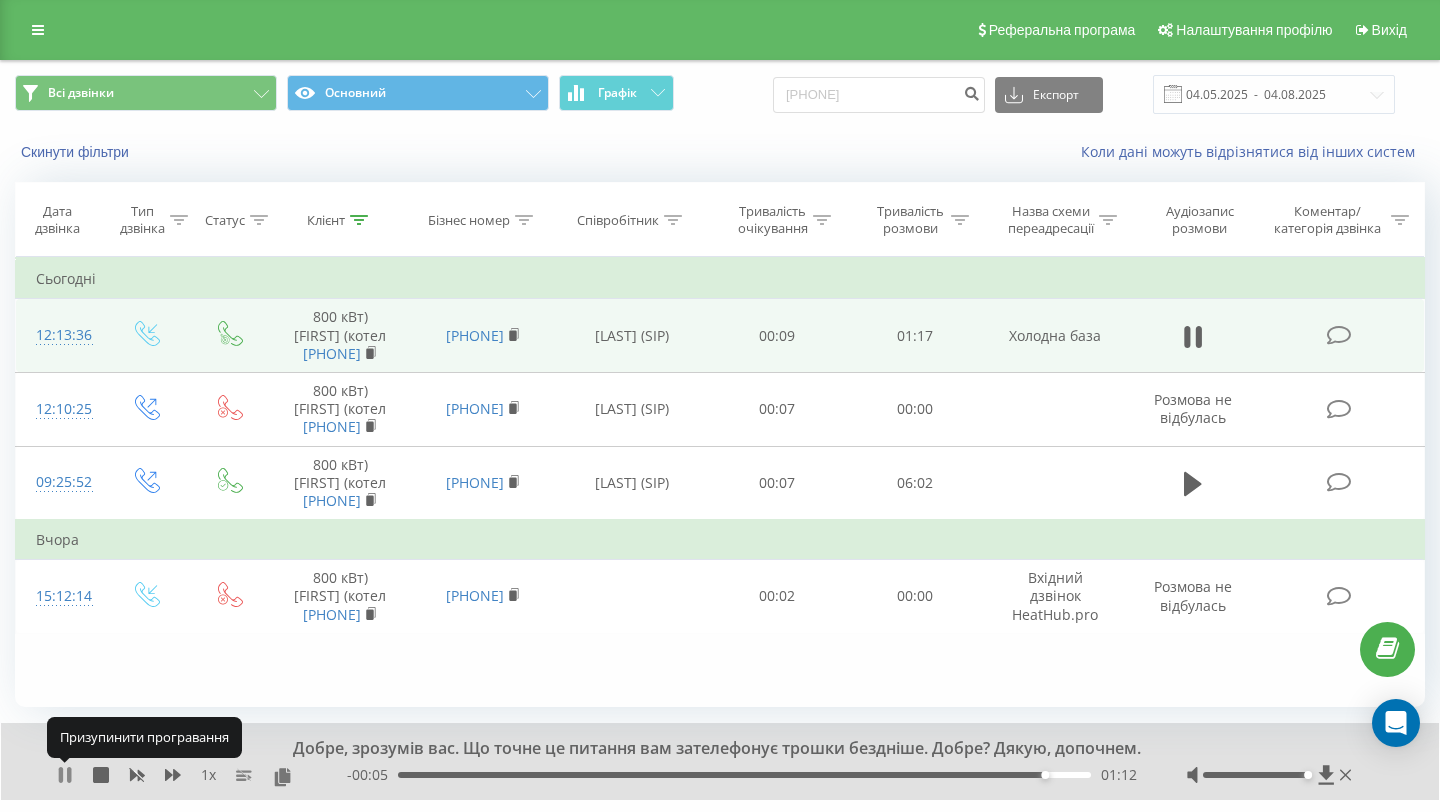 click 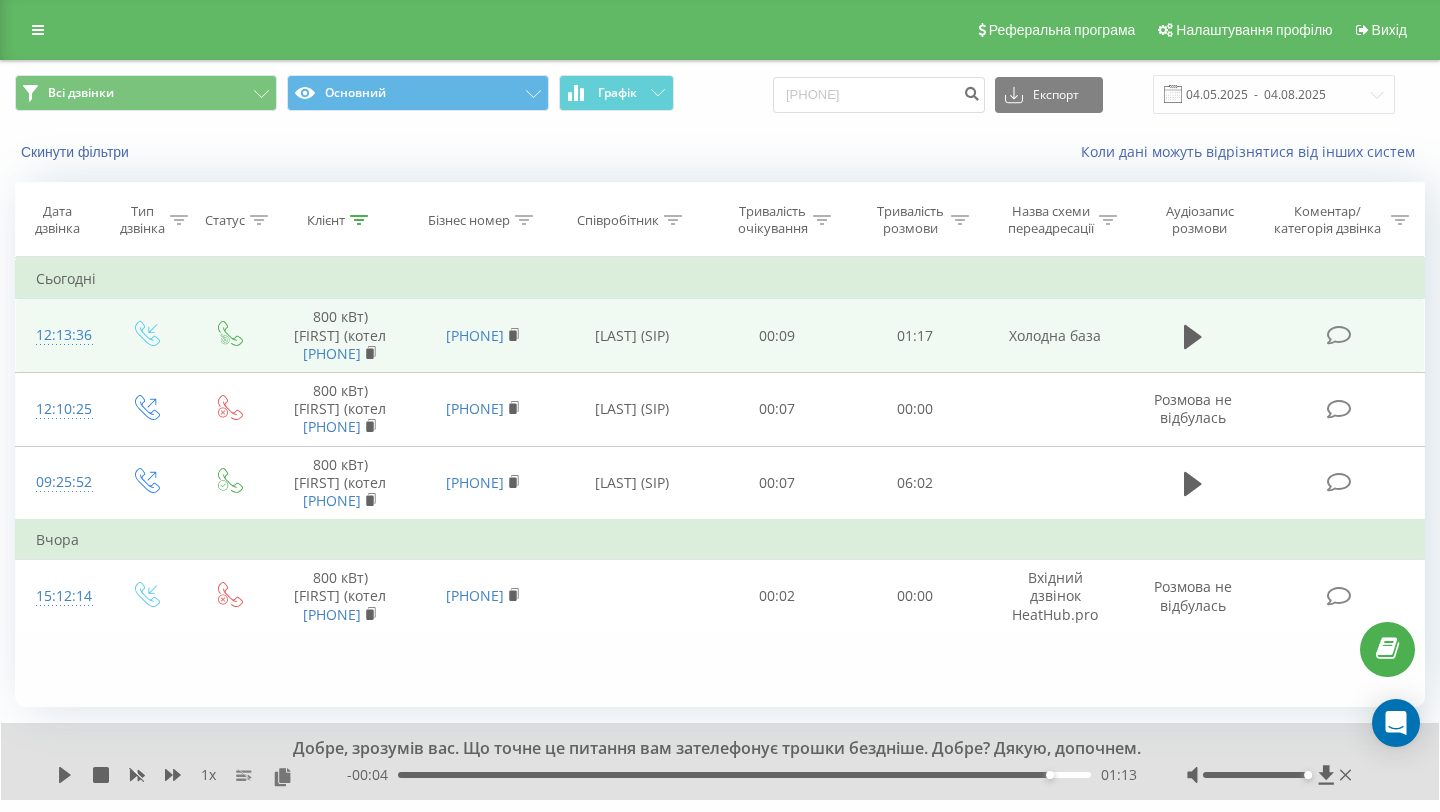 click on "- 00:04 01:13   01:13" at bounding box center (742, 775) 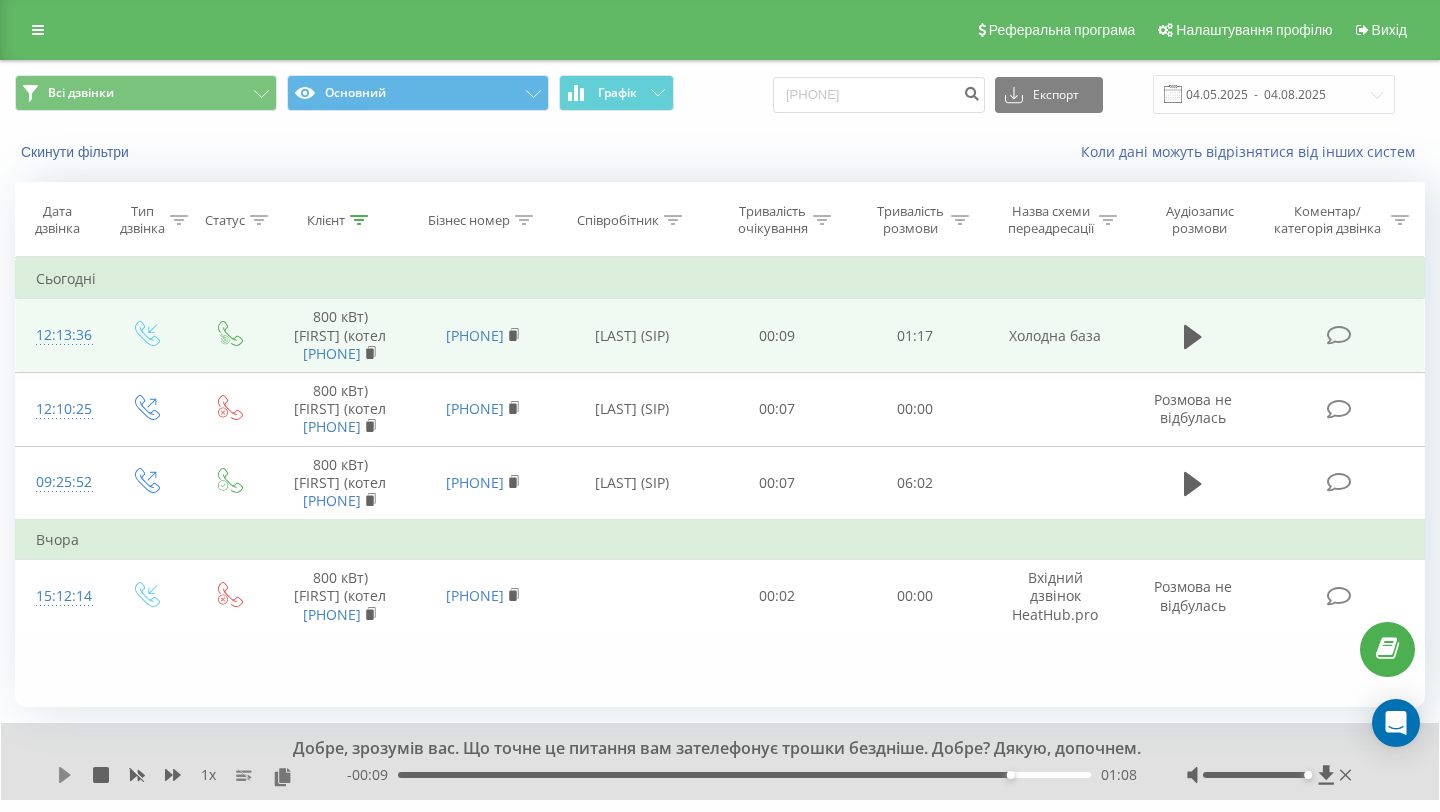 click 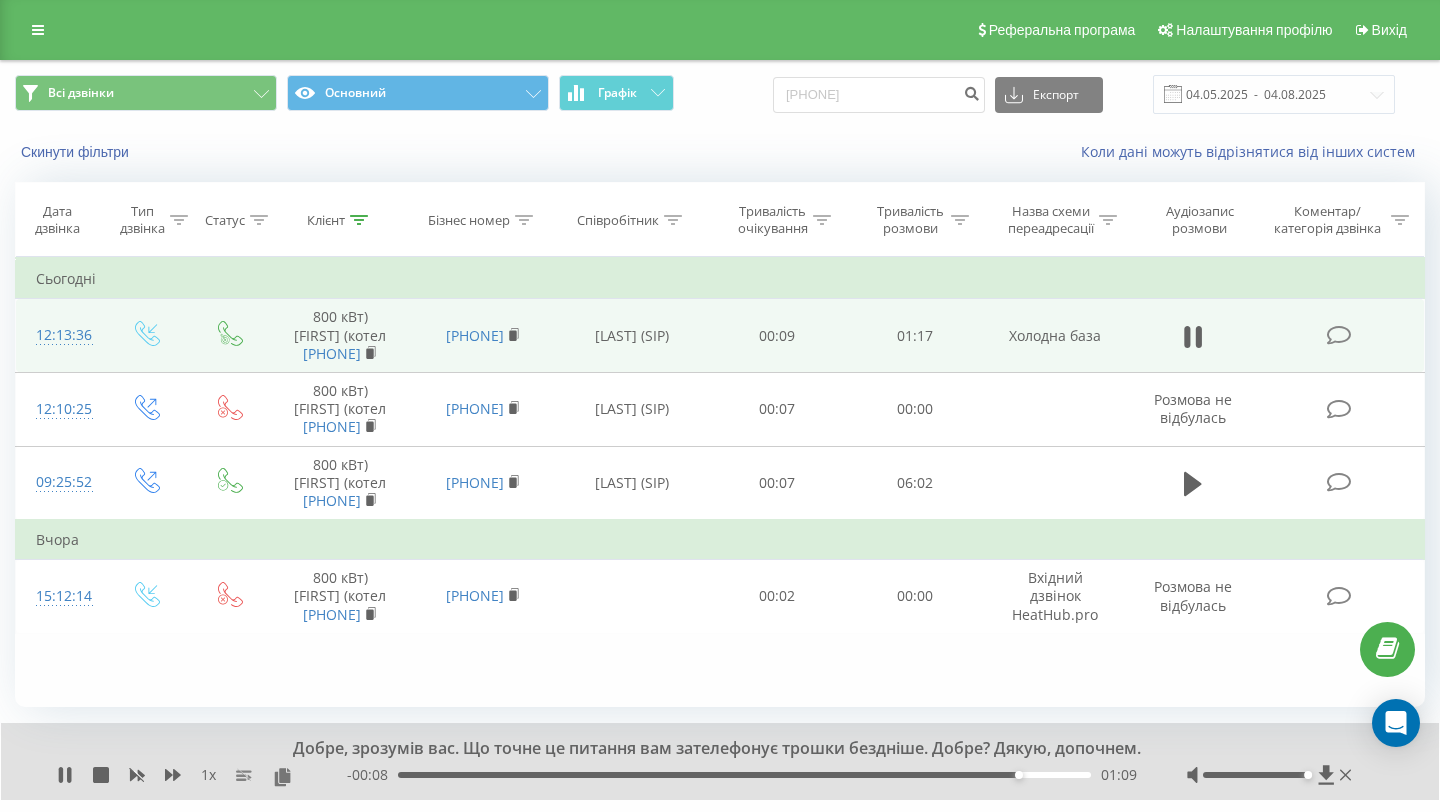 click on "- 00:08 01:09   01:09" at bounding box center [742, 775] 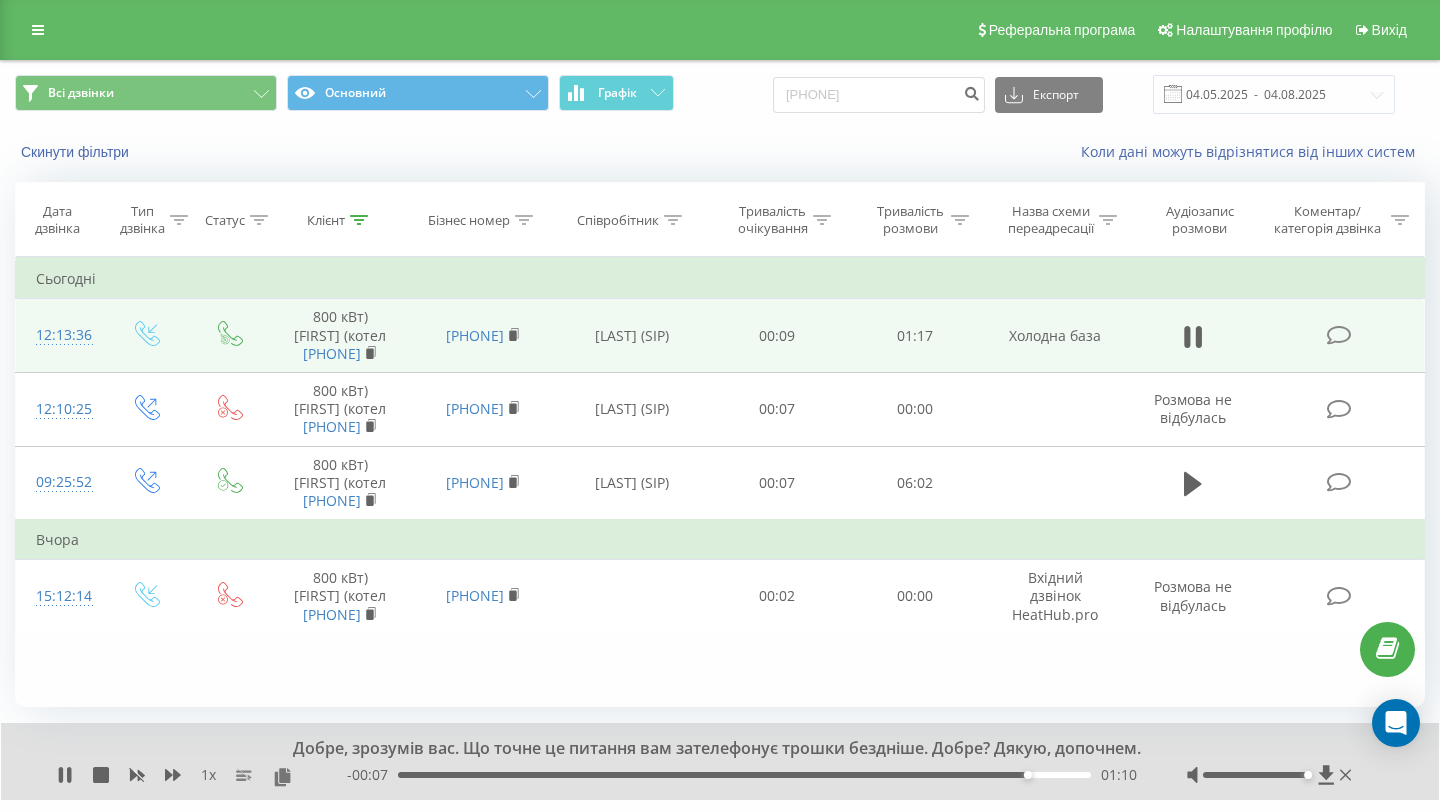 click on "01:10" at bounding box center (744, 775) 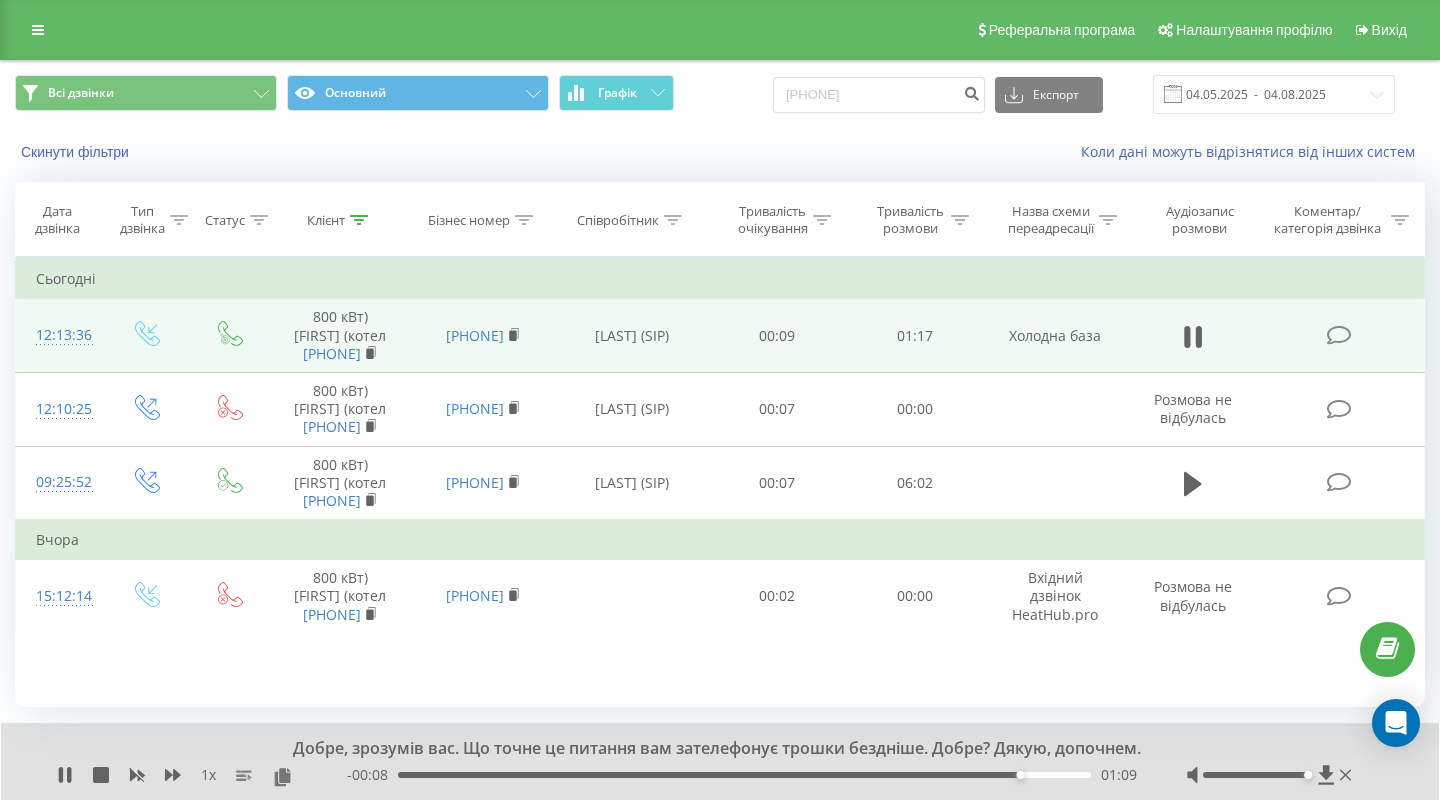 click on "Добре, зрозумів вас. Що точне це питання вам зателефонує трошки бездніше. Добре? Дякую, допочнем.   1 x  - 00:08 01:09   01:09" at bounding box center (720, 761) 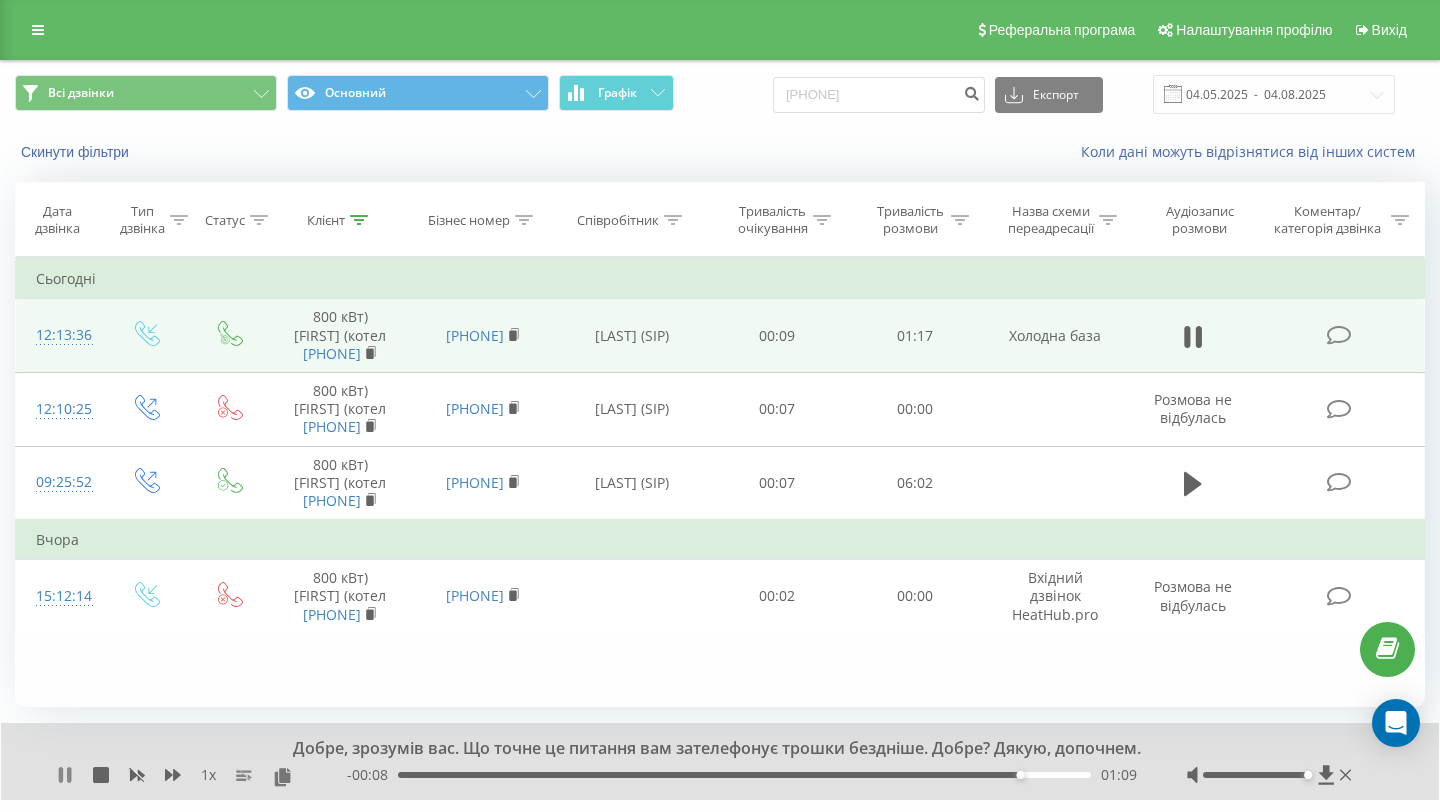 click 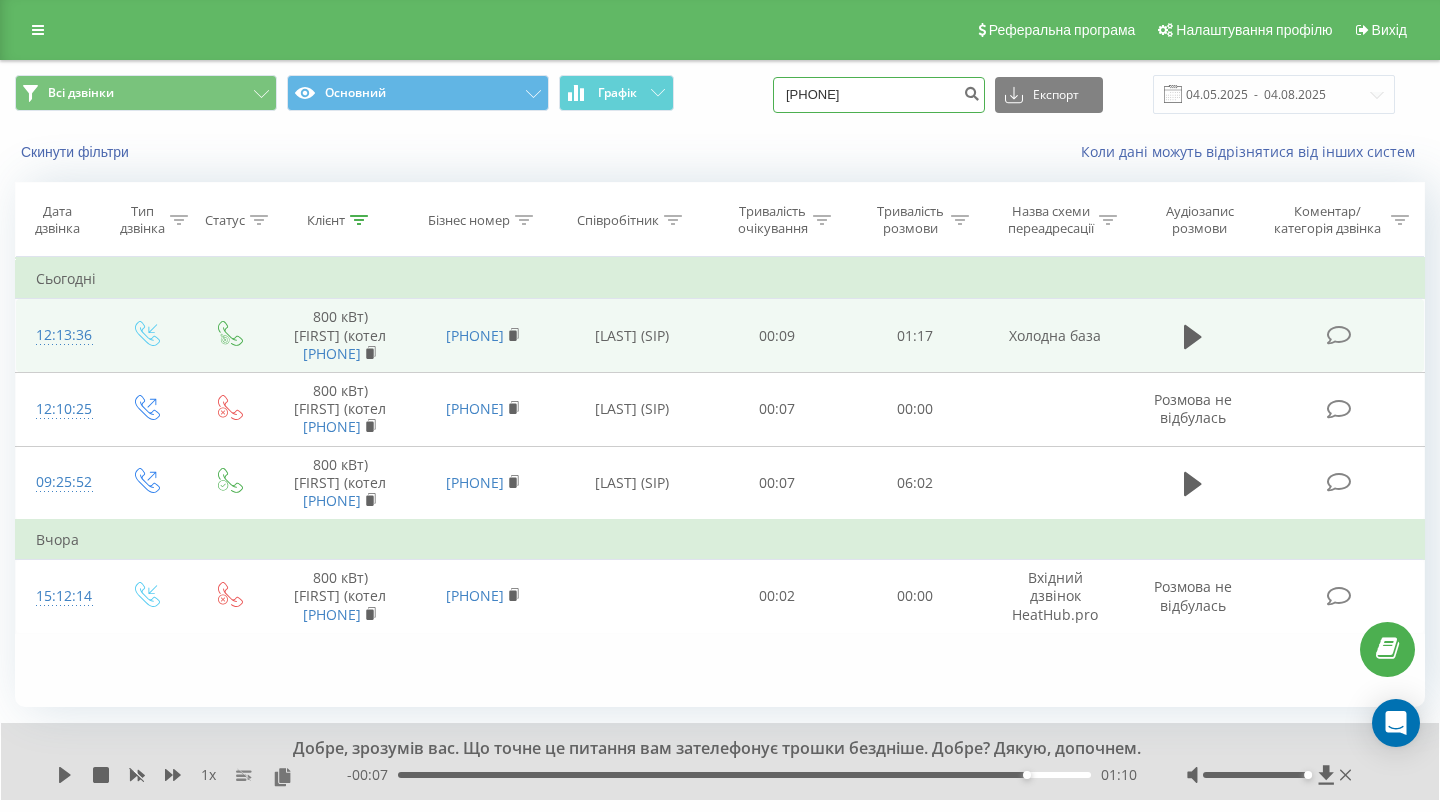 click on "380935180035" at bounding box center [879, 95] 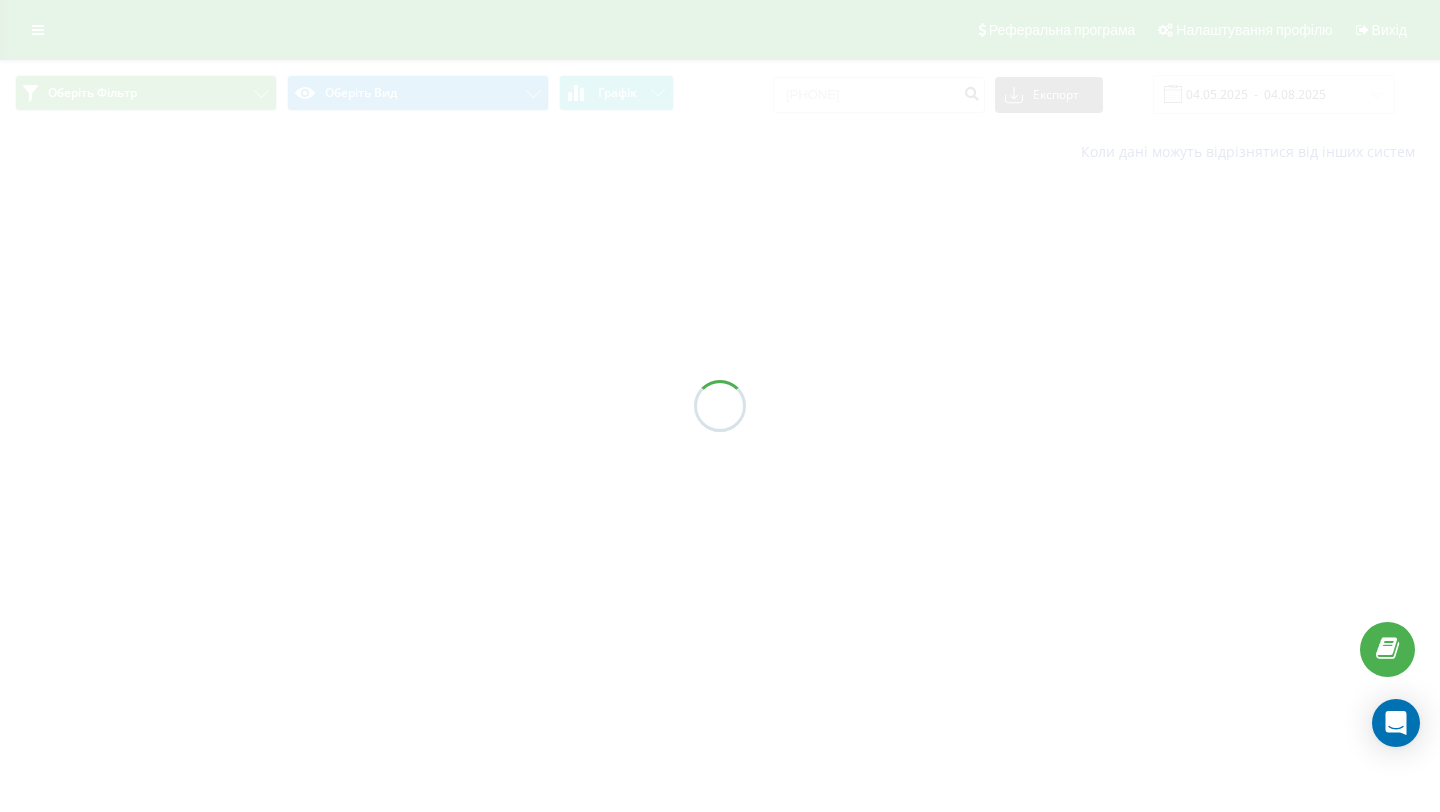 scroll, scrollTop: 0, scrollLeft: 0, axis: both 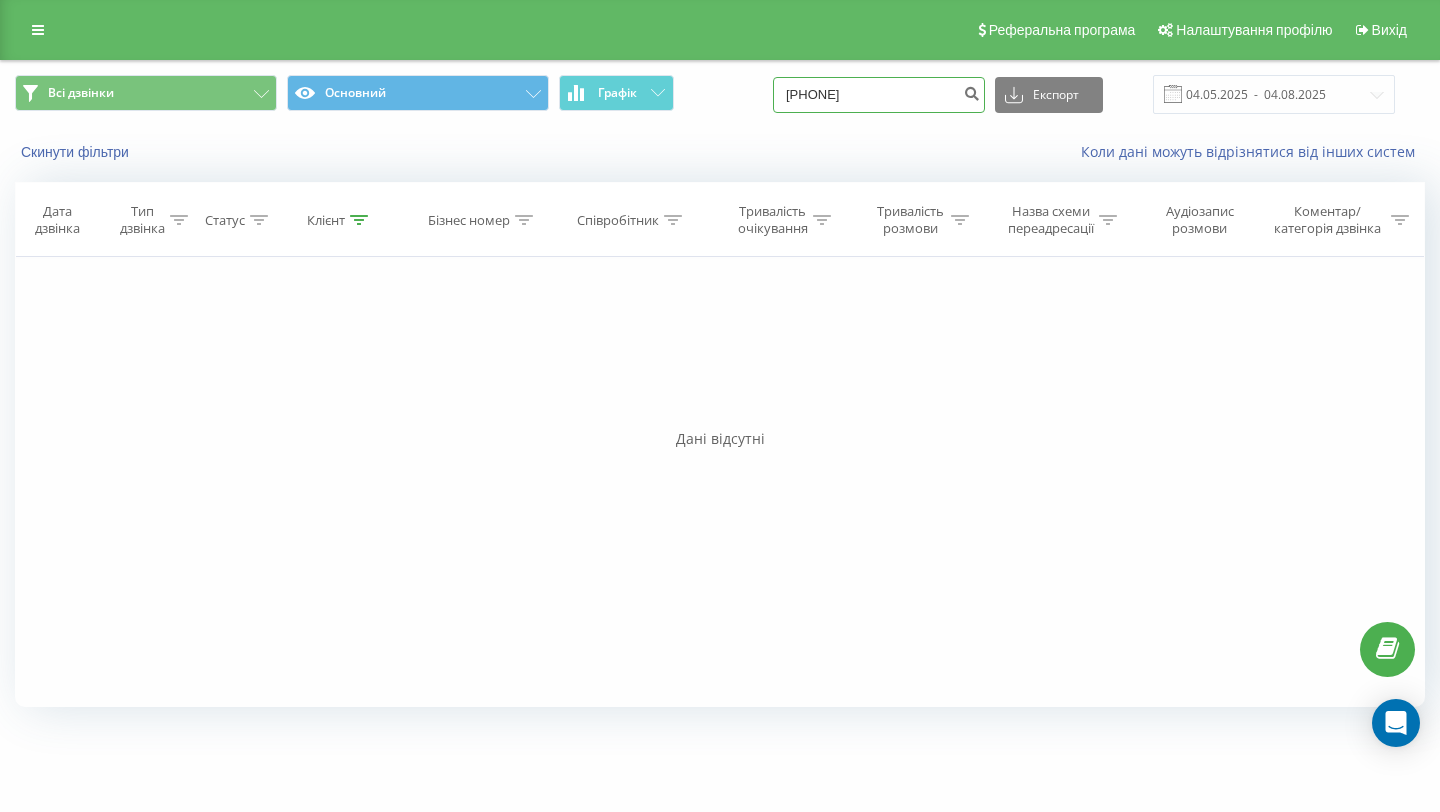 click on "0505323647" at bounding box center [879, 95] 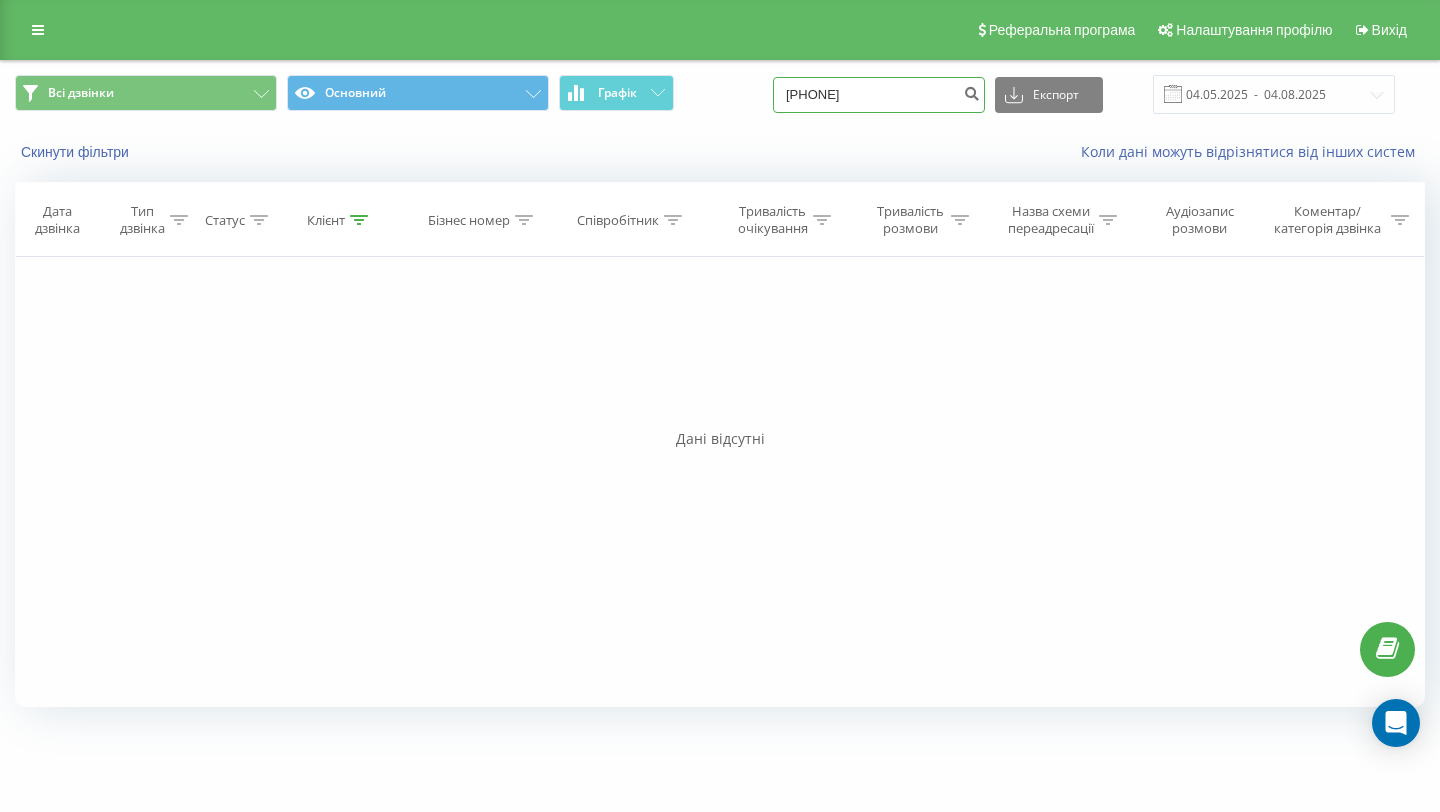 type on "0686519958" 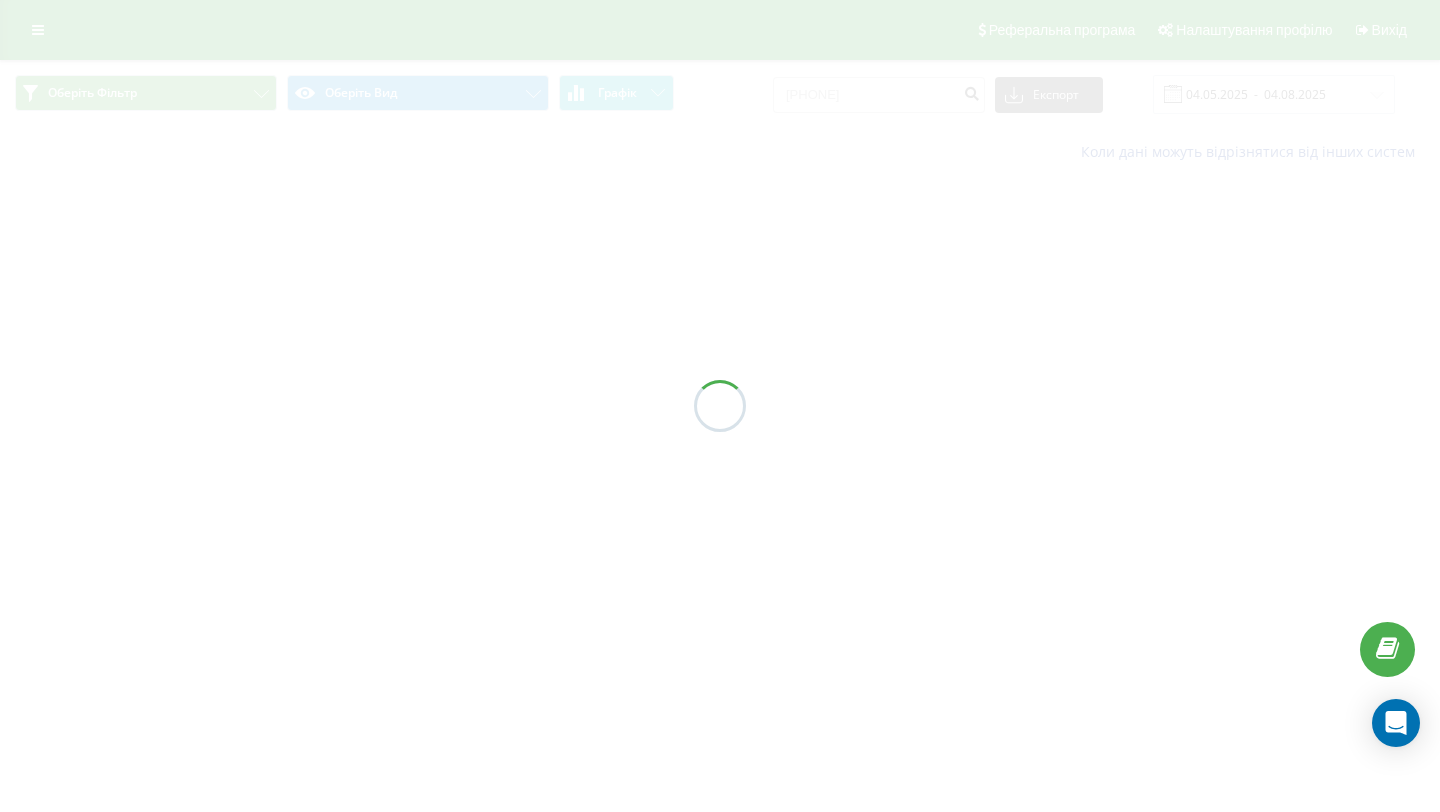 scroll, scrollTop: 0, scrollLeft: 0, axis: both 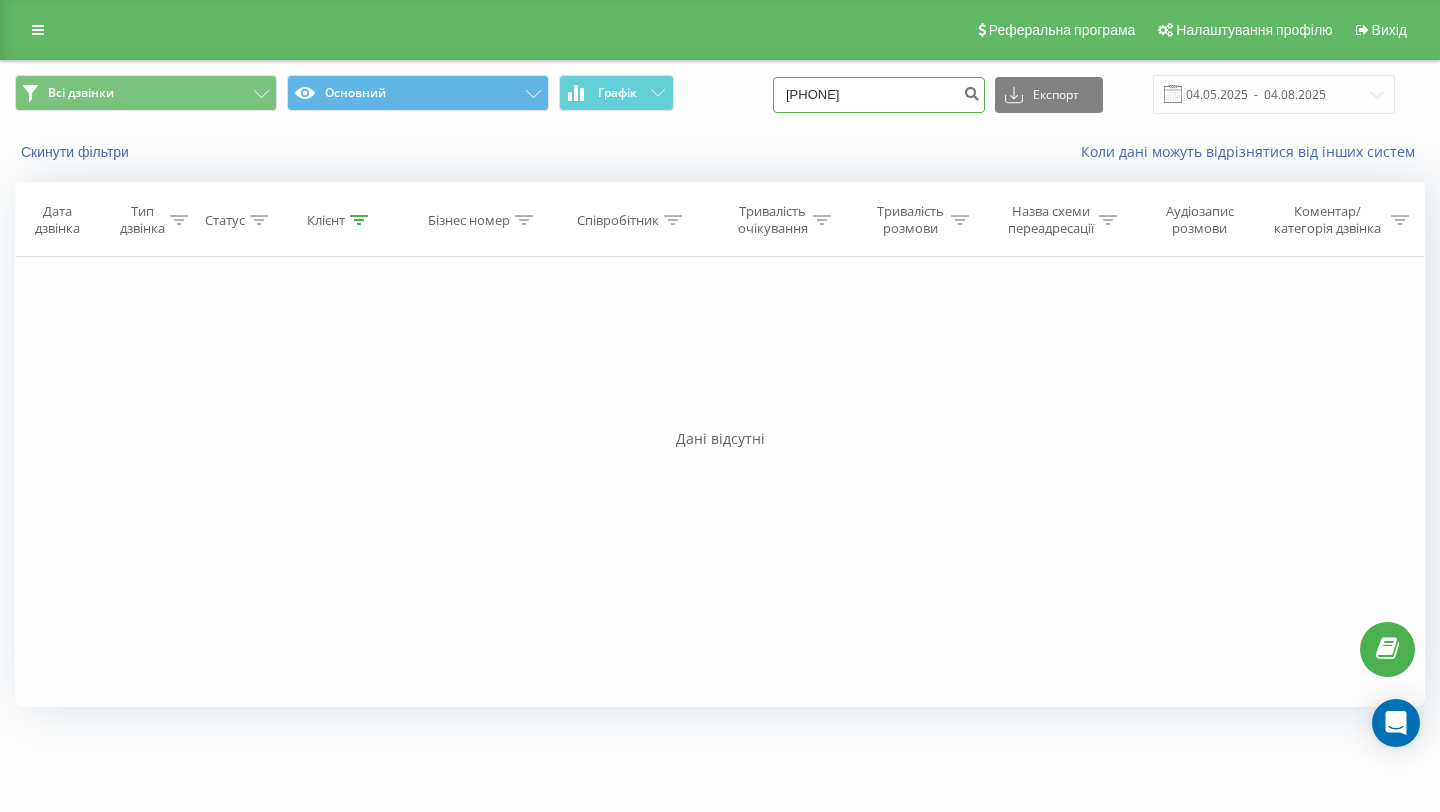 click on "0686519958" at bounding box center [879, 95] 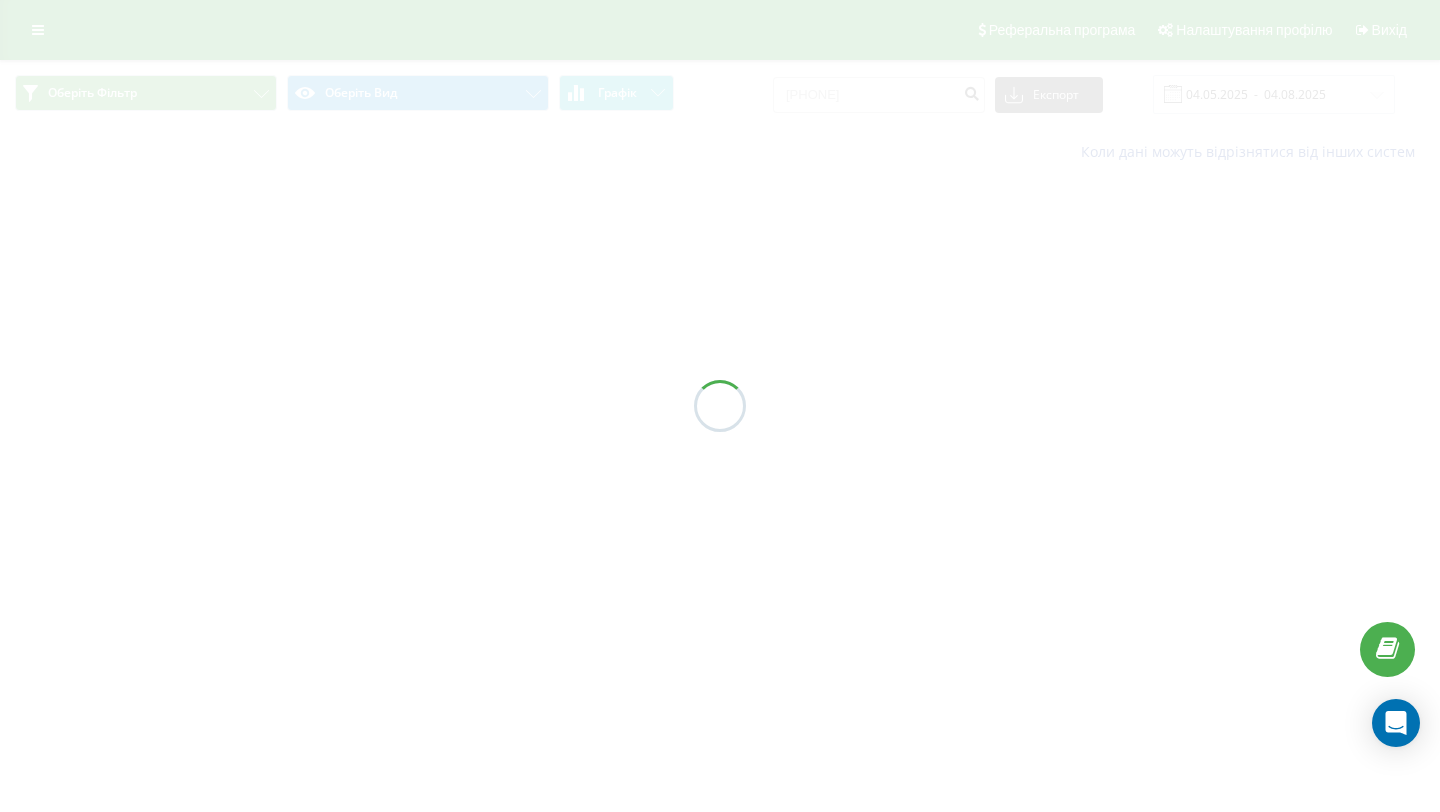scroll, scrollTop: 0, scrollLeft: 0, axis: both 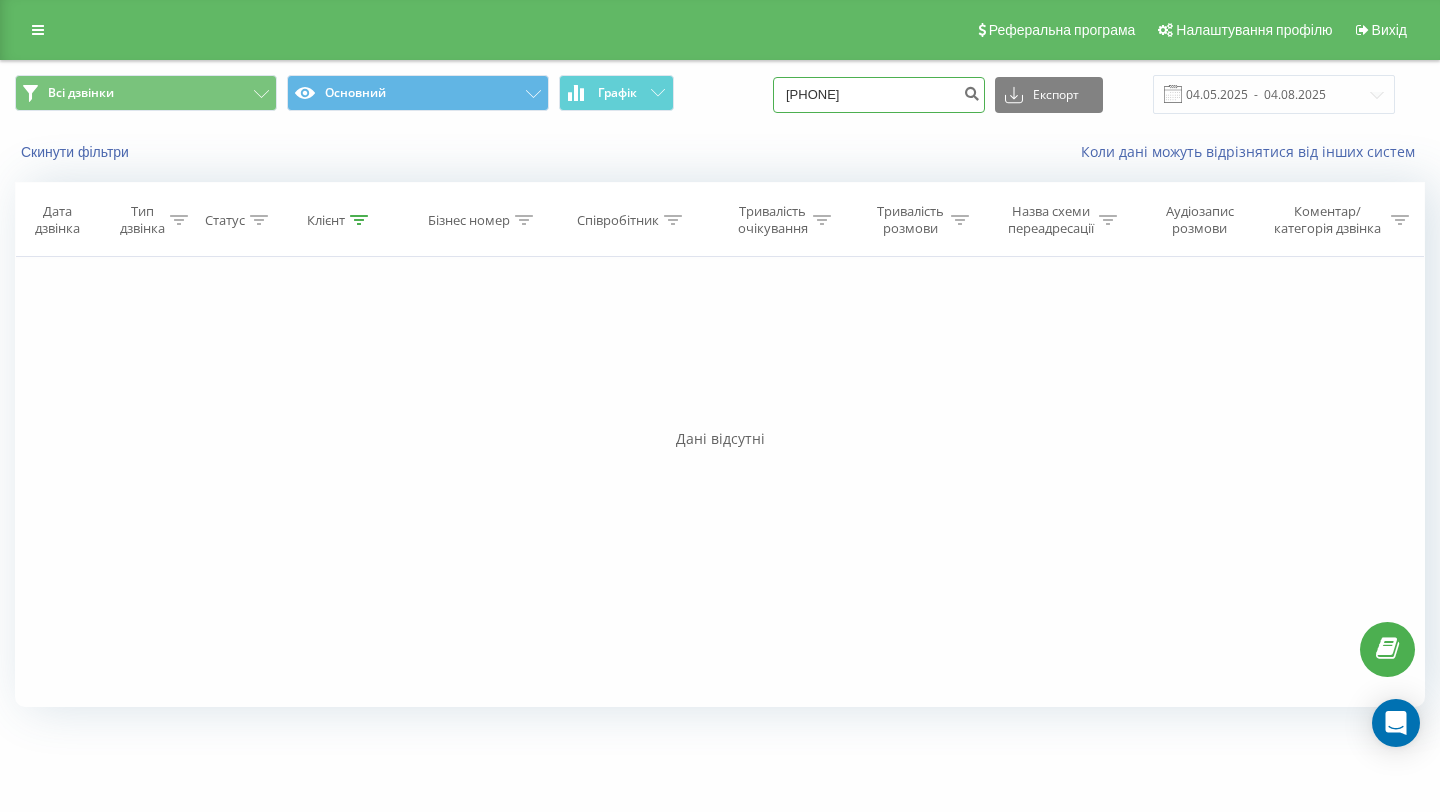 click on "[PHONE]" at bounding box center (879, 95) 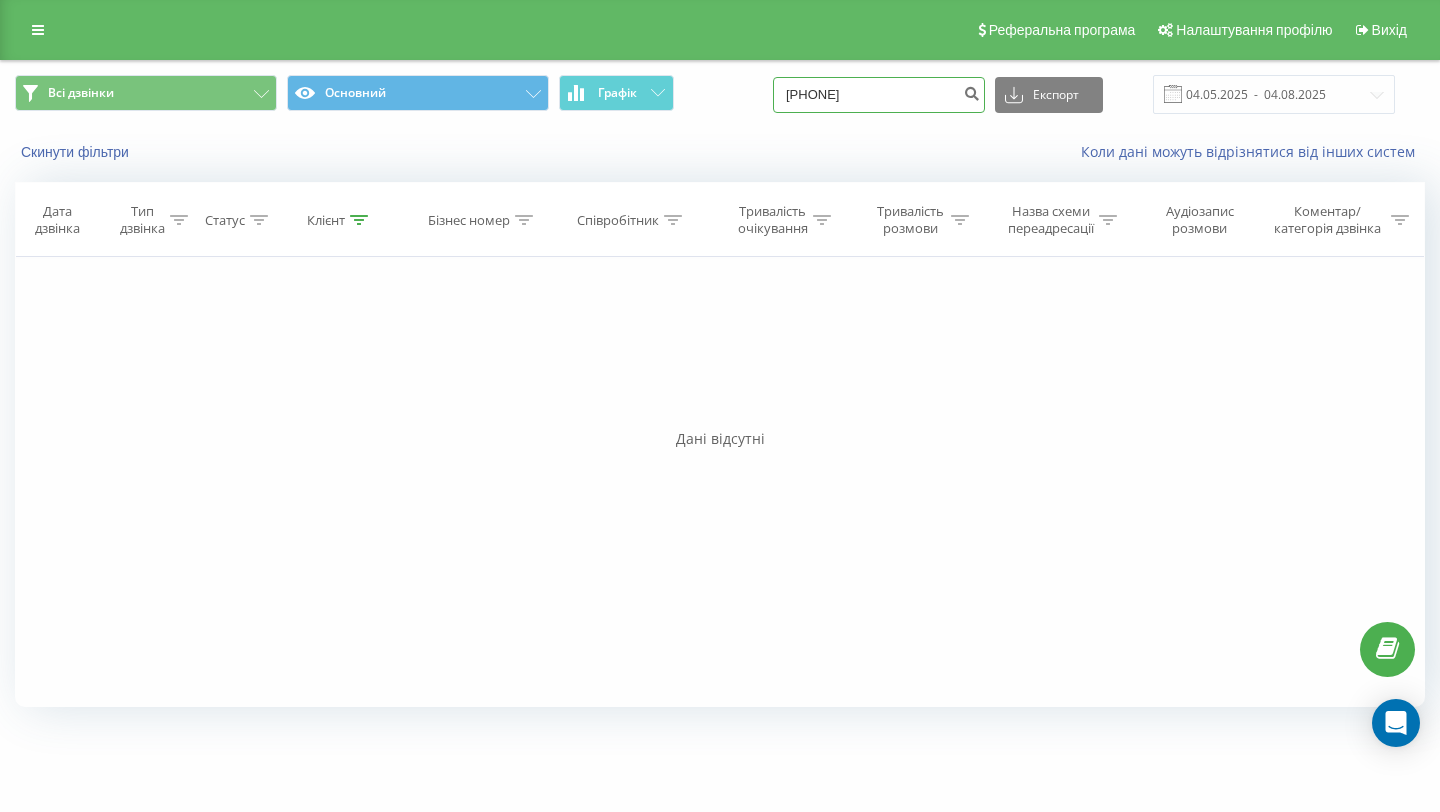 type on "[PHONE]" 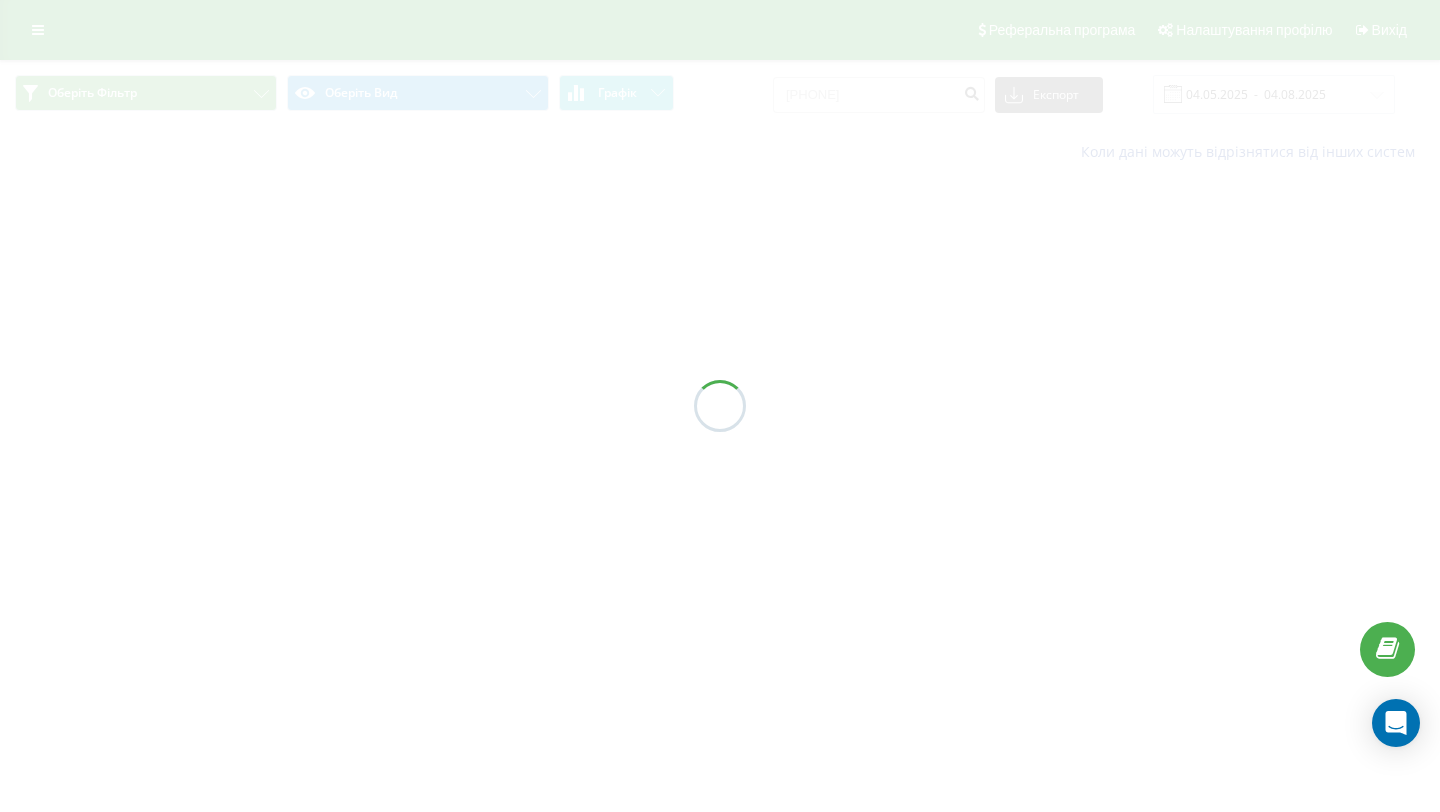 scroll, scrollTop: 0, scrollLeft: 0, axis: both 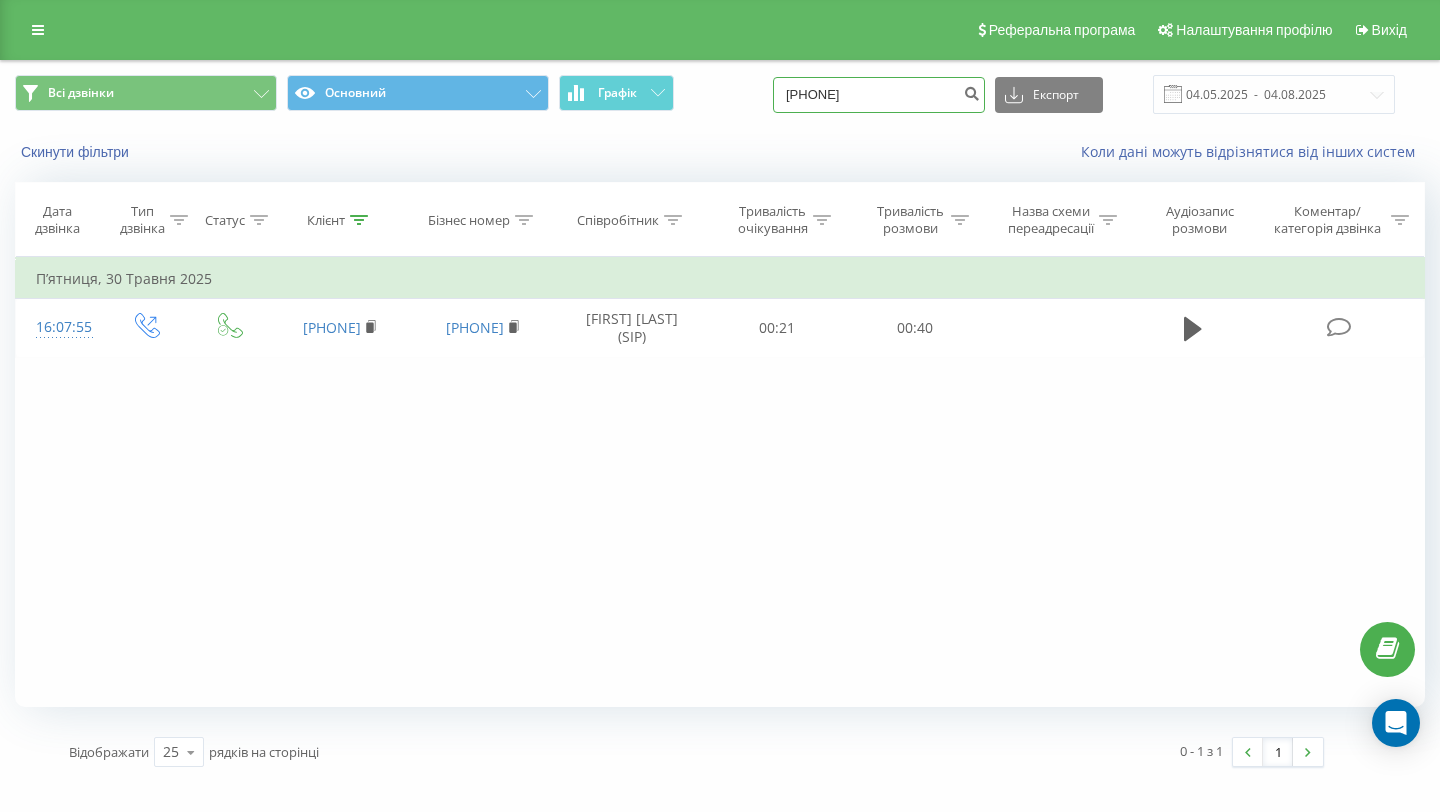 click on "[PHONE]" at bounding box center [879, 95] 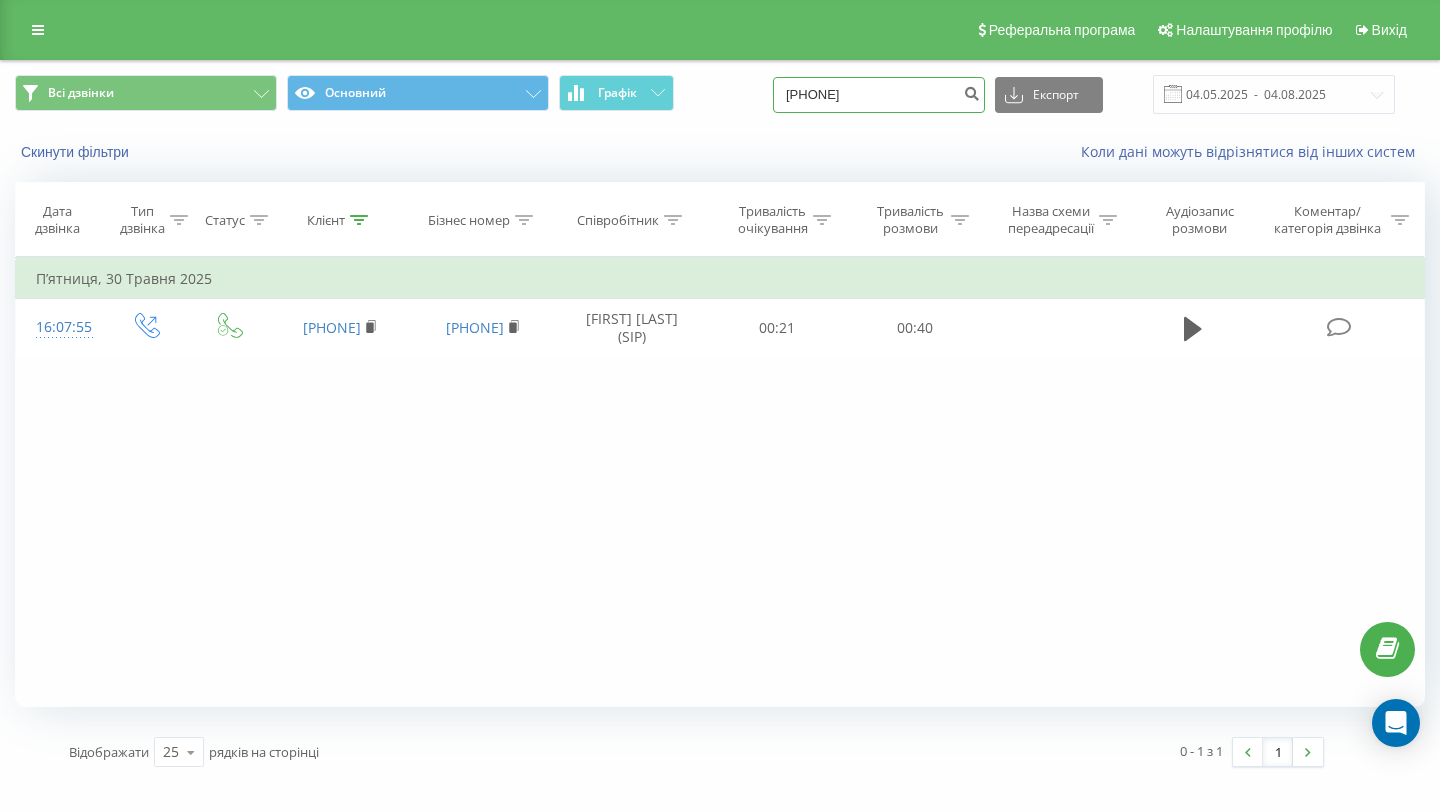 type on "[PHONE]" 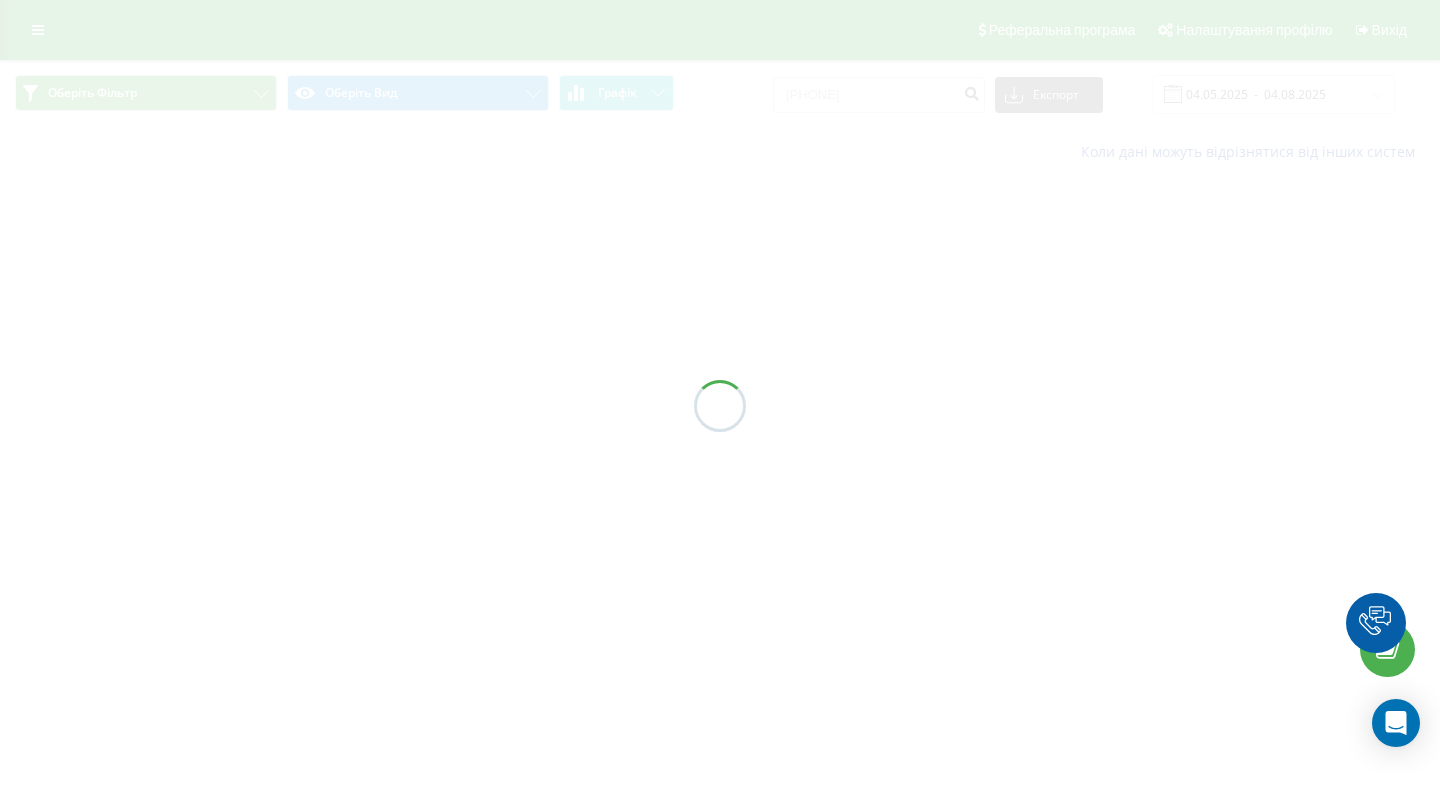 scroll, scrollTop: 0, scrollLeft: 0, axis: both 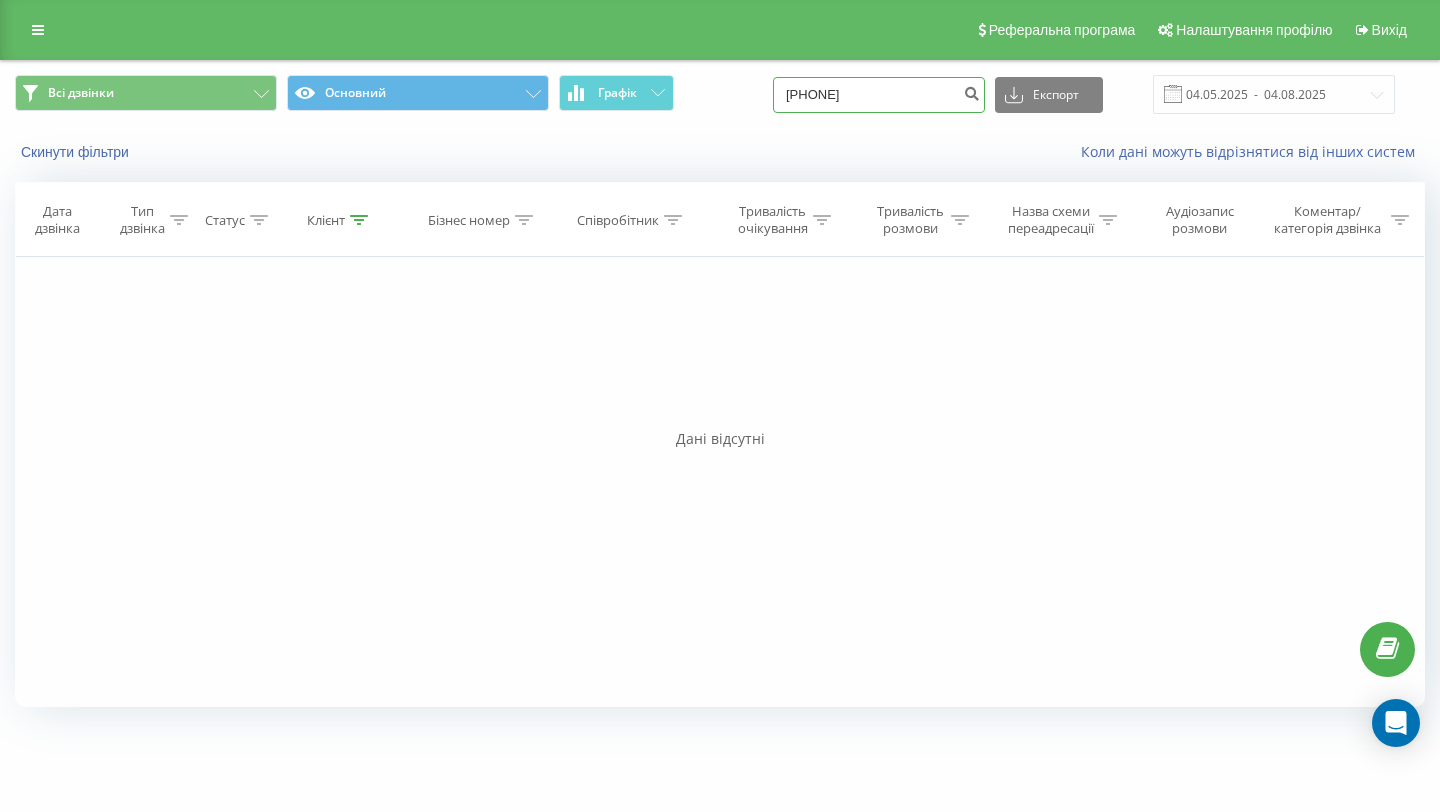click on "[PHONE]" at bounding box center (879, 95) 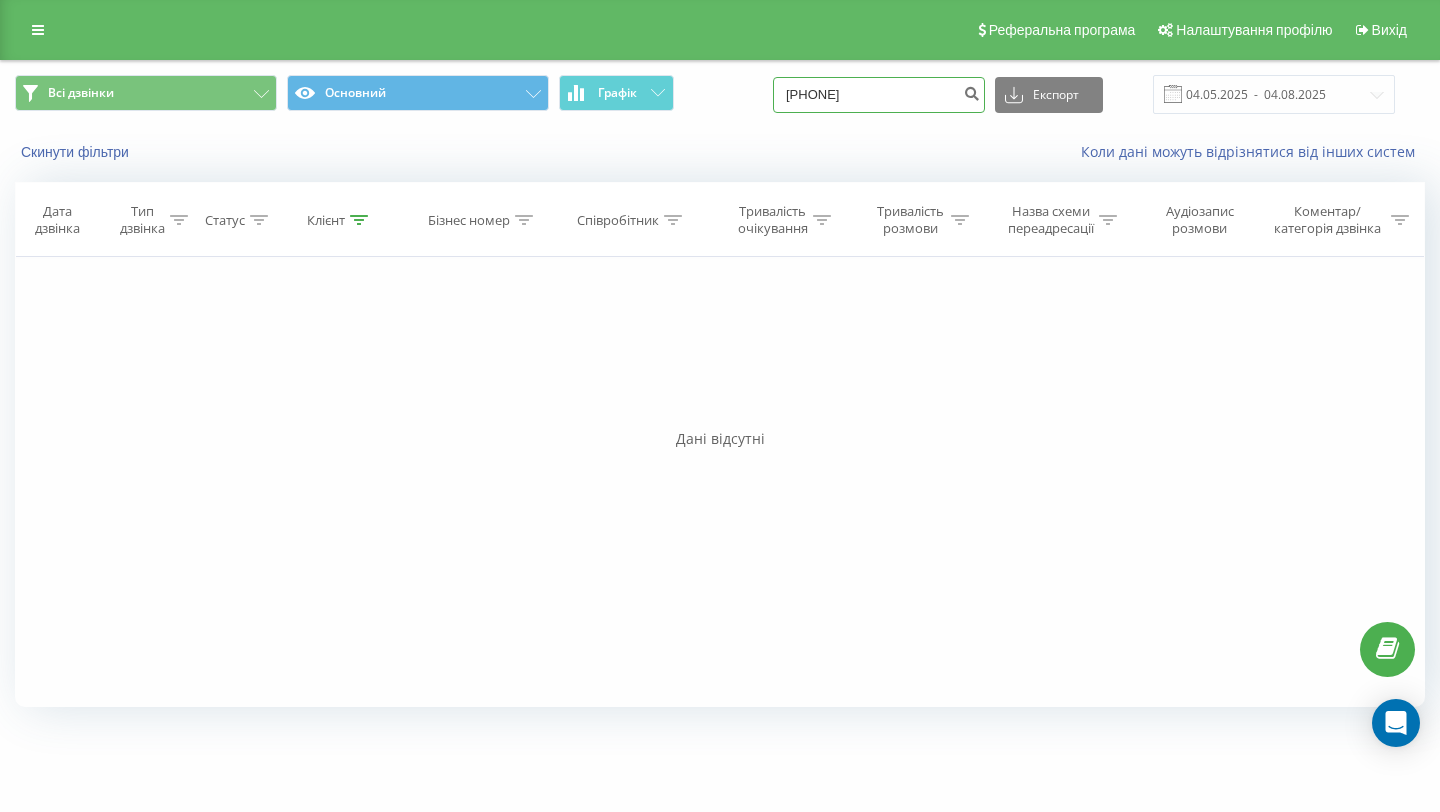 type on "[PHONE]" 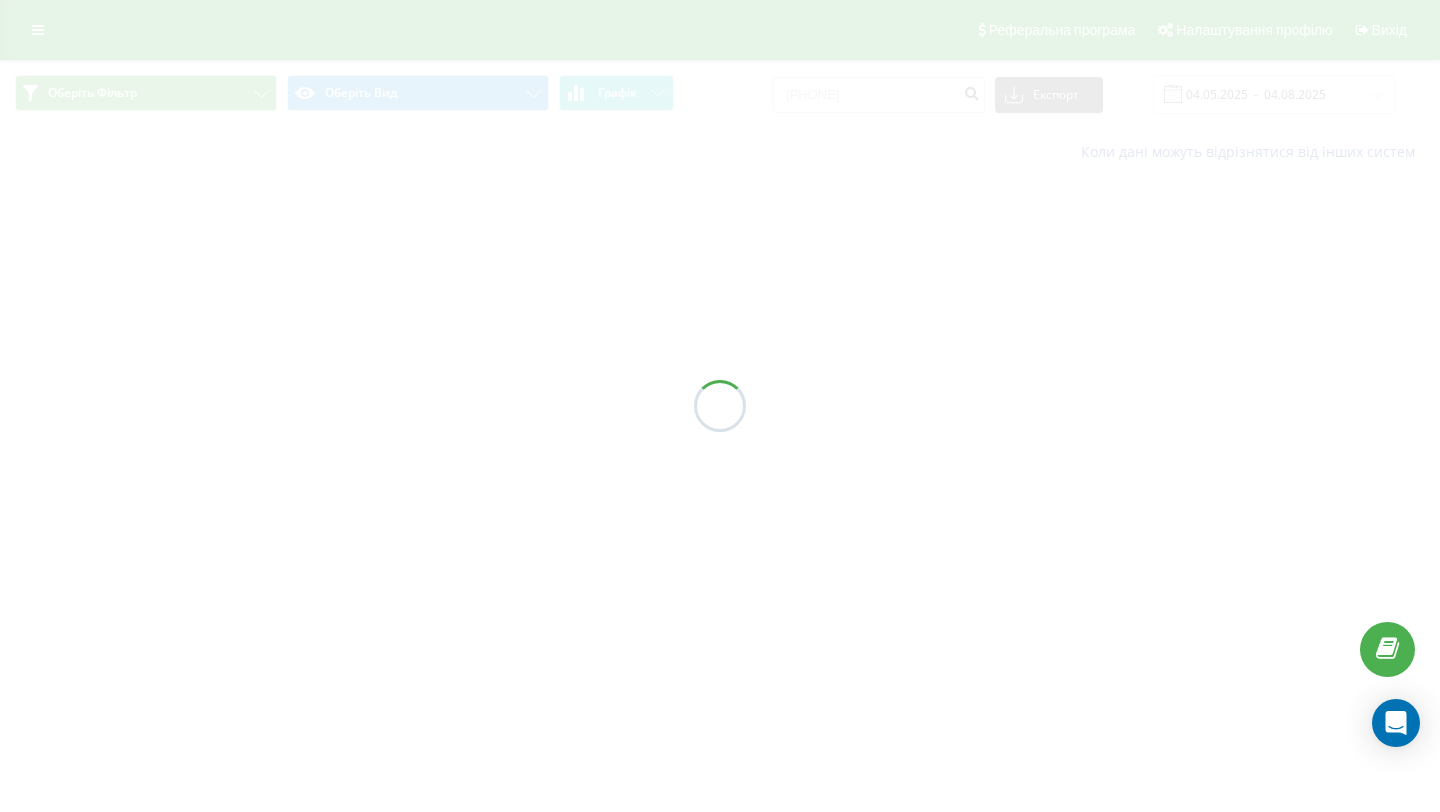 scroll, scrollTop: 0, scrollLeft: 0, axis: both 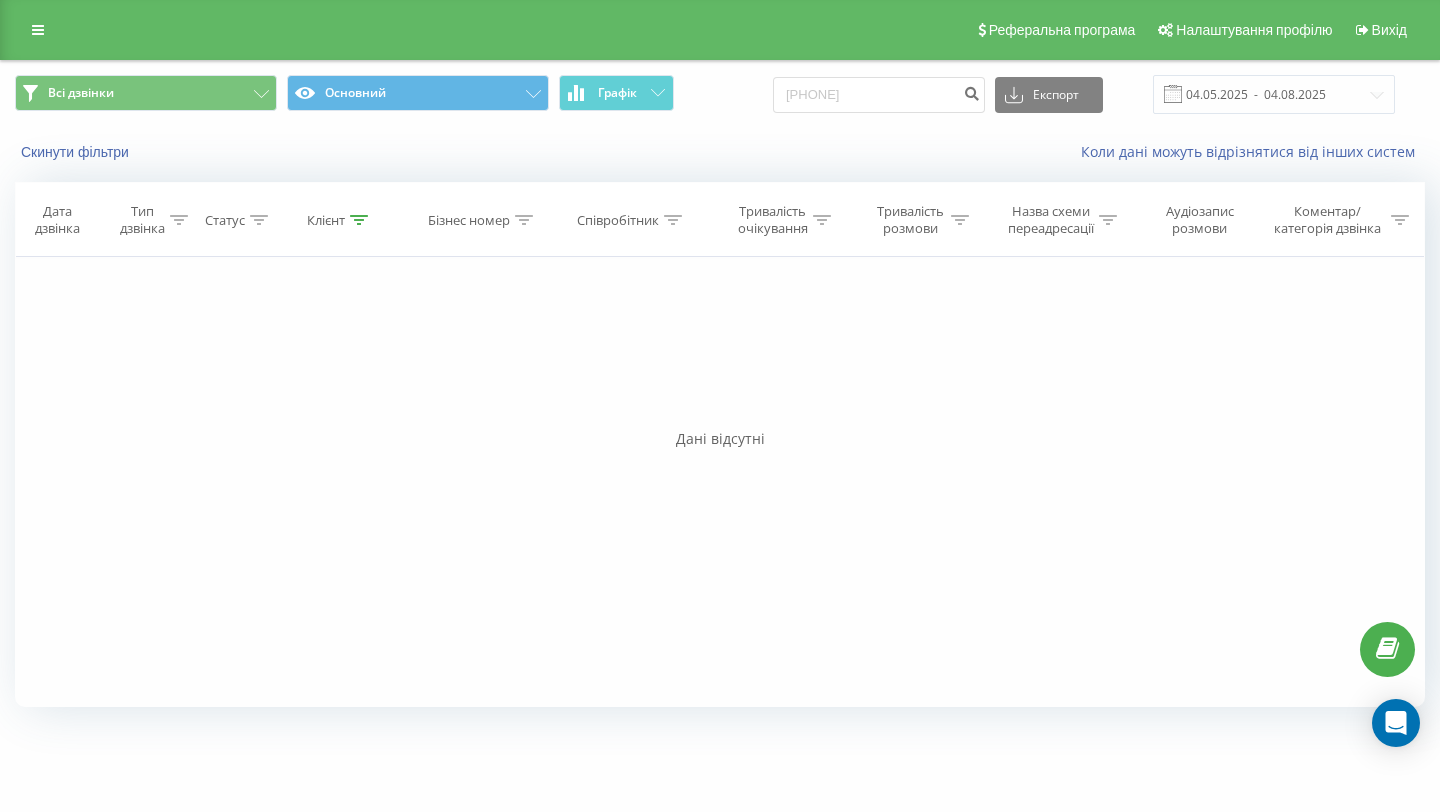 click on "Всі дзвінки Основний Графік [PHONE] Експорт .csv .xls .xlsx [DATE]  -  [DATE]" at bounding box center [720, 94] 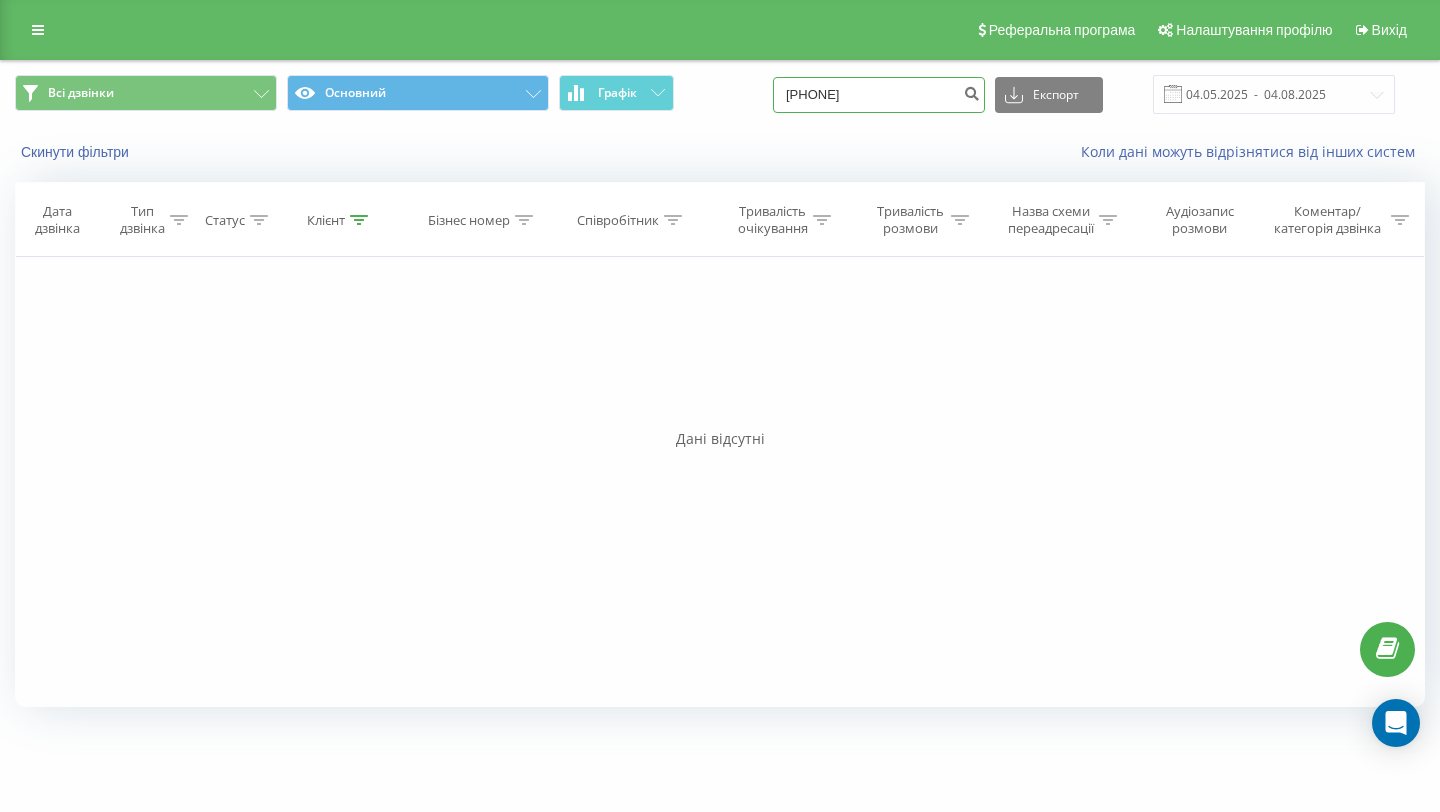 click on "[PHONE]" at bounding box center (879, 95) 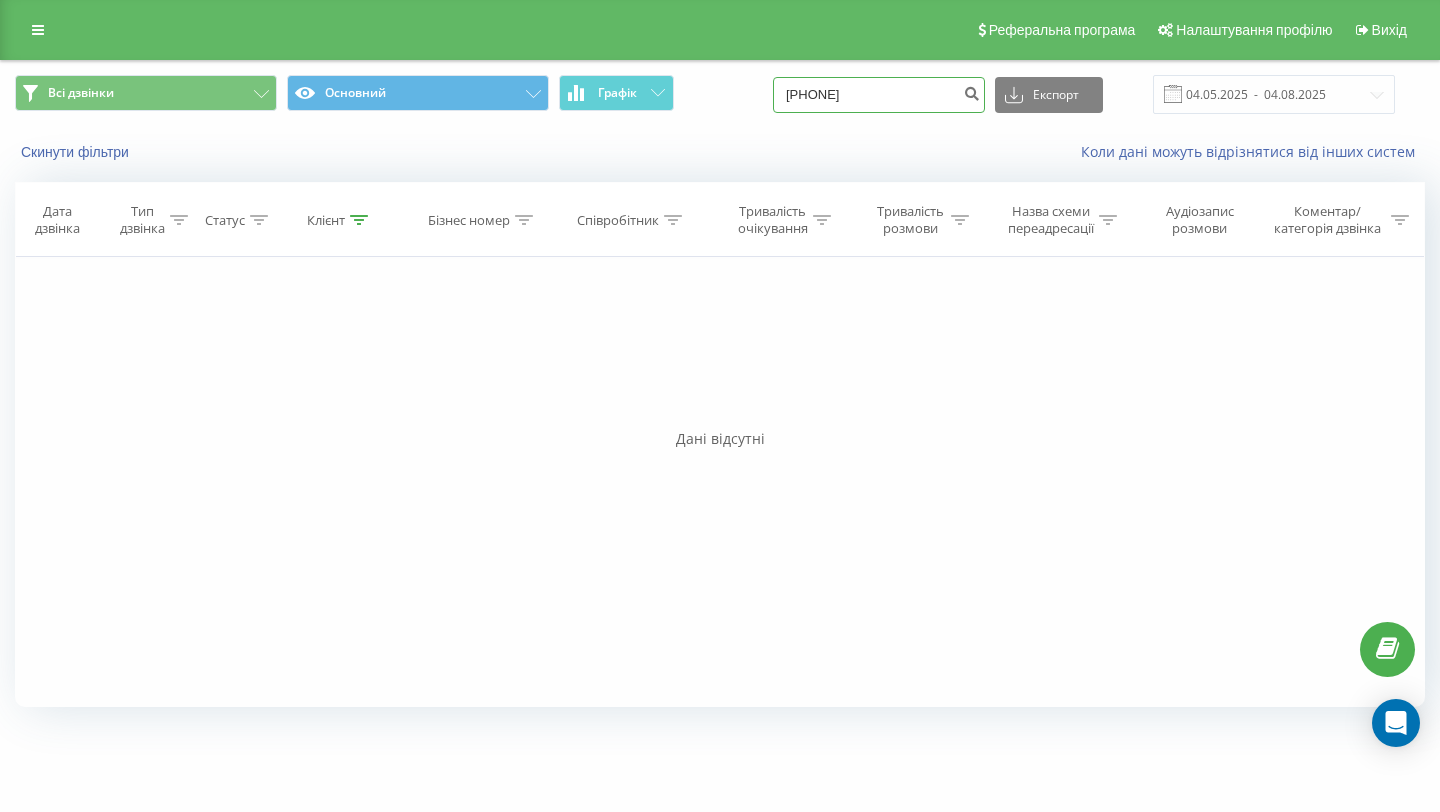 type on "[PHONE]" 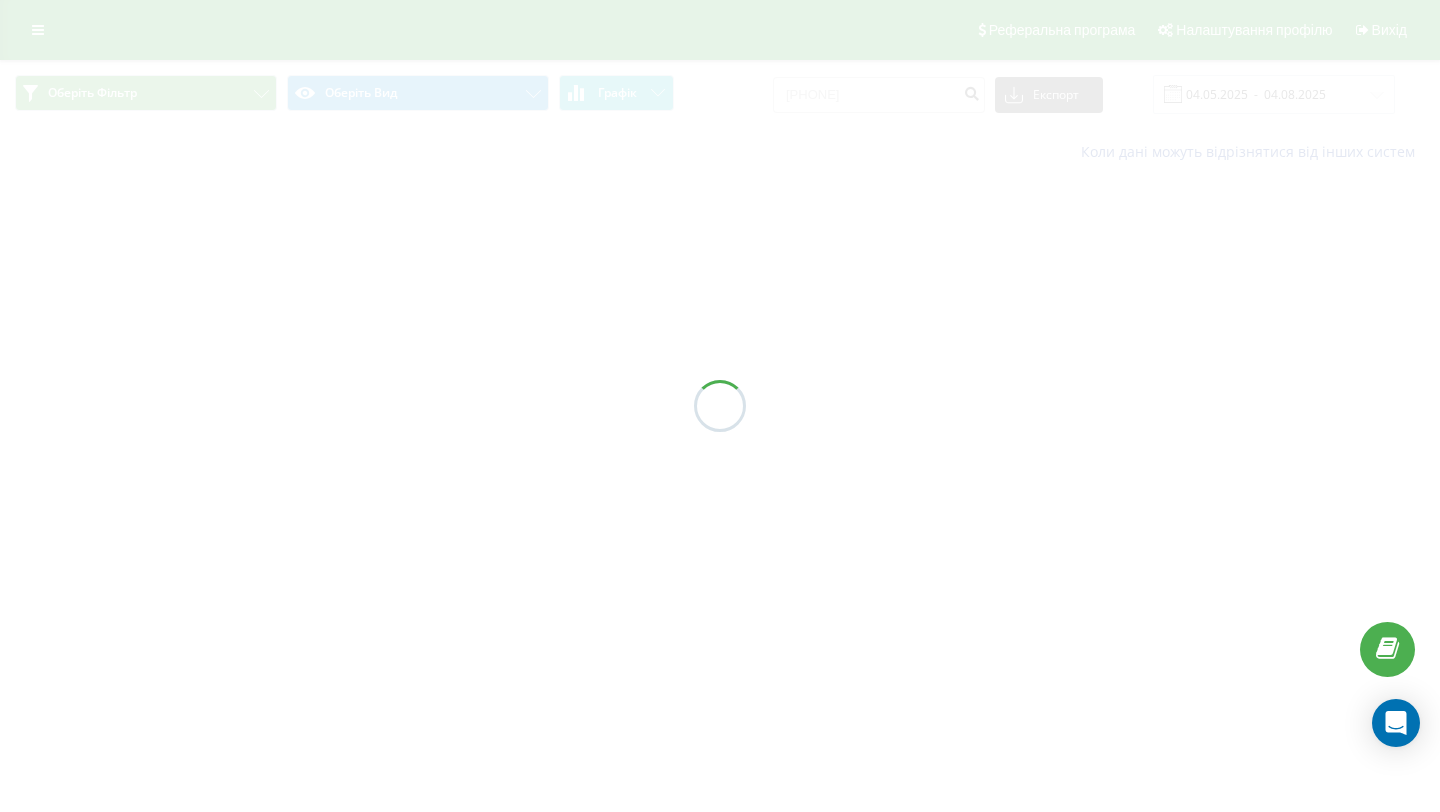 scroll, scrollTop: 0, scrollLeft: 0, axis: both 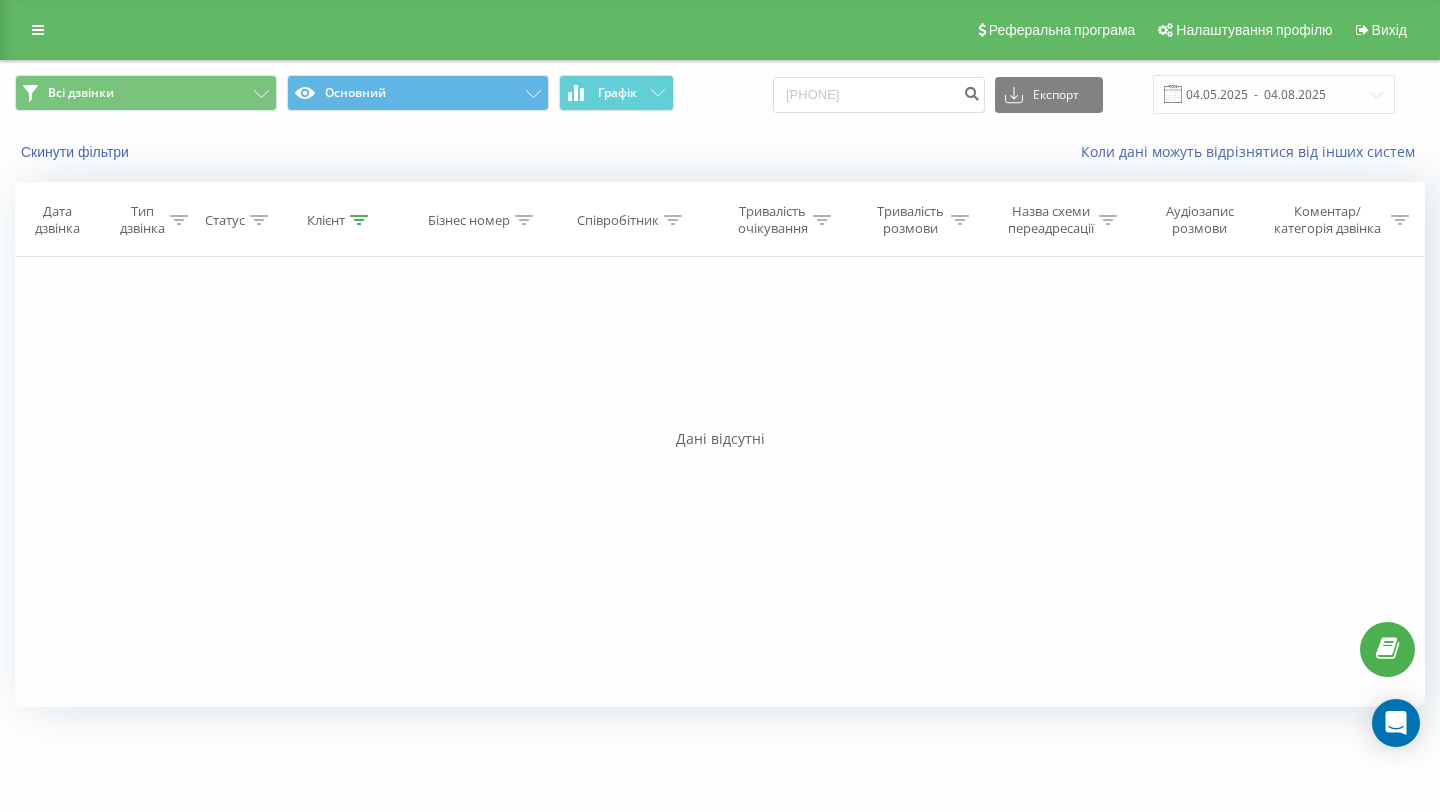 click on "Всі дзвінки Основний Графік [PHONE] Експорт .csv .xls .xlsx [DATE]  -  [DATE]" at bounding box center (720, 94) 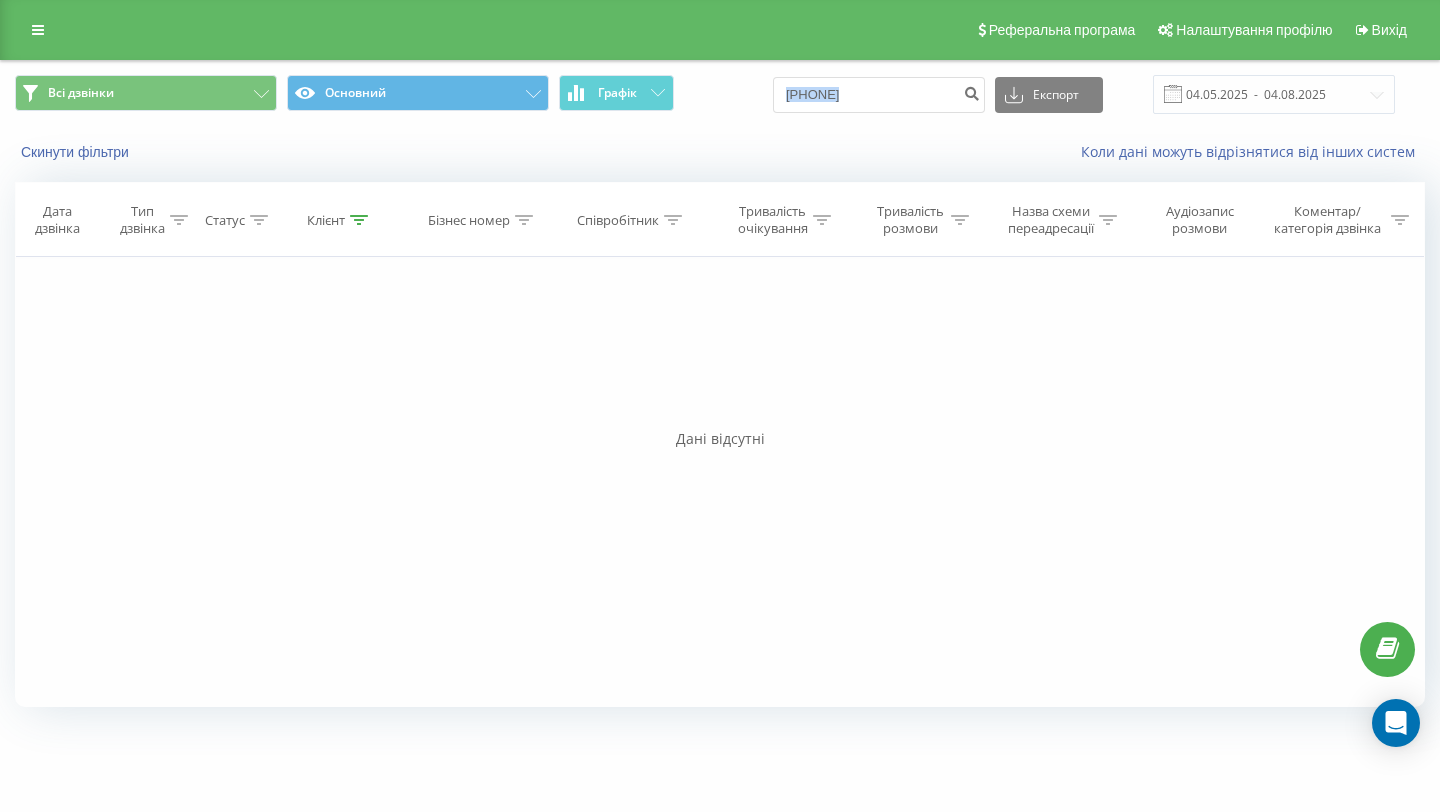 click on "Всі дзвінки Основний Графік [PHONE] Експорт .csv .xls .xlsx [DATE]  -  [DATE]" at bounding box center [720, 94] 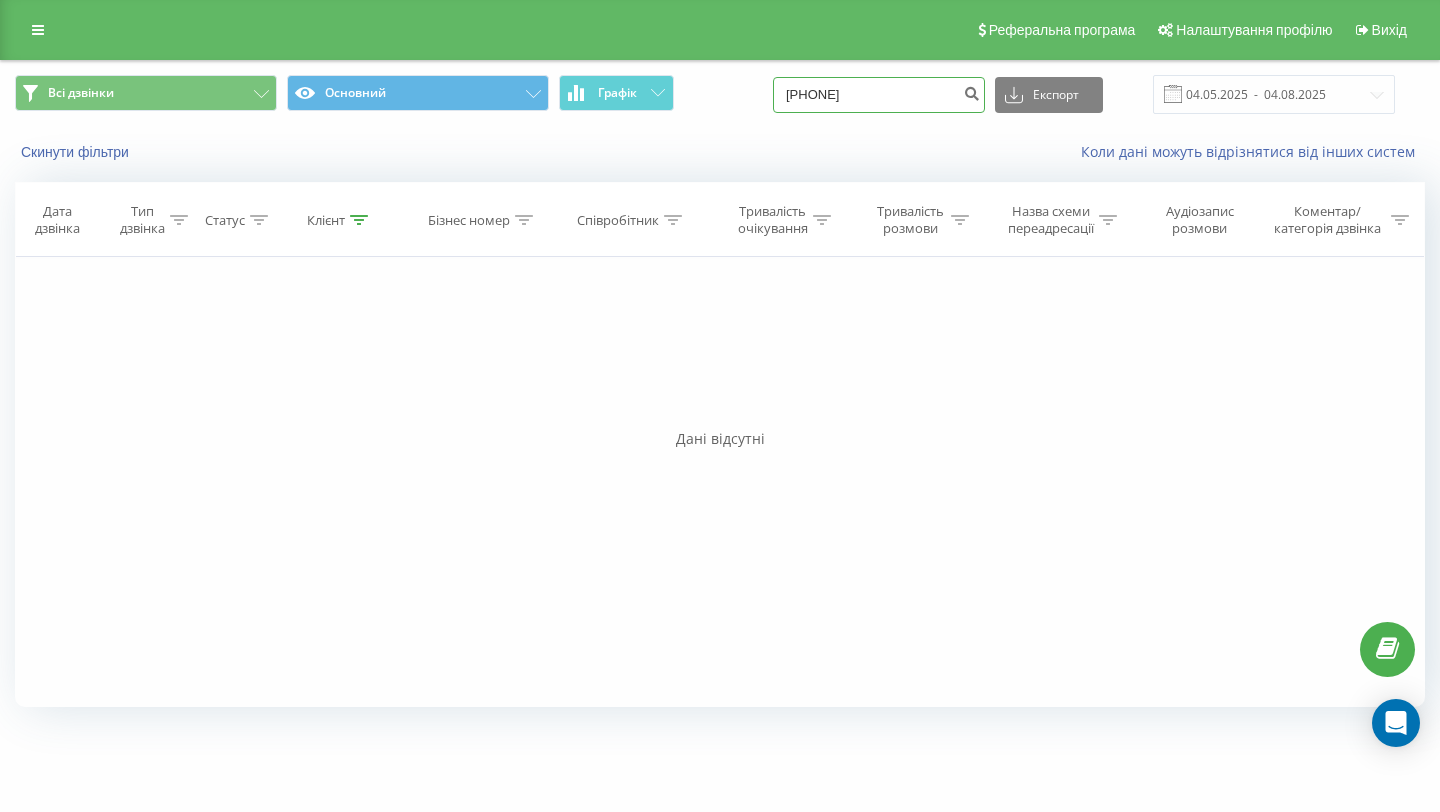 click on "[PHONE]" at bounding box center (879, 95) 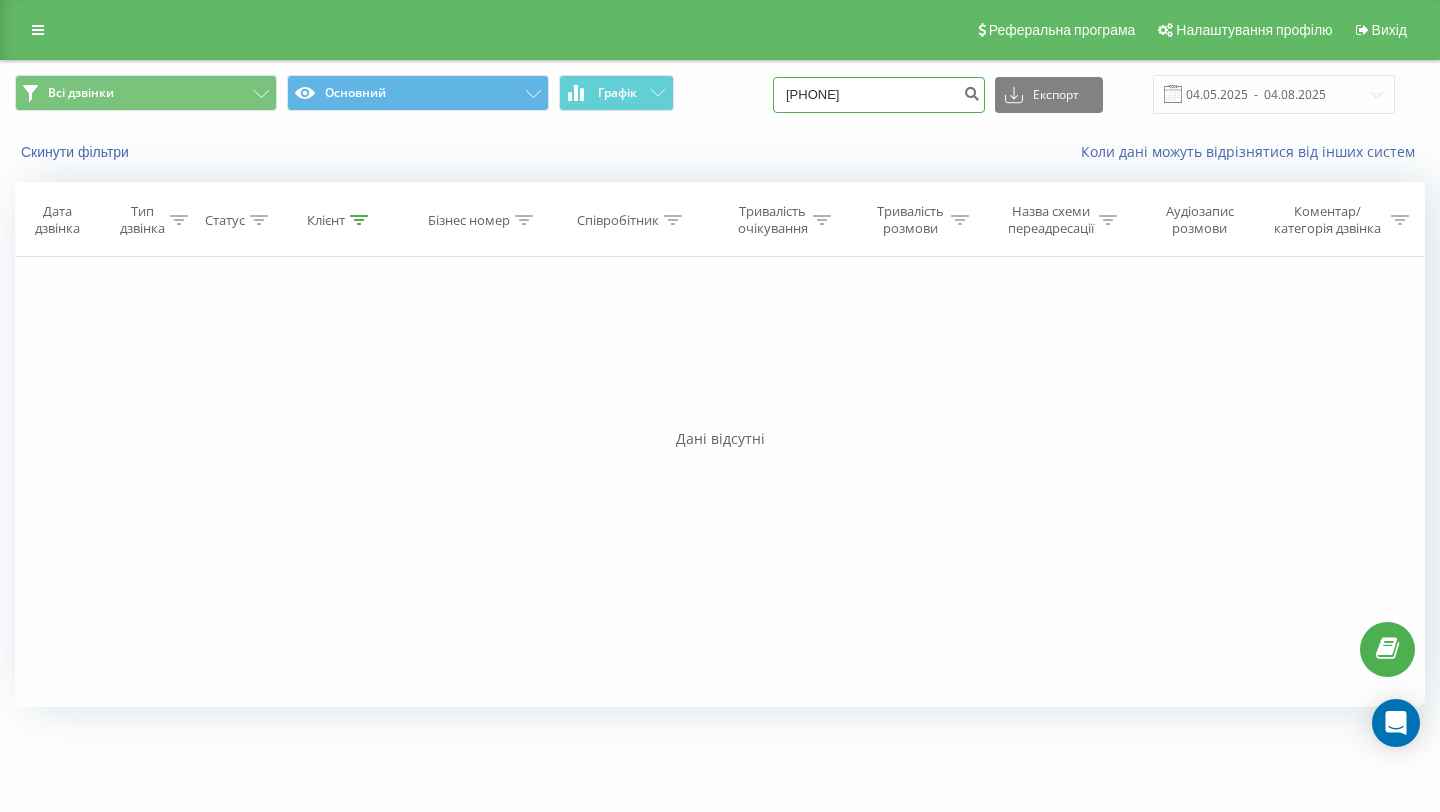 type on "[PHONE]" 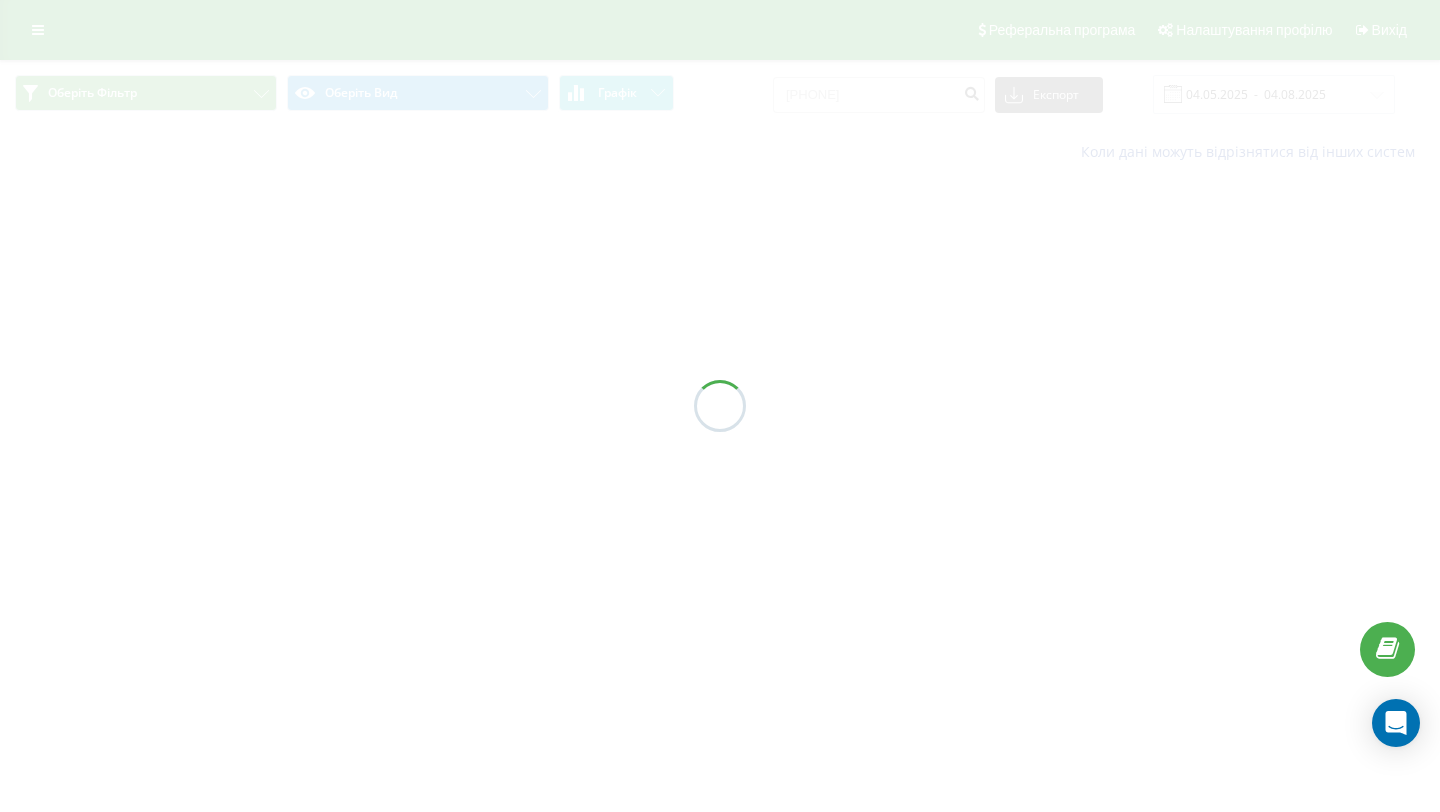 scroll, scrollTop: 0, scrollLeft: 0, axis: both 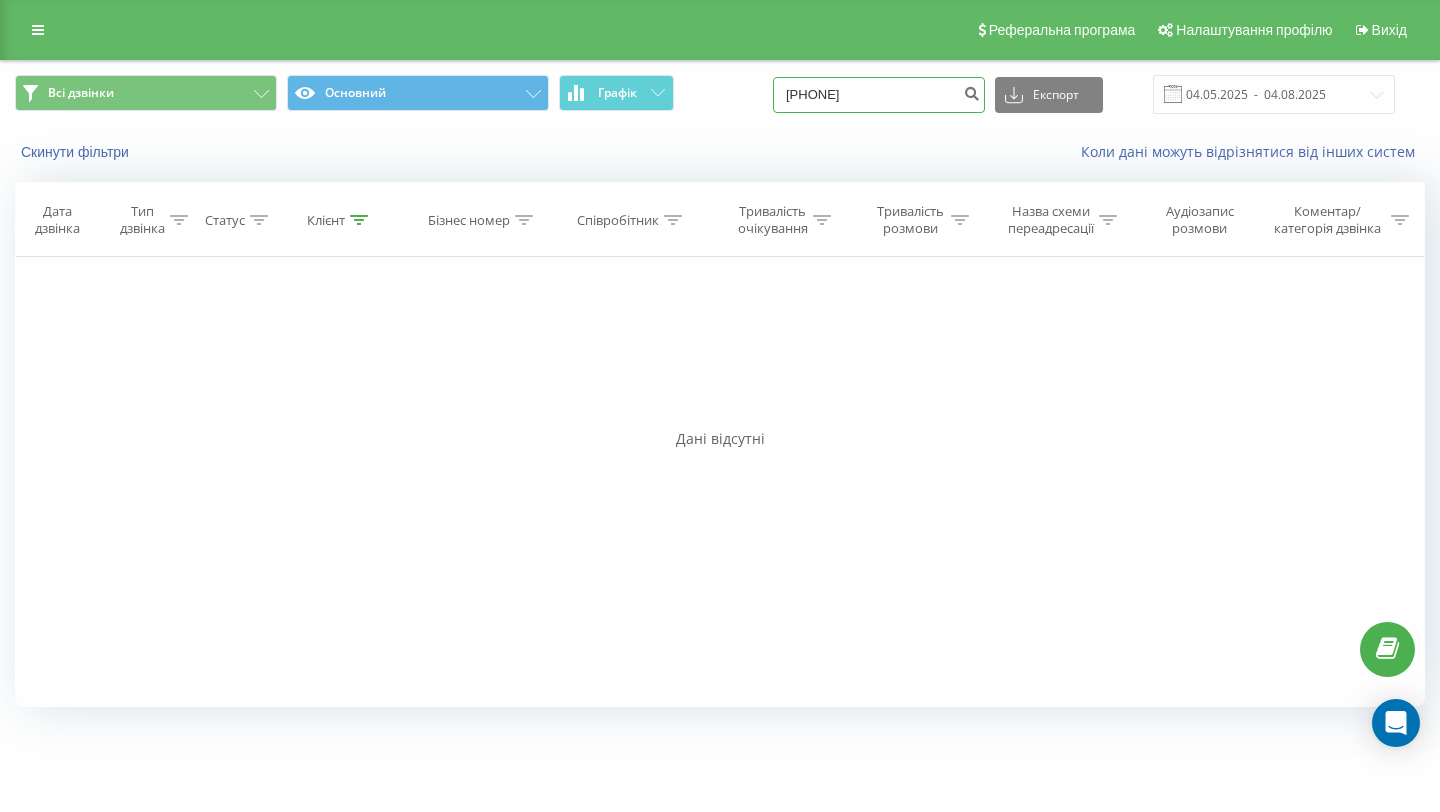 click on "[PHONE]" at bounding box center (879, 95) 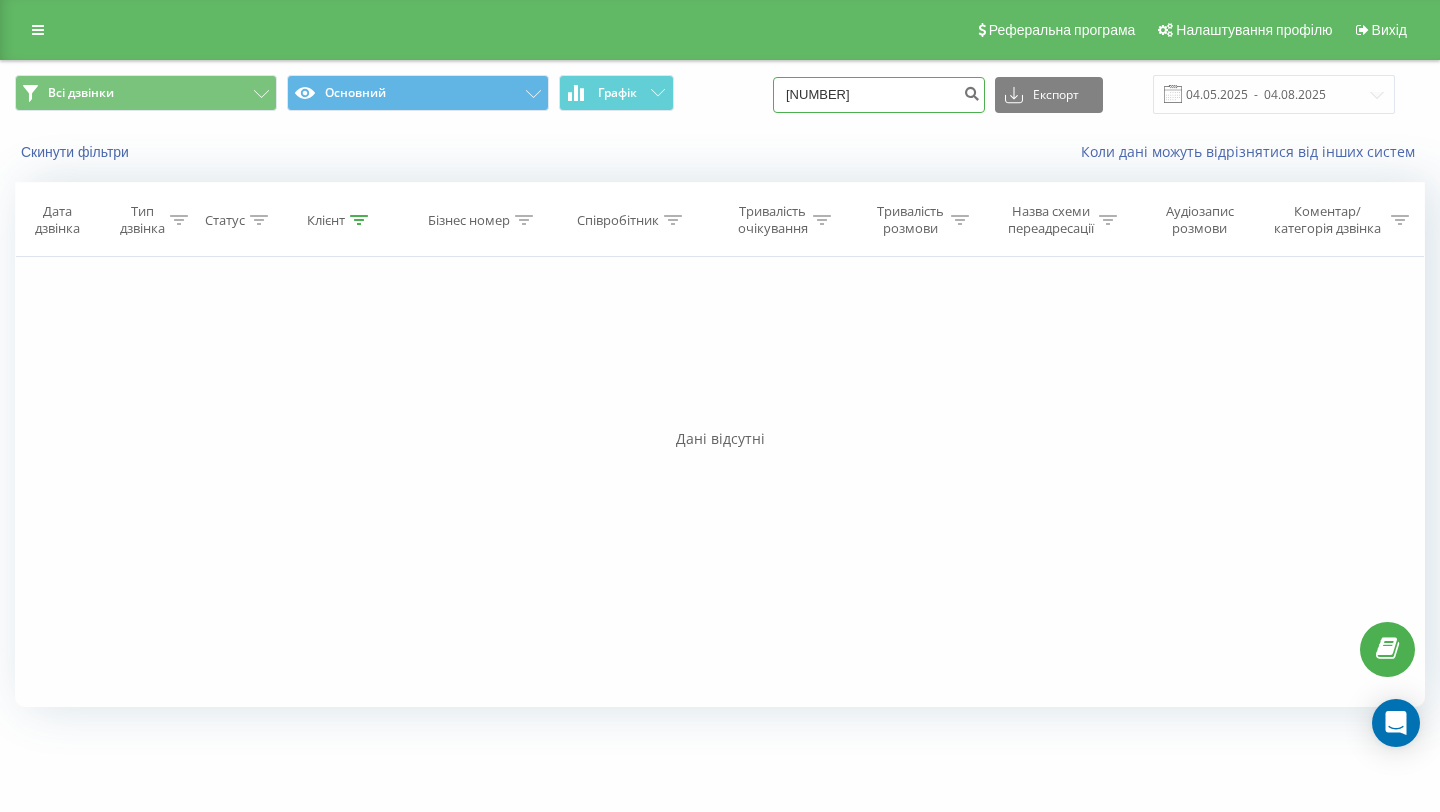 type on "[PHONE]" 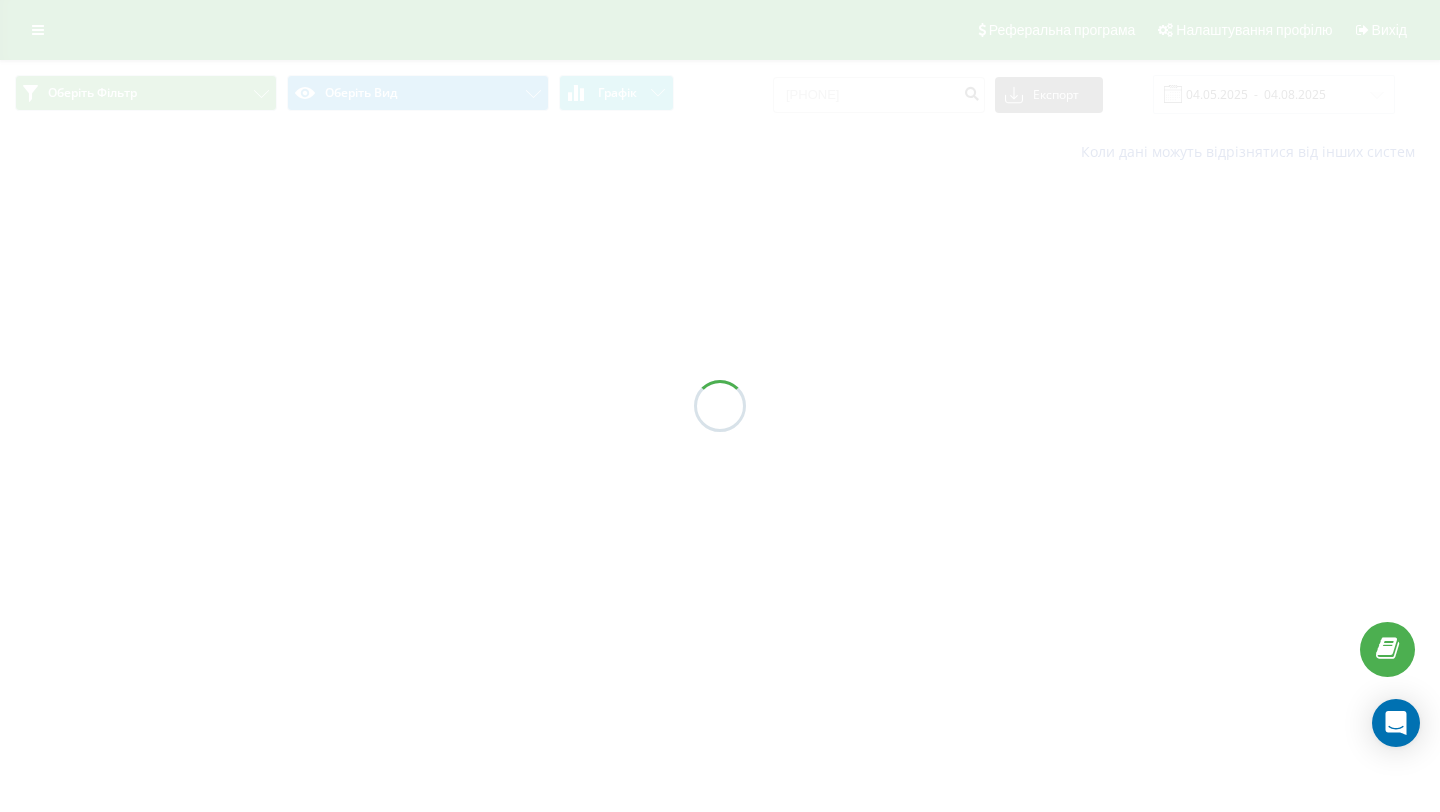 scroll, scrollTop: 0, scrollLeft: 0, axis: both 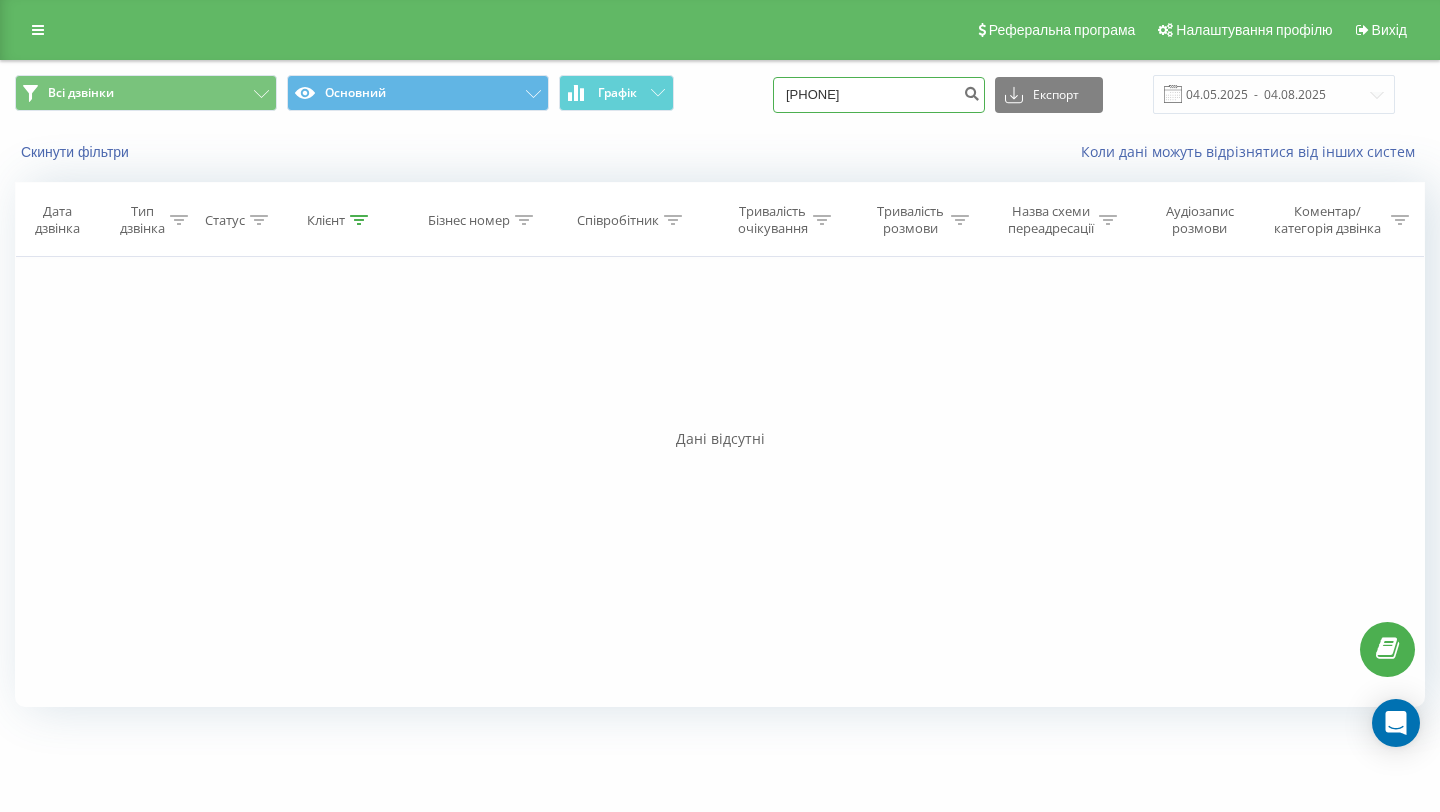click on "[PHONE]" at bounding box center (879, 95) 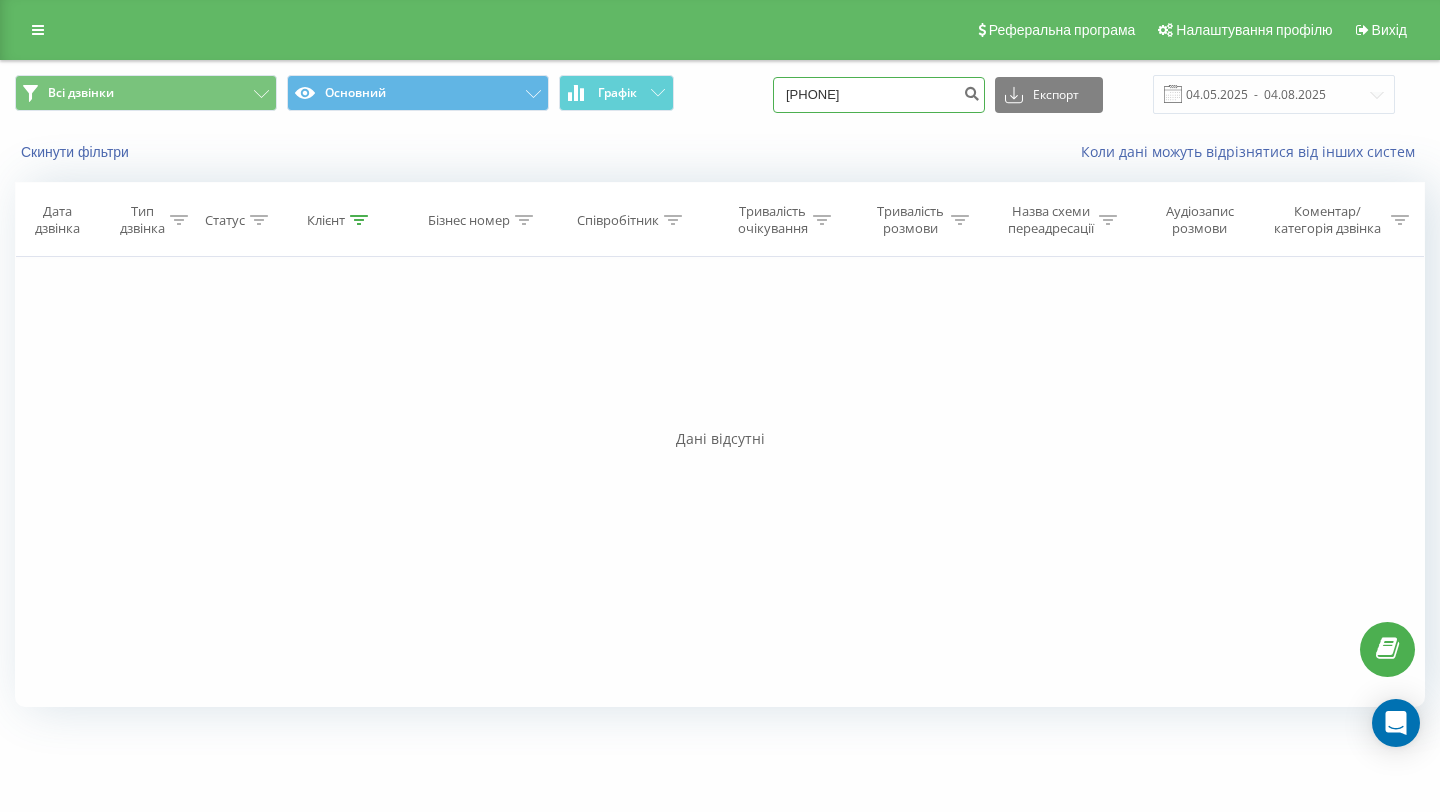 type on "[PHONE]" 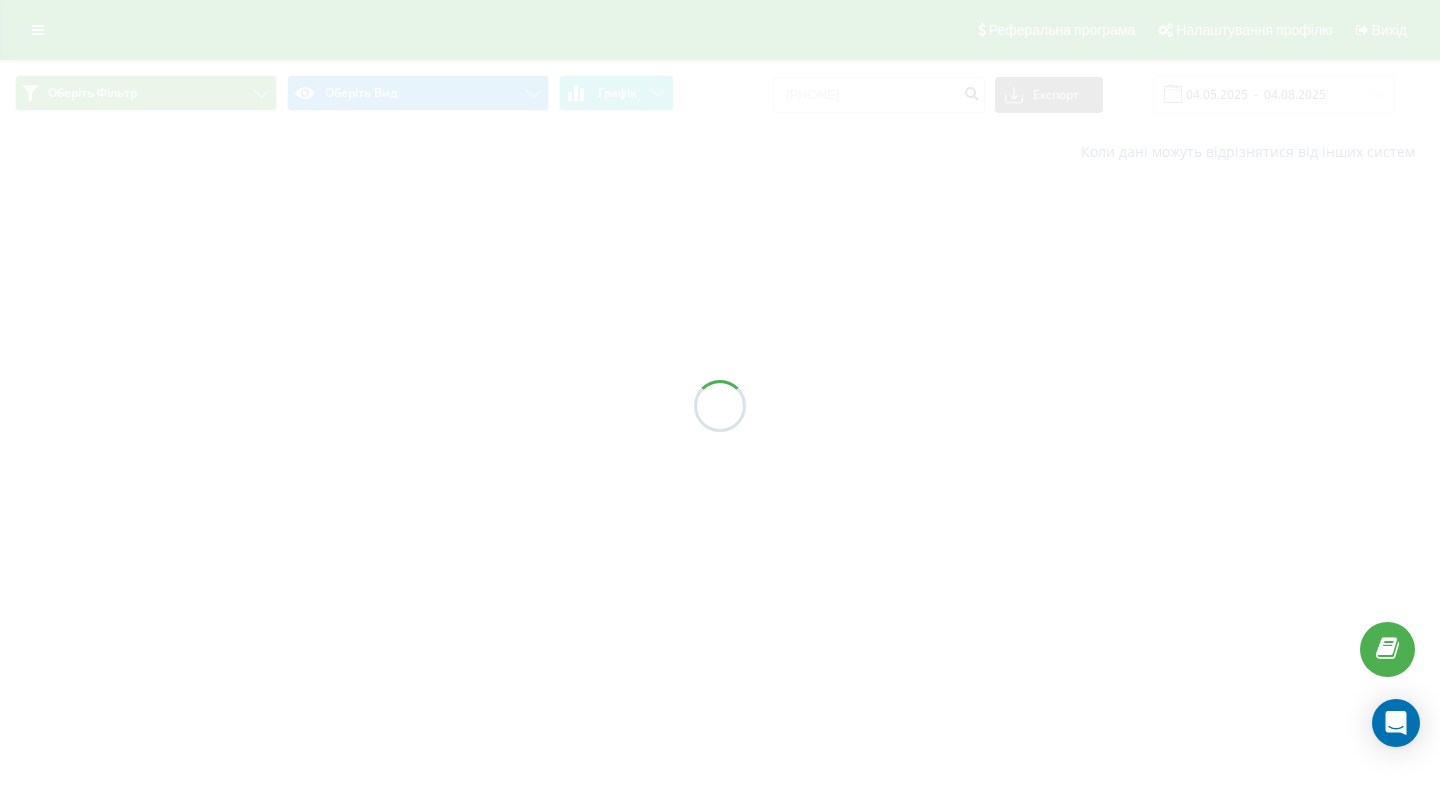 scroll, scrollTop: 0, scrollLeft: 0, axis: both 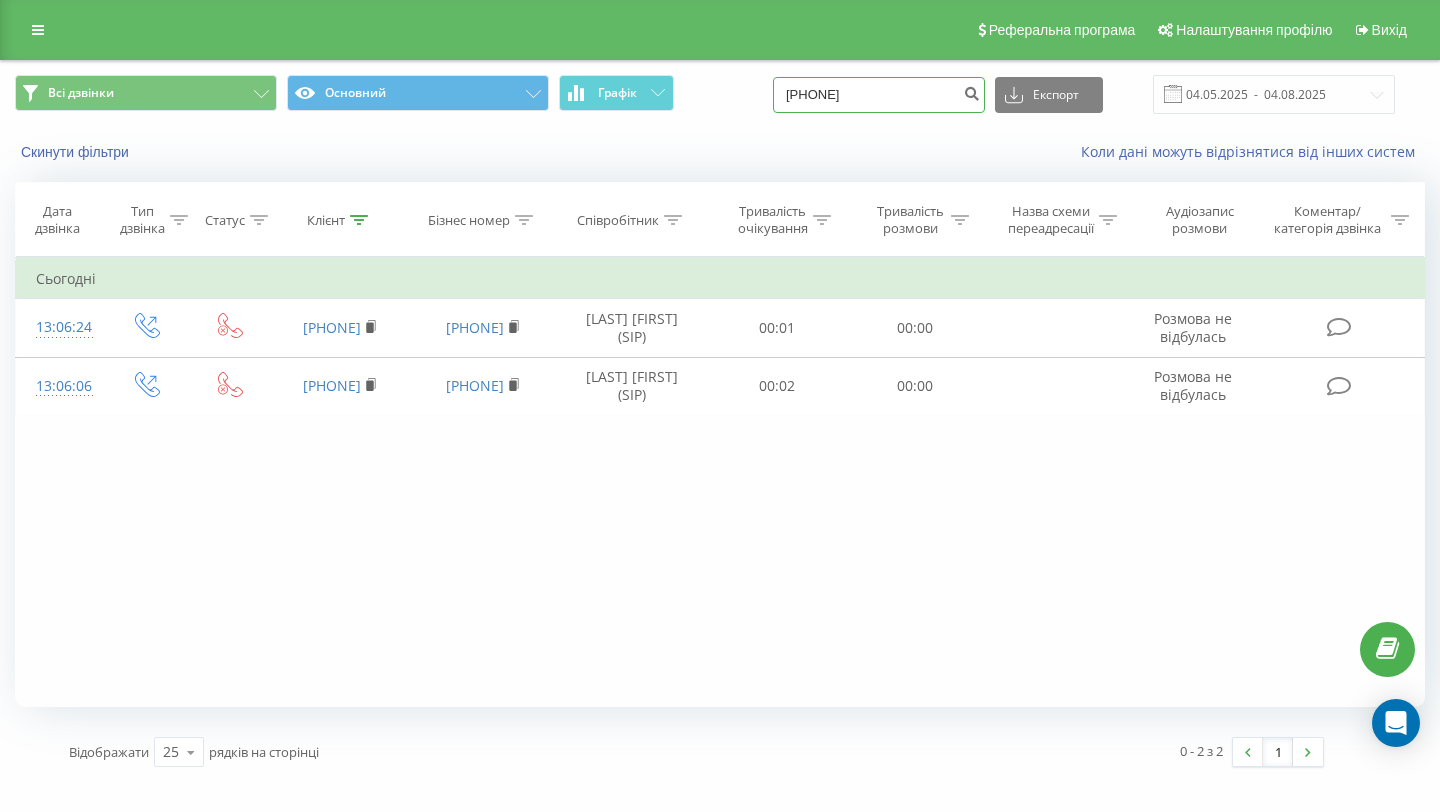 click on "[PHONE]" at bounding box center [879, 95] 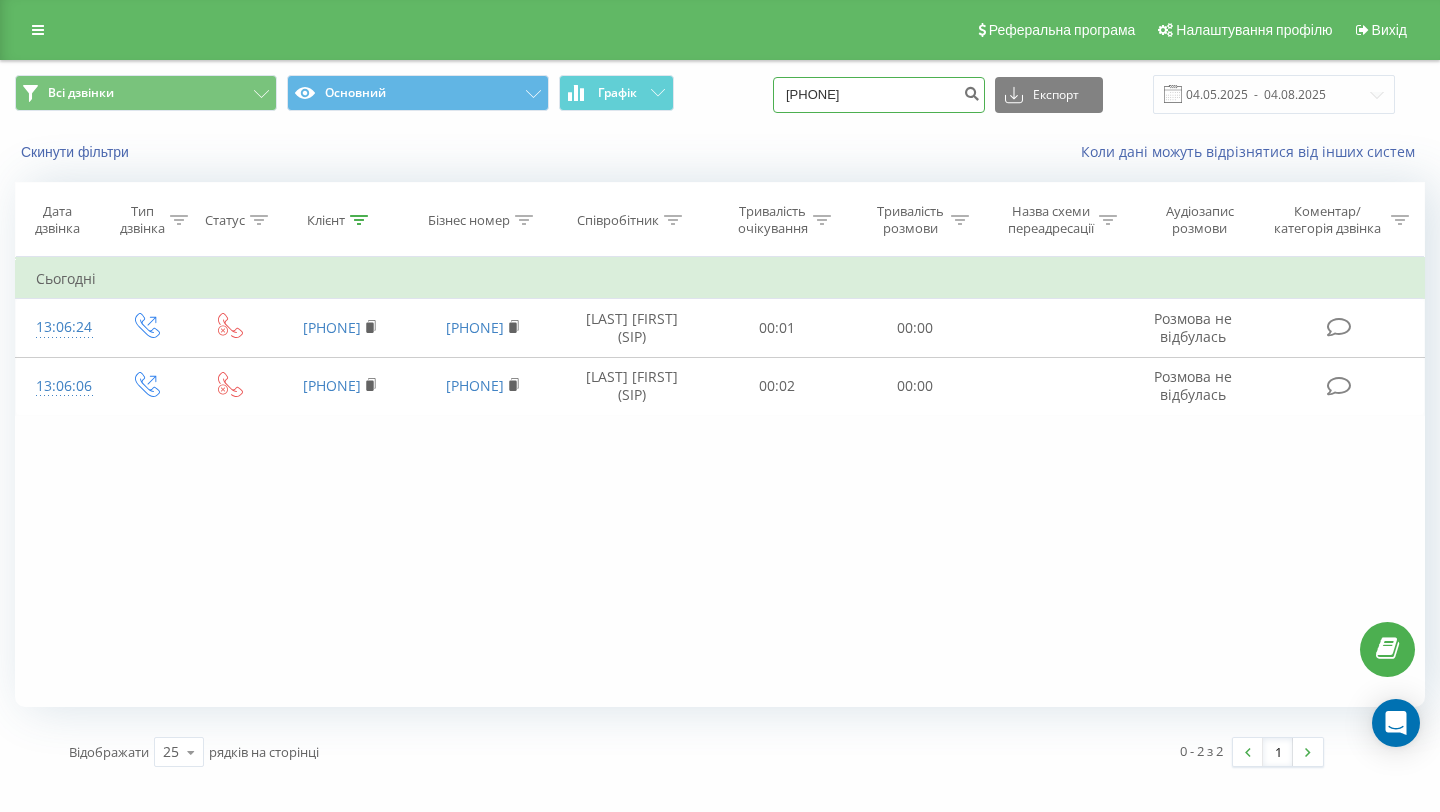 type on "[PHONE]" 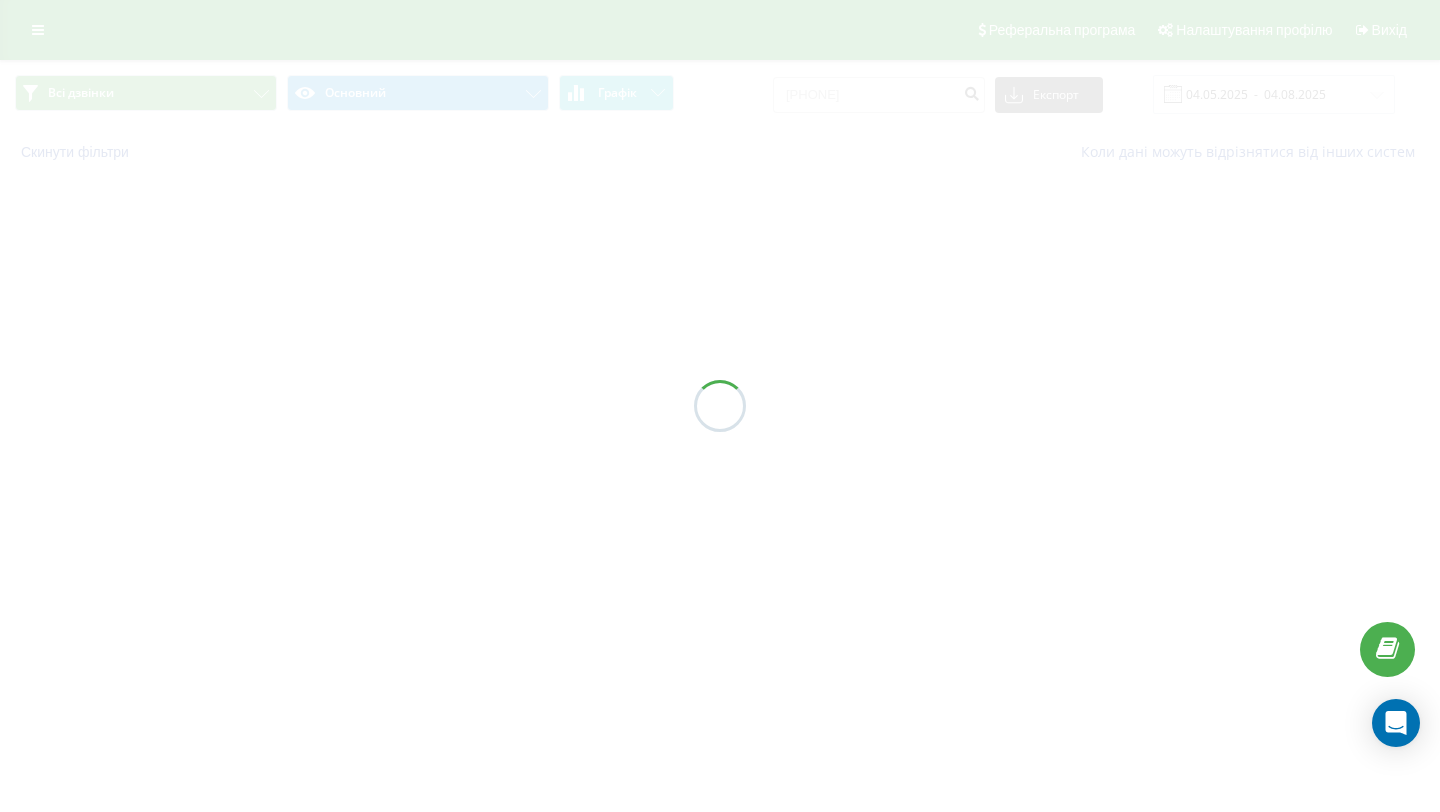 scroll, scrollTop: 0, scrollLeft: 0, axis: both 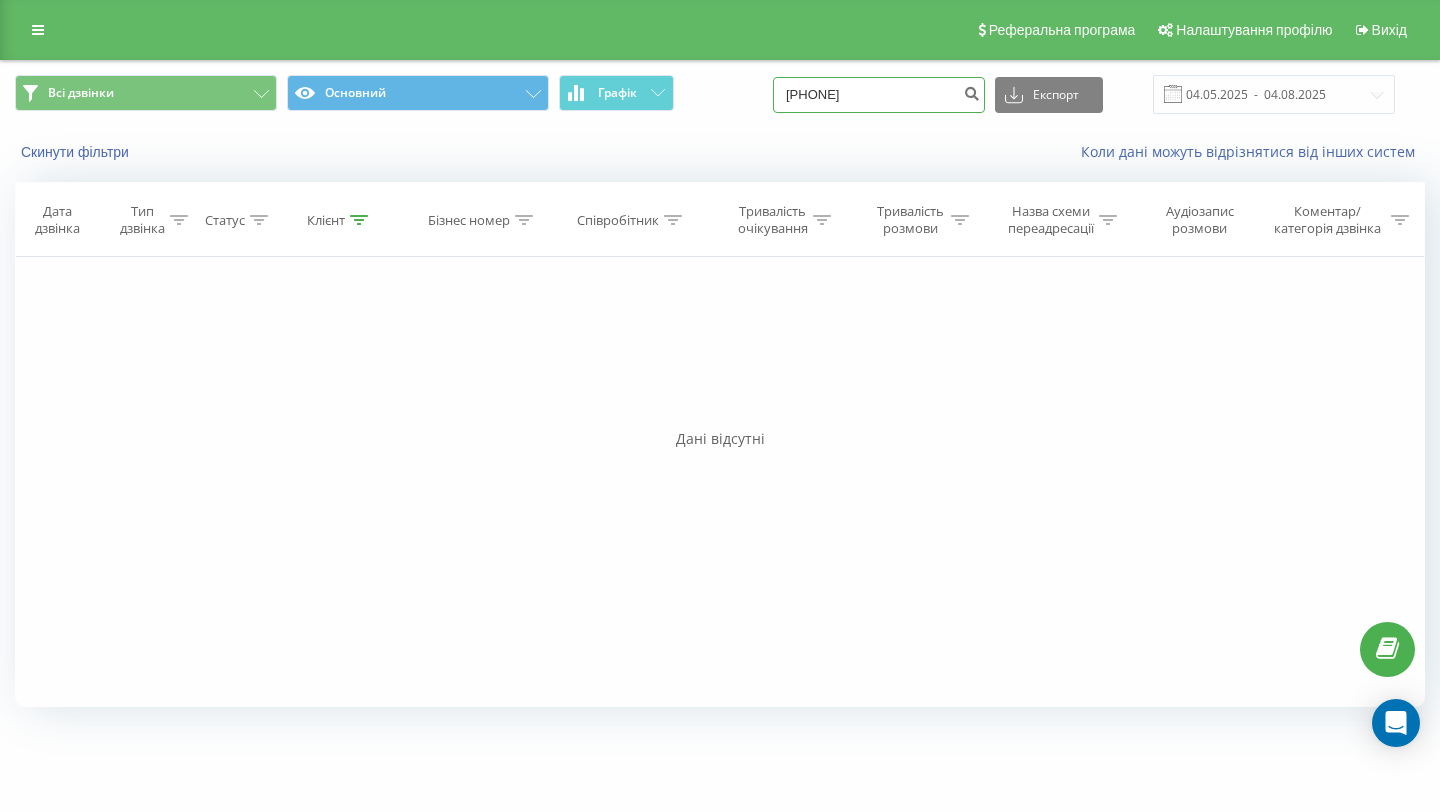 click on "[PHONE]" at bounding box center (879, 95) 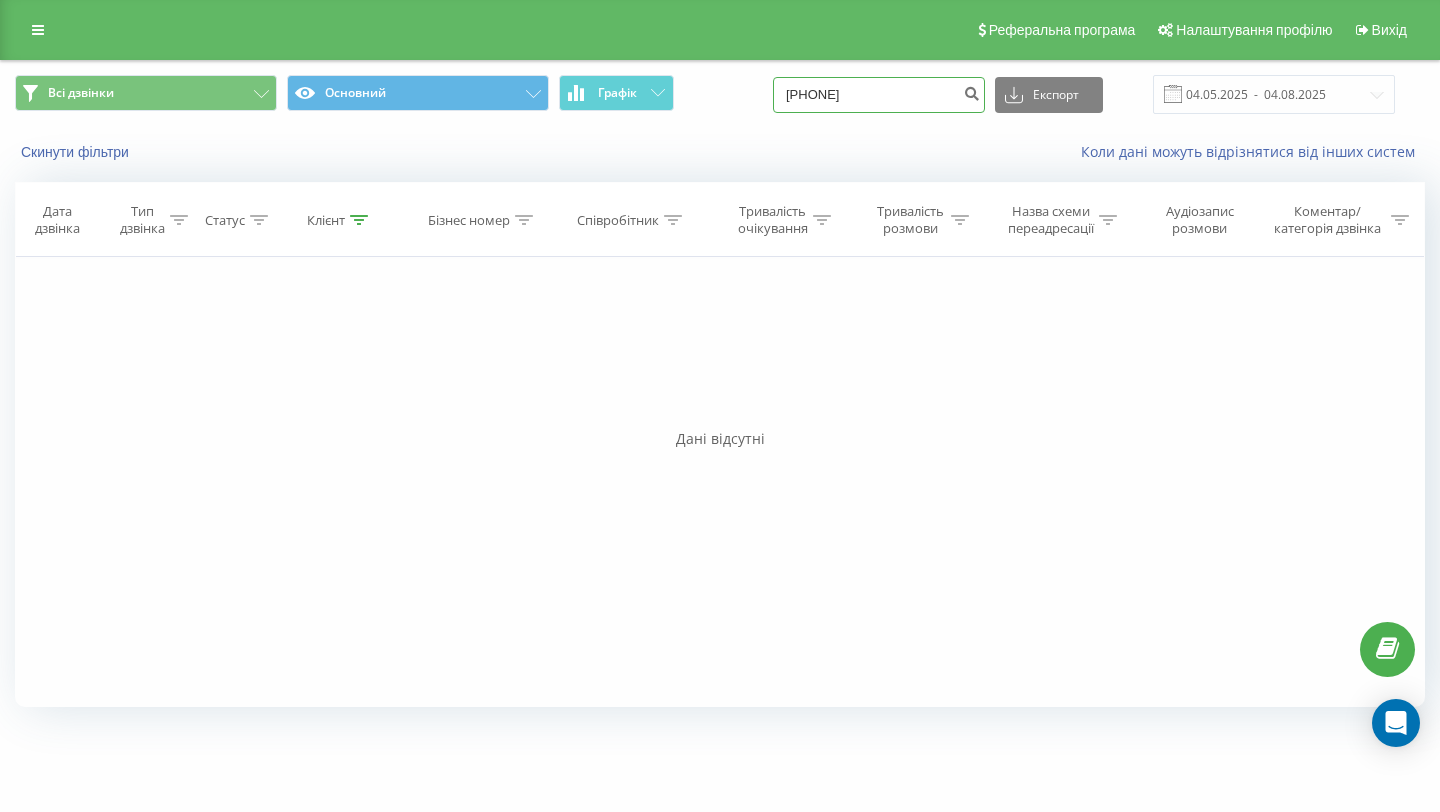 type on "[PHONE]" 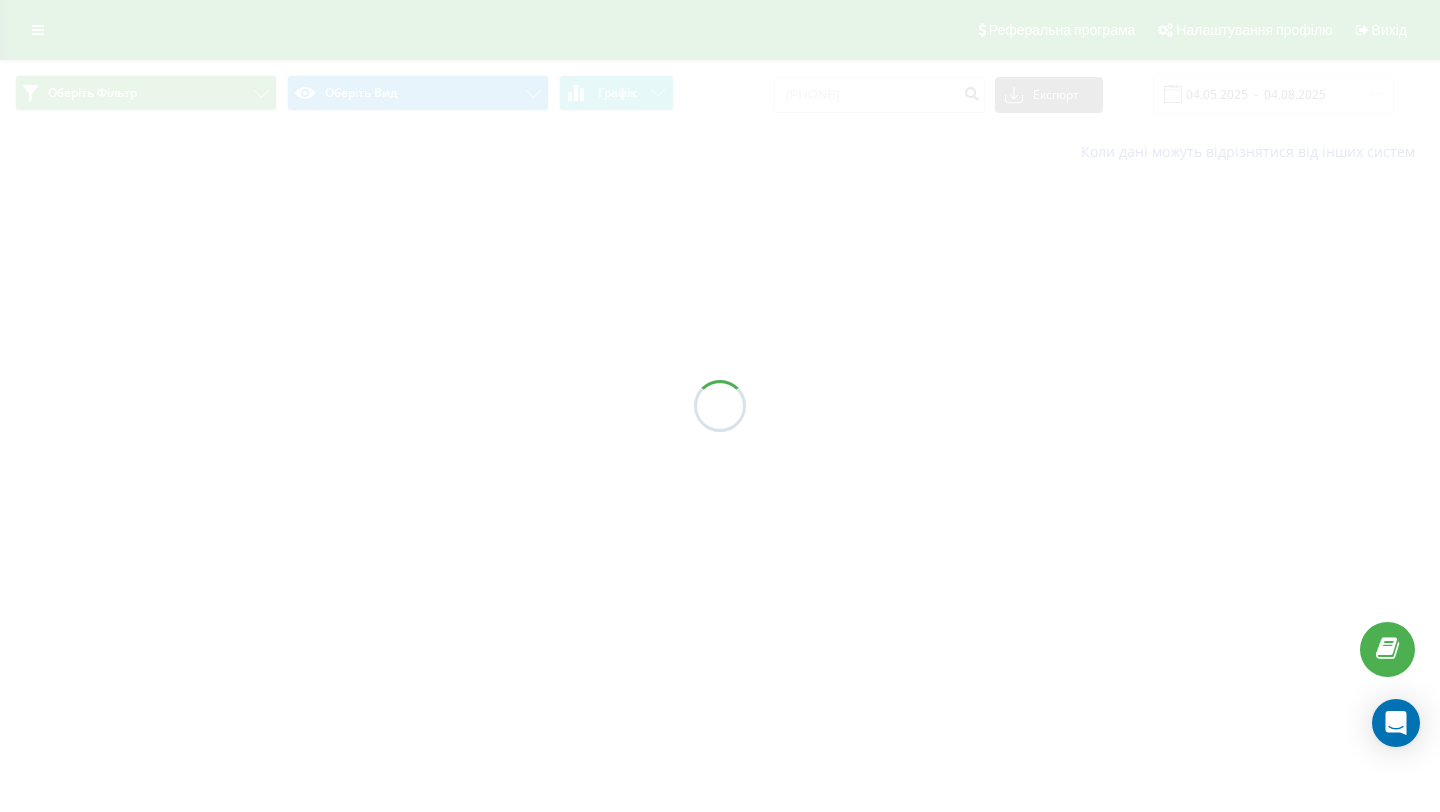 scroll, scrollTop: 0, scrollLeft: 0, axis: both 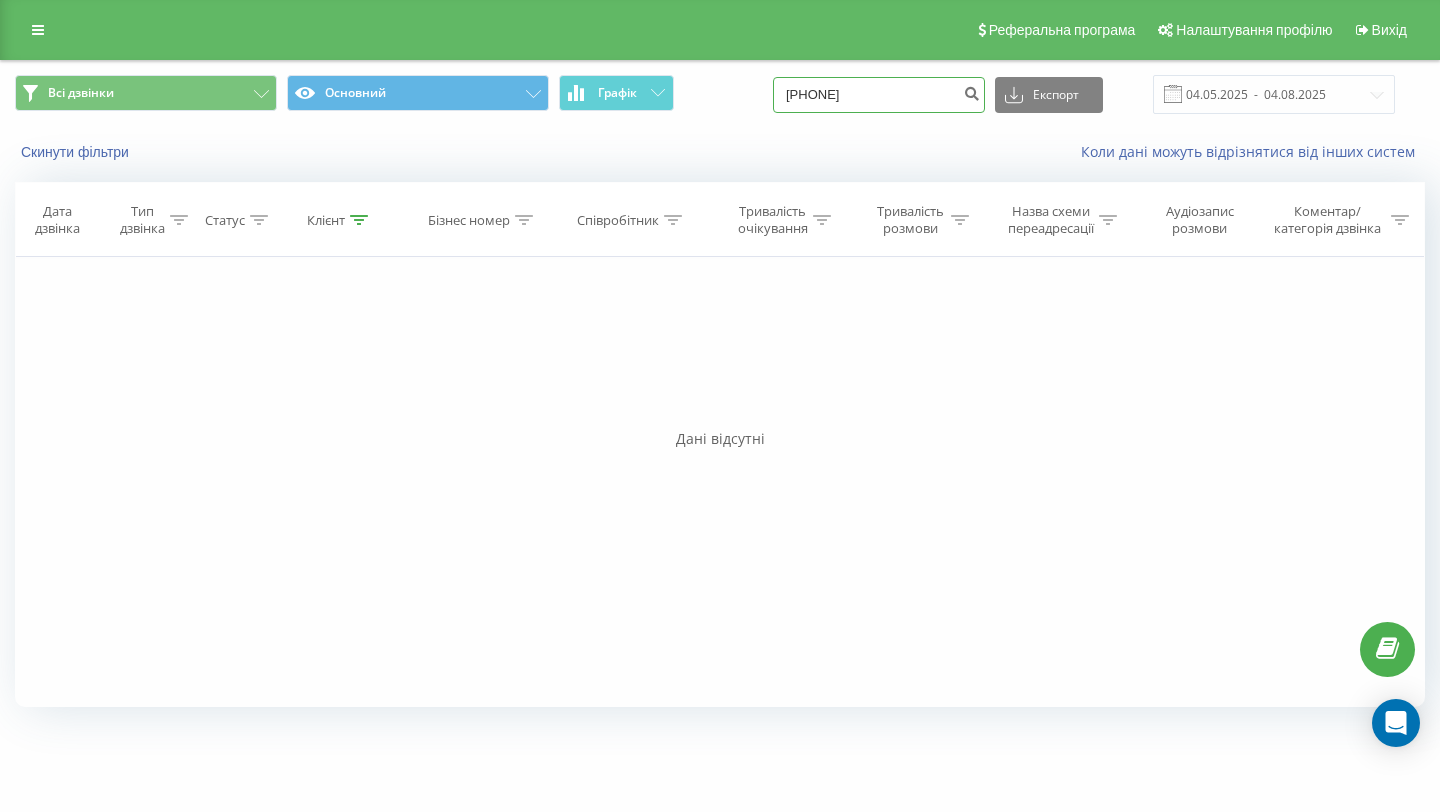 click on "[PHONE]" at bounding box center (879, 95) 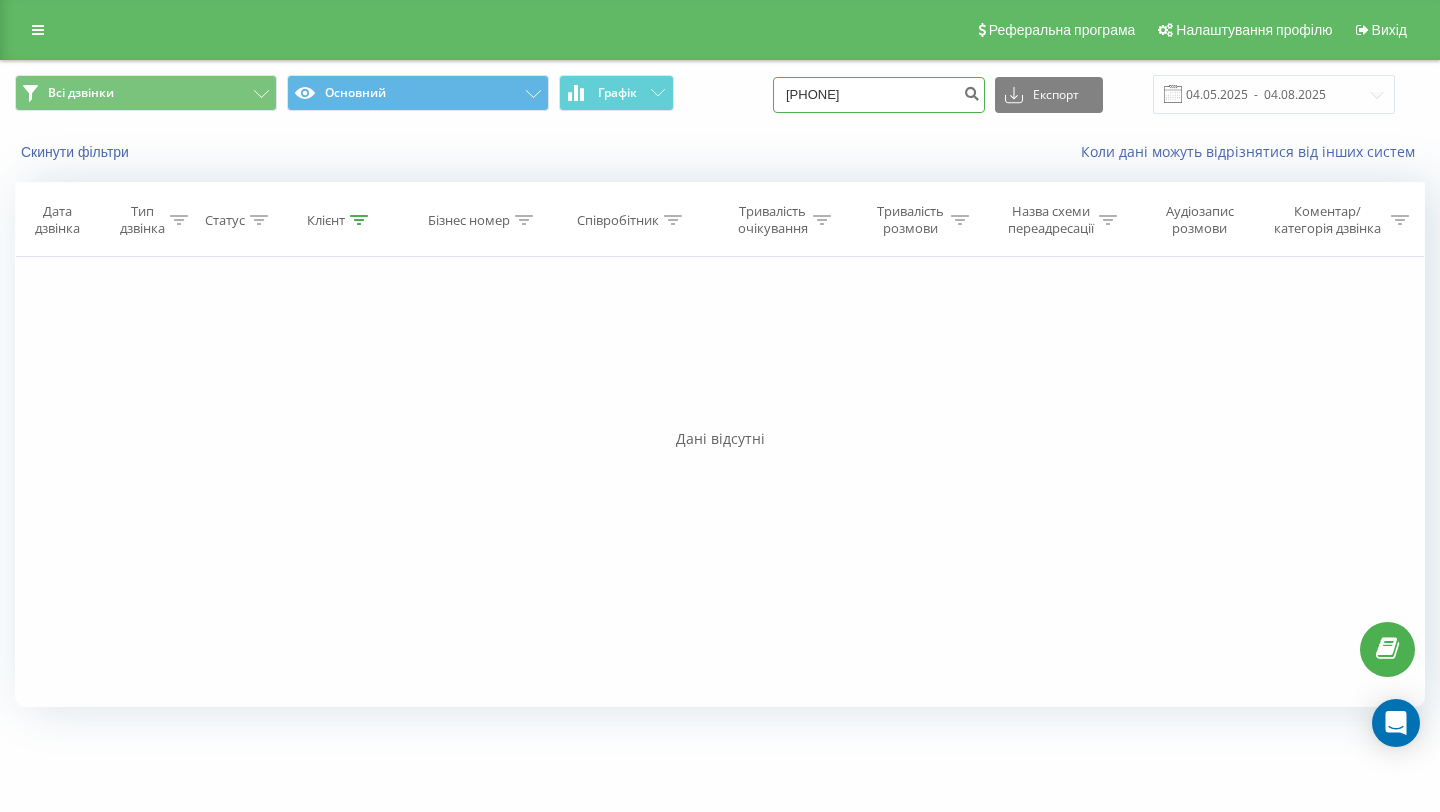 type on "[PHONE]" 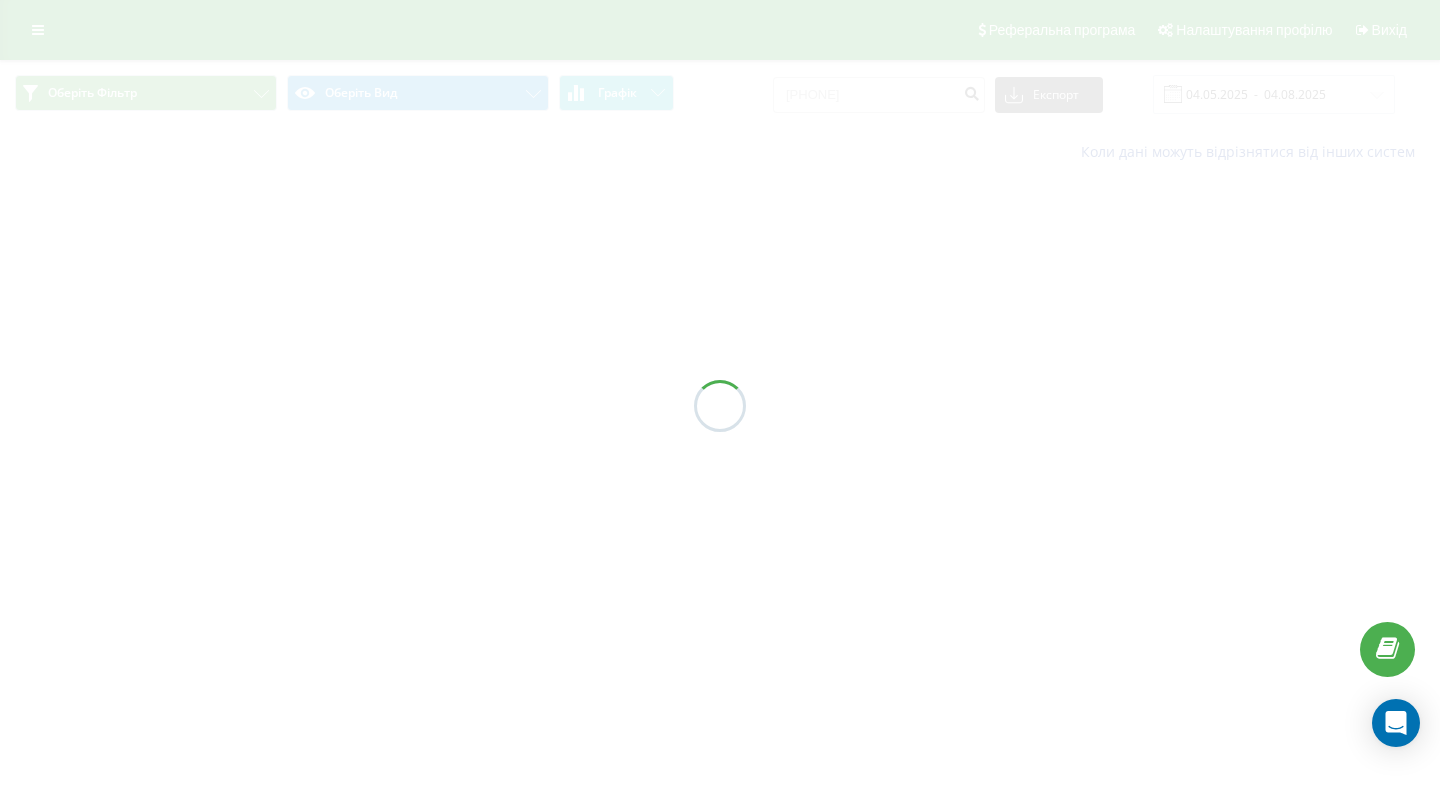 scroll, scrollTop: 0, scrollLeft: 0, axis: both 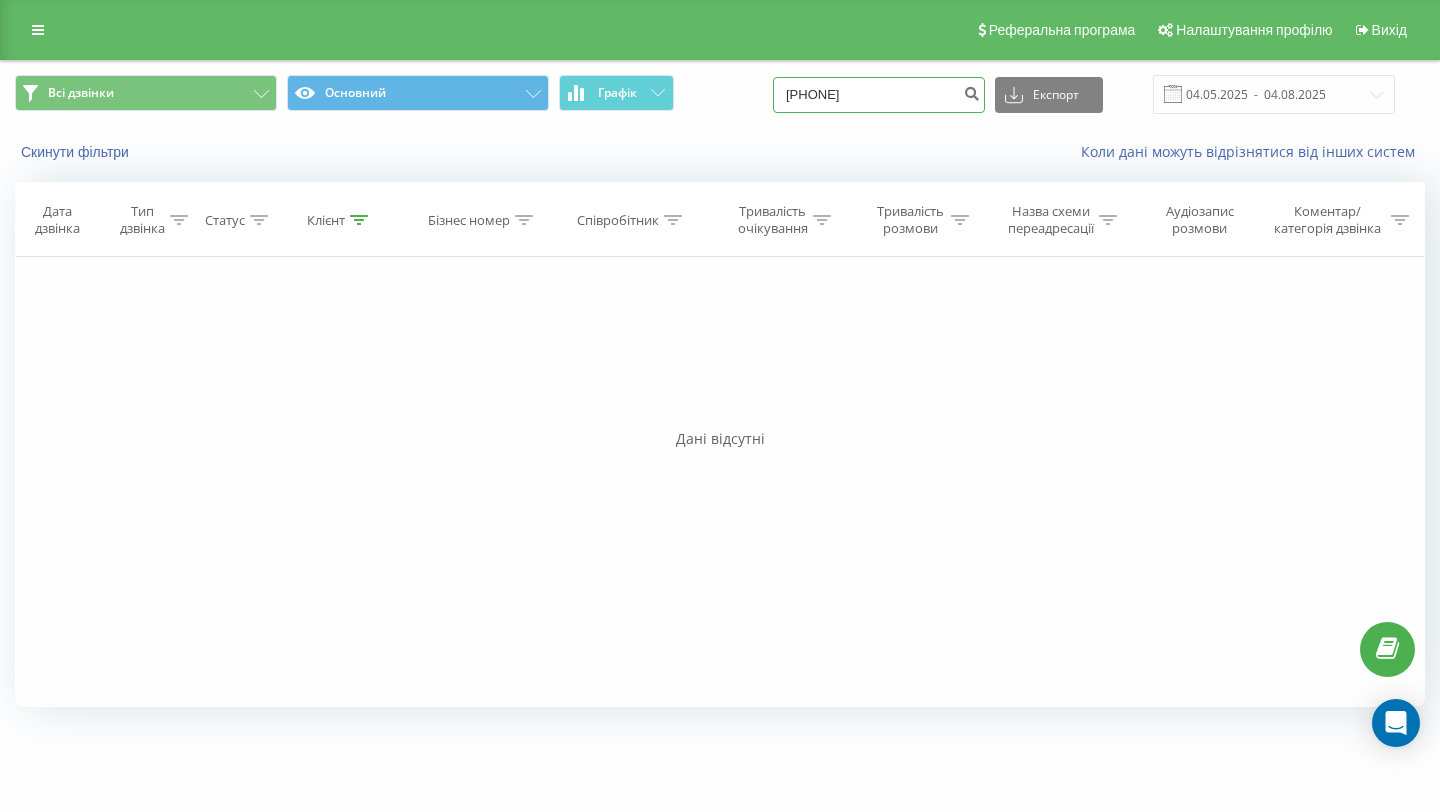 click on "0504809777" at bounding box center (879, 95) 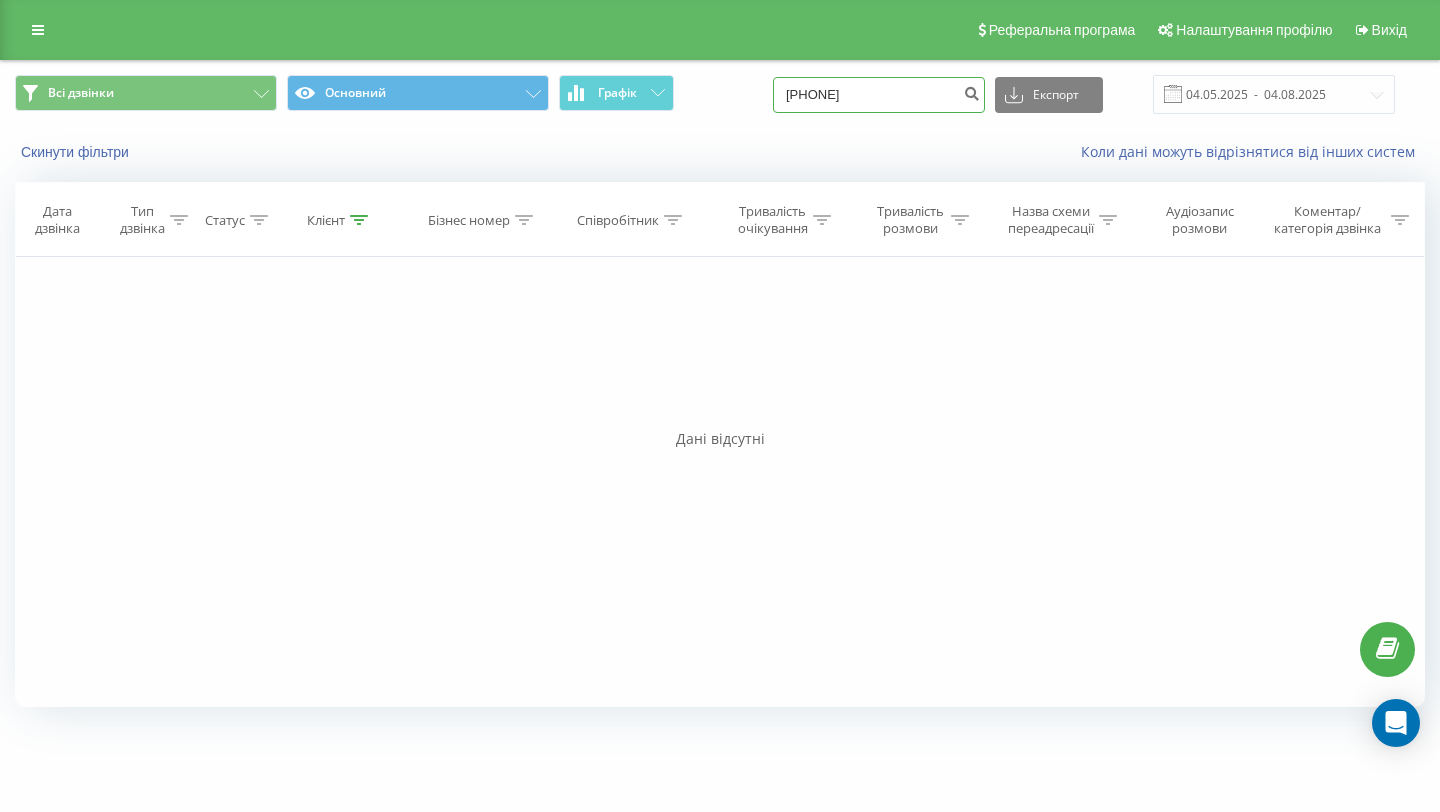 type on "[PHONE]" 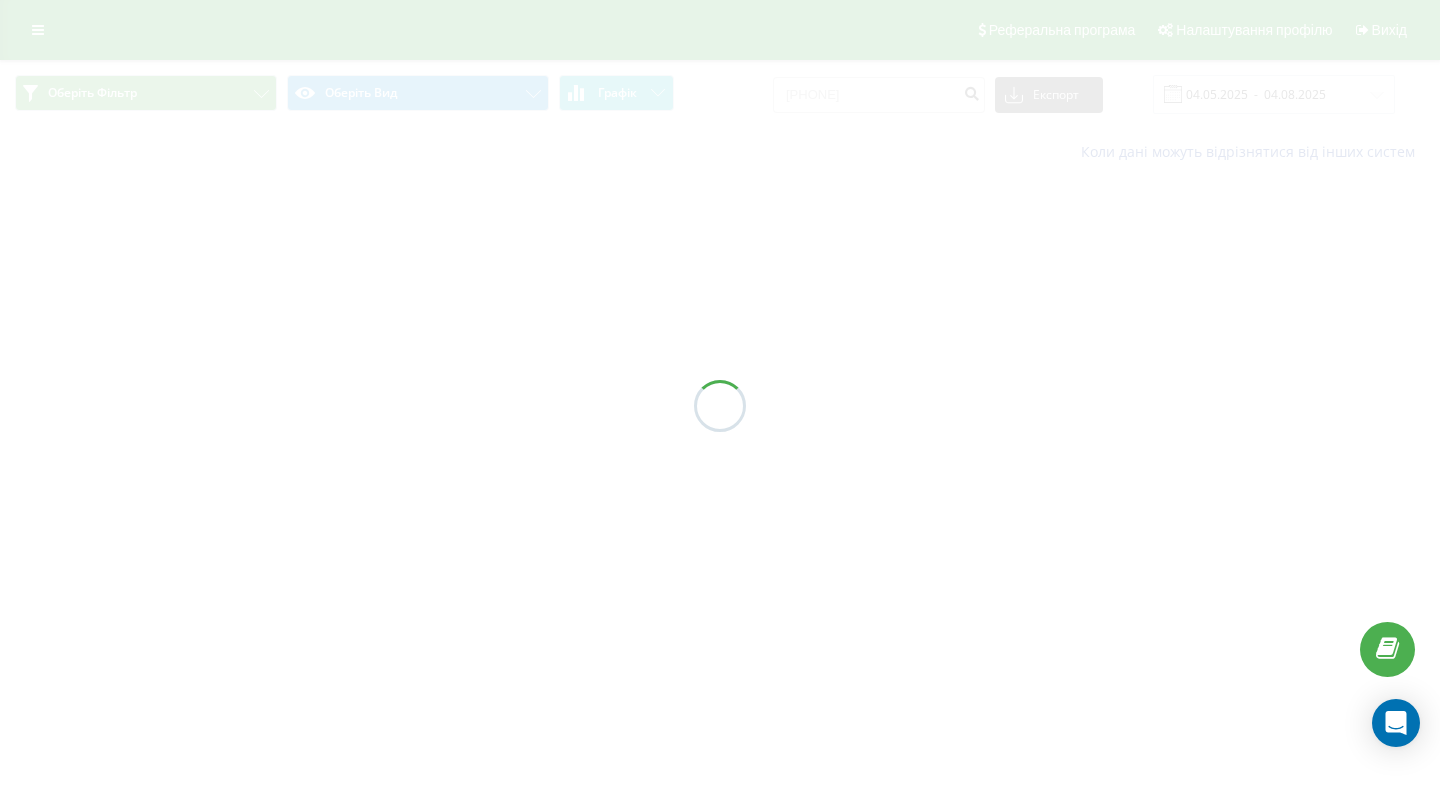 scroll, scrollTop: 0, scrollLeft: 0, axis: both 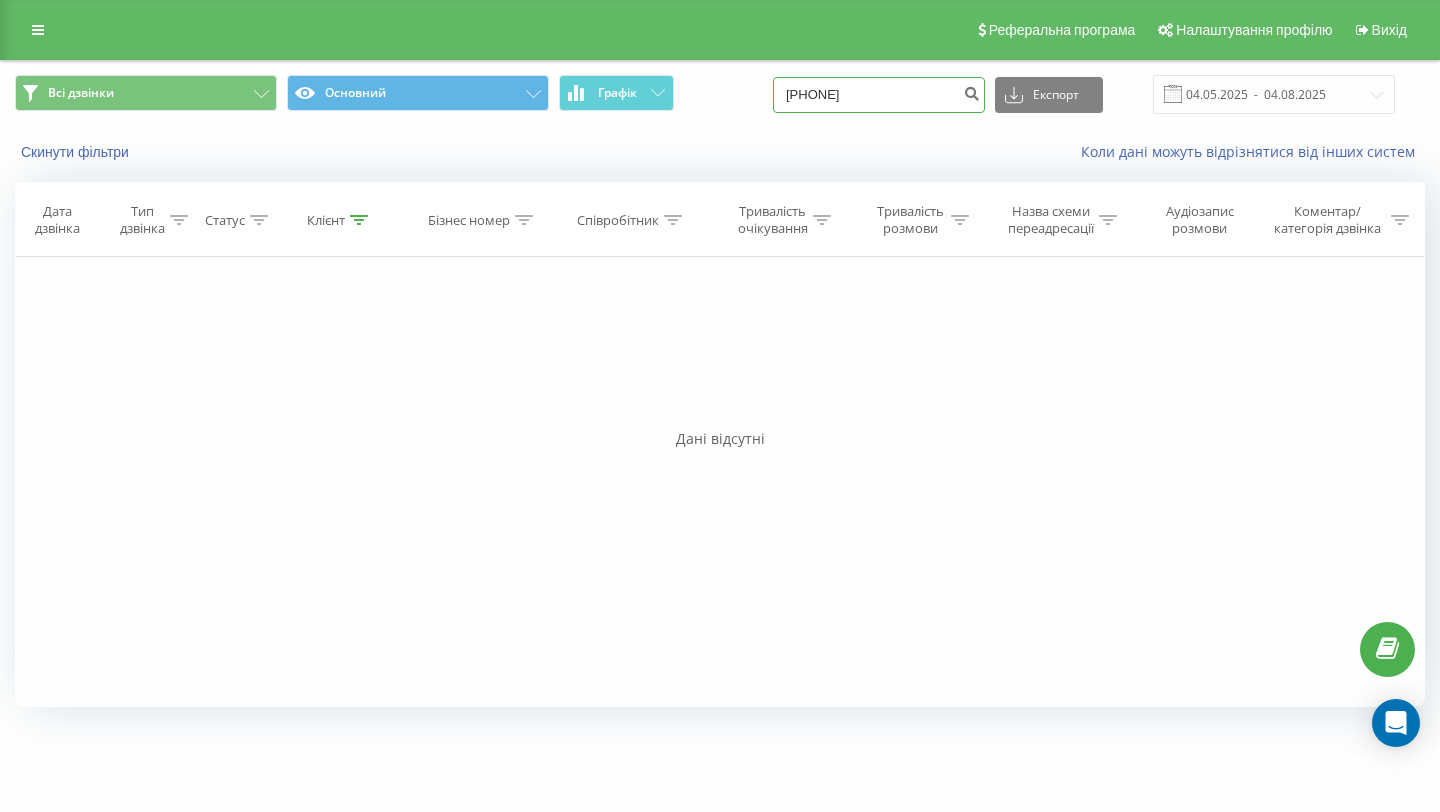 click on "[PHONE]" at bounding box center (879, 95) 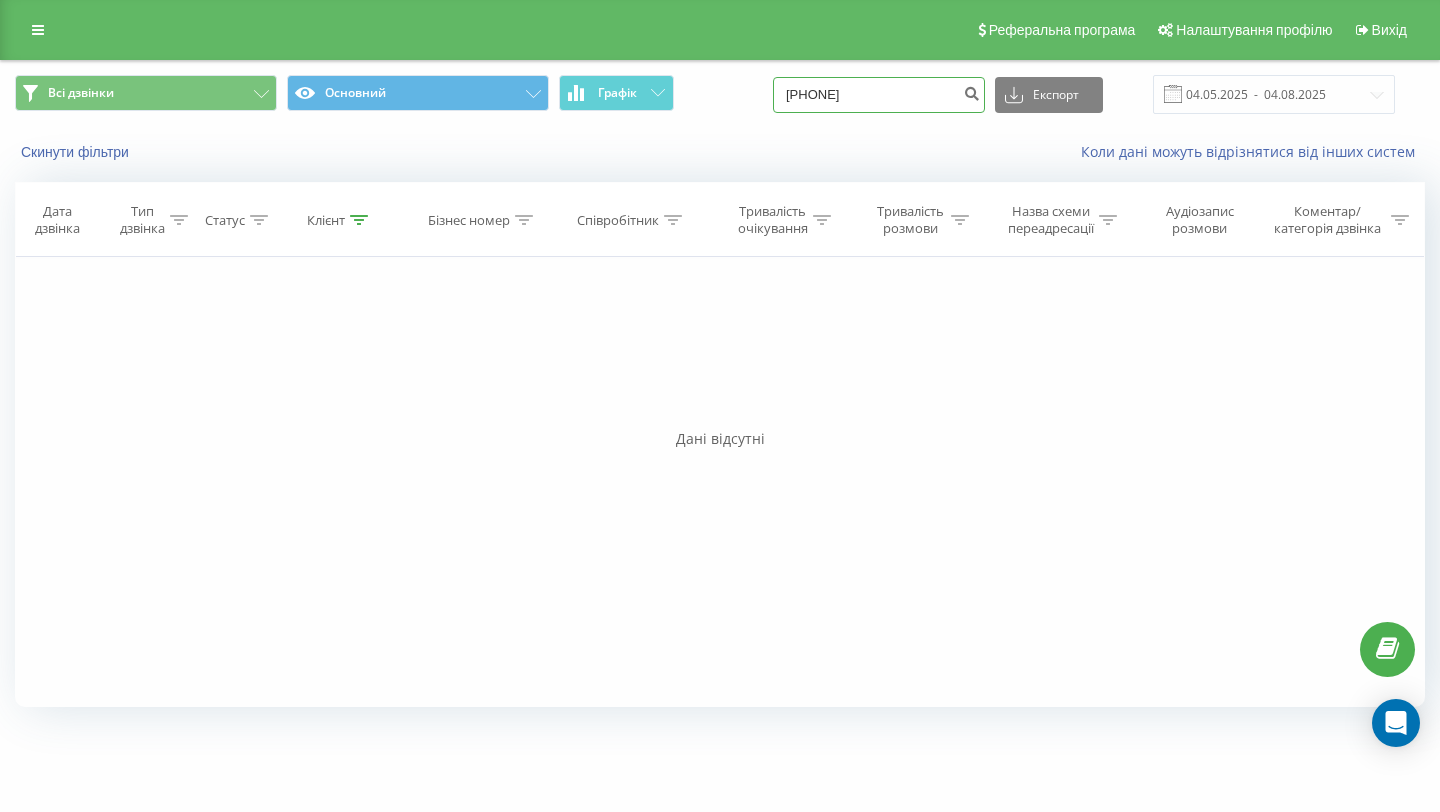 type on "[PHONE]" 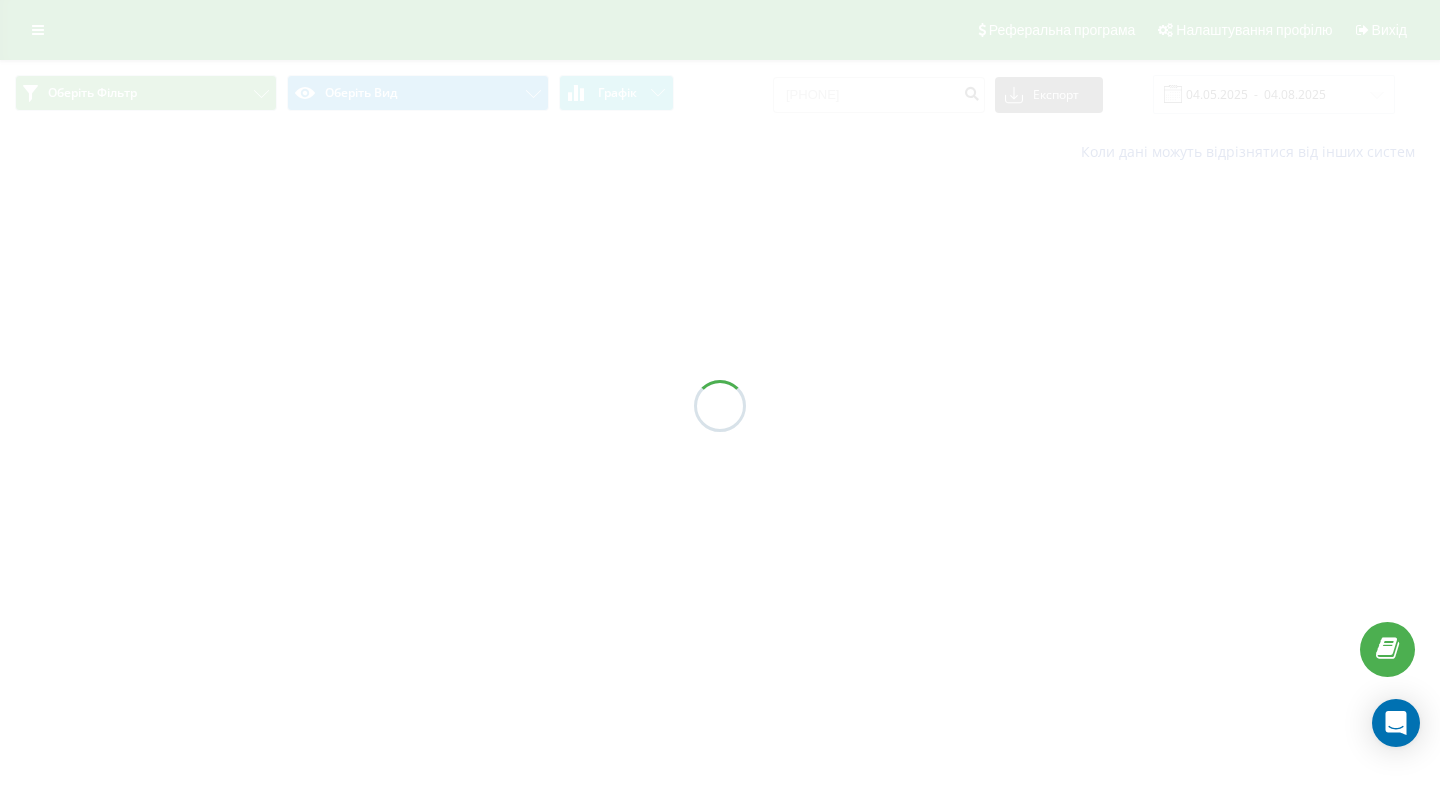 scroll, scrollTop: 0, scrollLeft: 0, axis: both 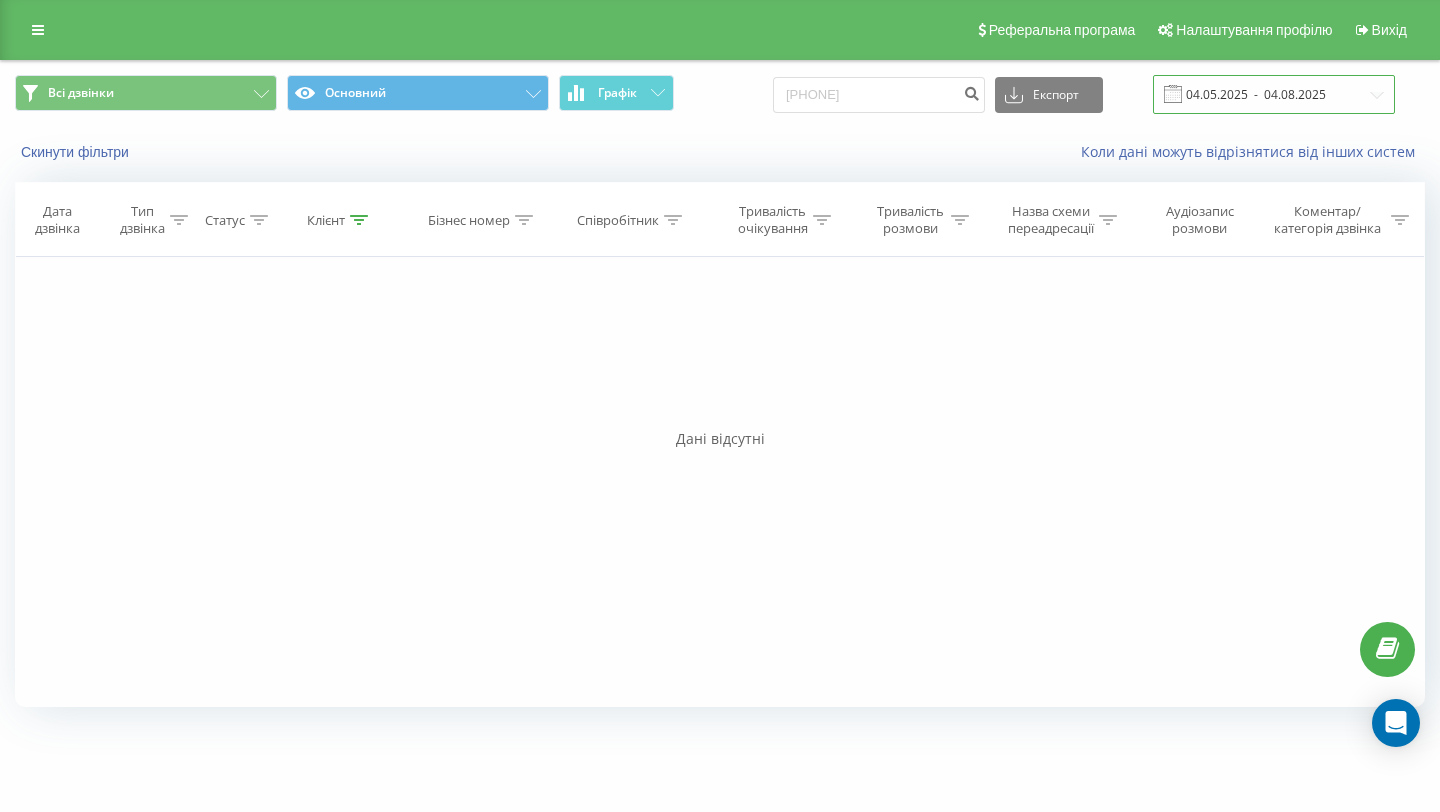click on "04.05.2025  -  04.08.2025" at bounding box center [1274, 94] 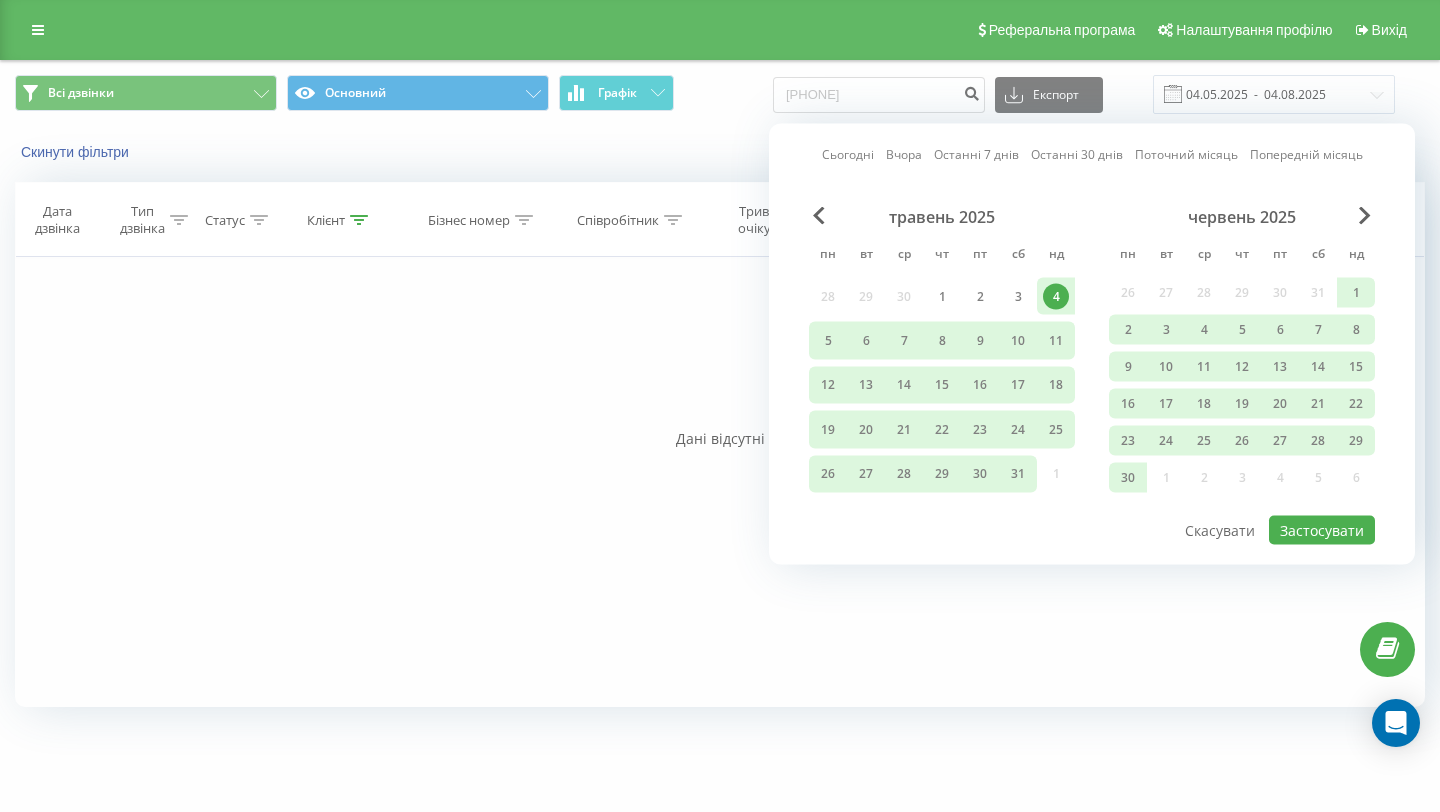 click on "червень 2025 пн вт ср чт пт сб нд 26 27 28 29 30 31 1 2 3 4 5 6 7 8 9 10 11 12 13 14 15 16 17 18 19 20 21 22 23 24 25 26 27 28 29 30 1 2 3 4 5 6" at bounding box center (1242, 353) 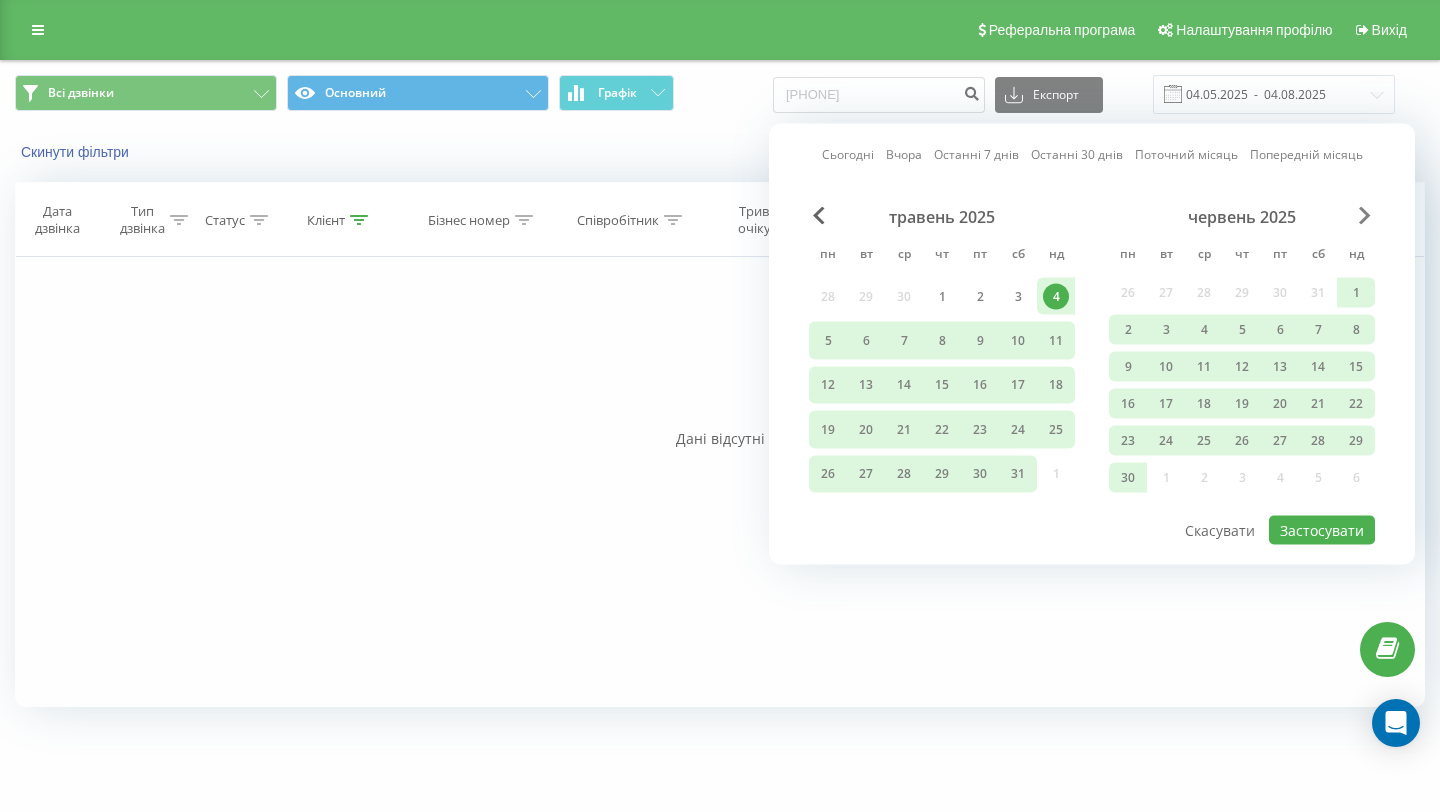 click at bounding box center (1365, 216) 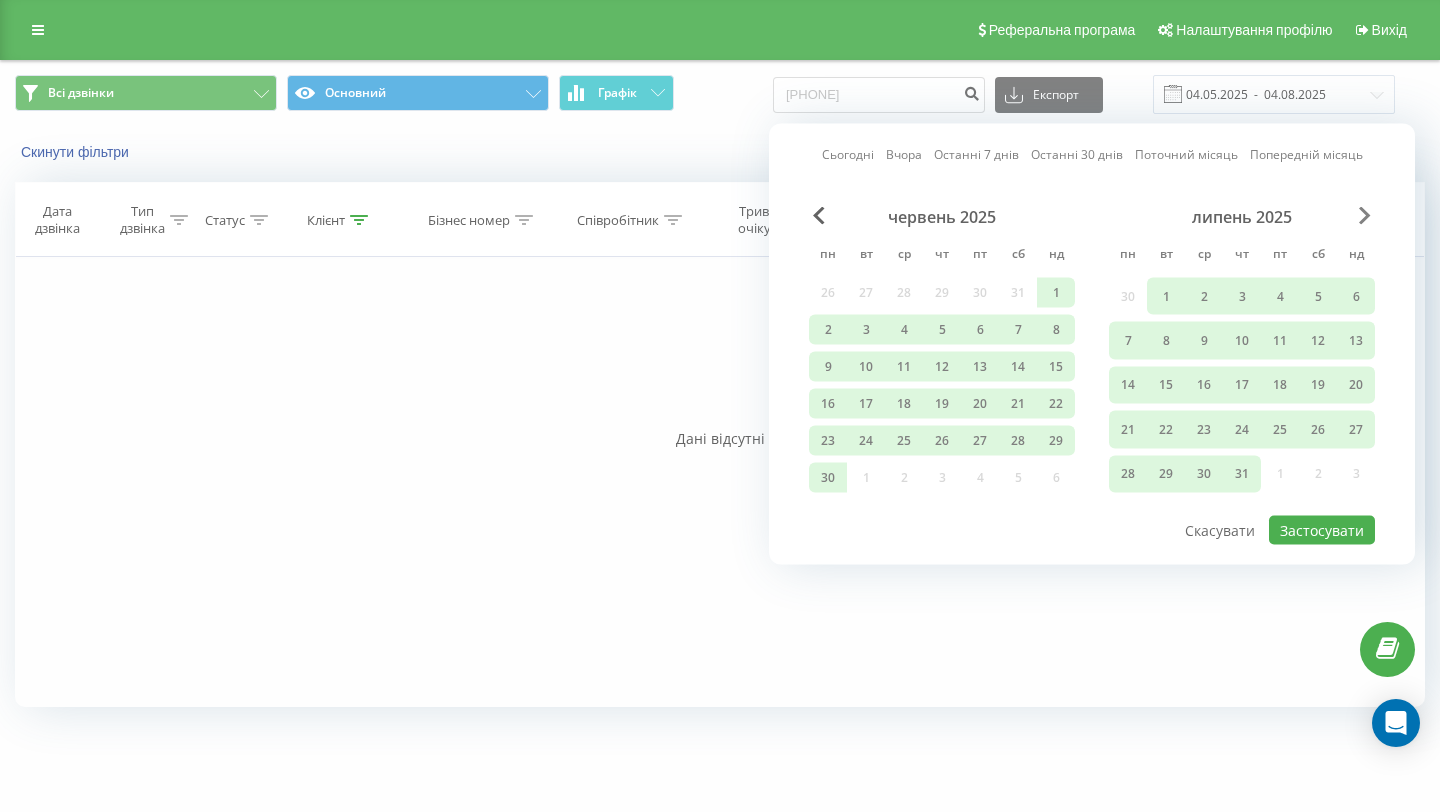 click at bounding box center (1365, 216) 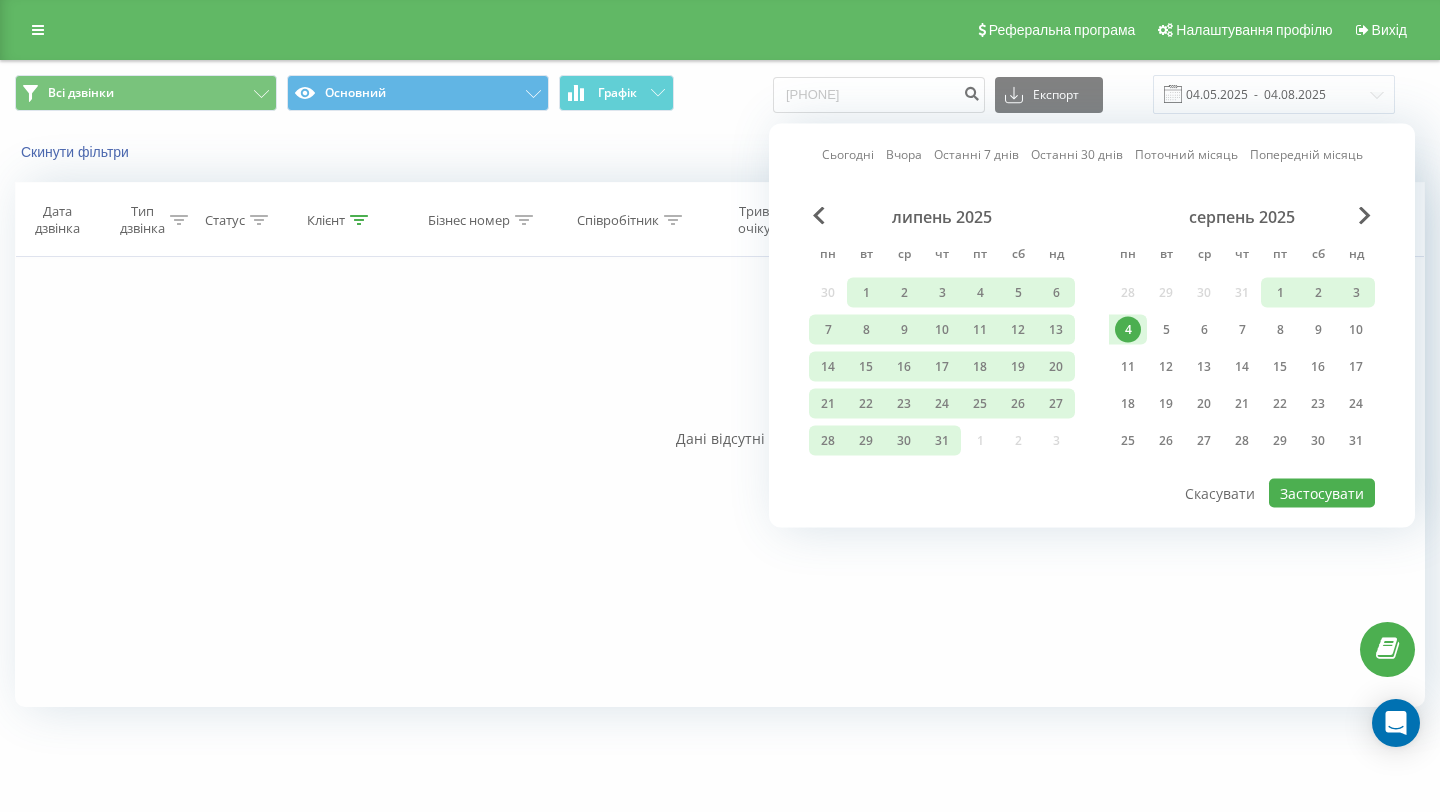click on "4" at bounding box center [1128, 330] 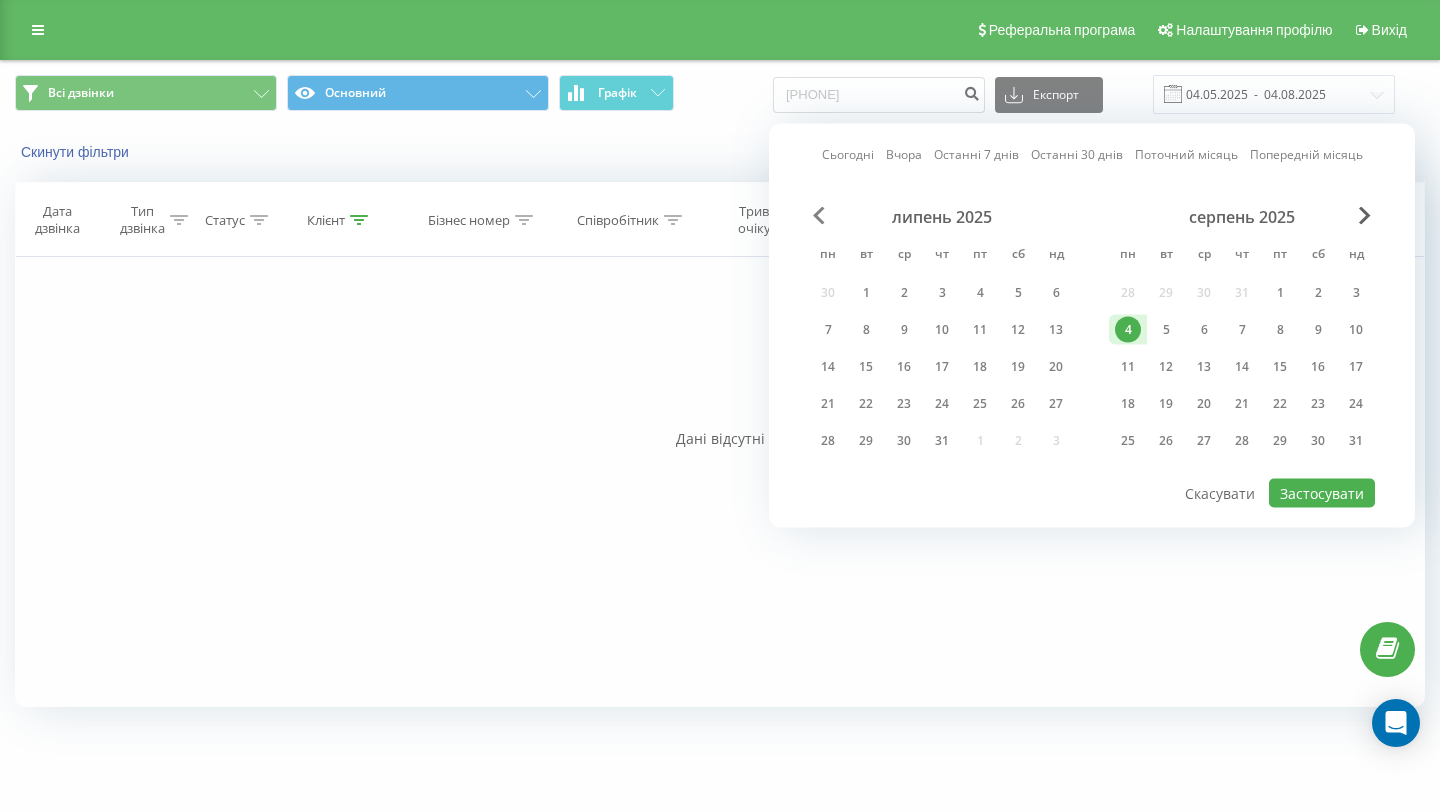 click at bounding box center (819, 216) 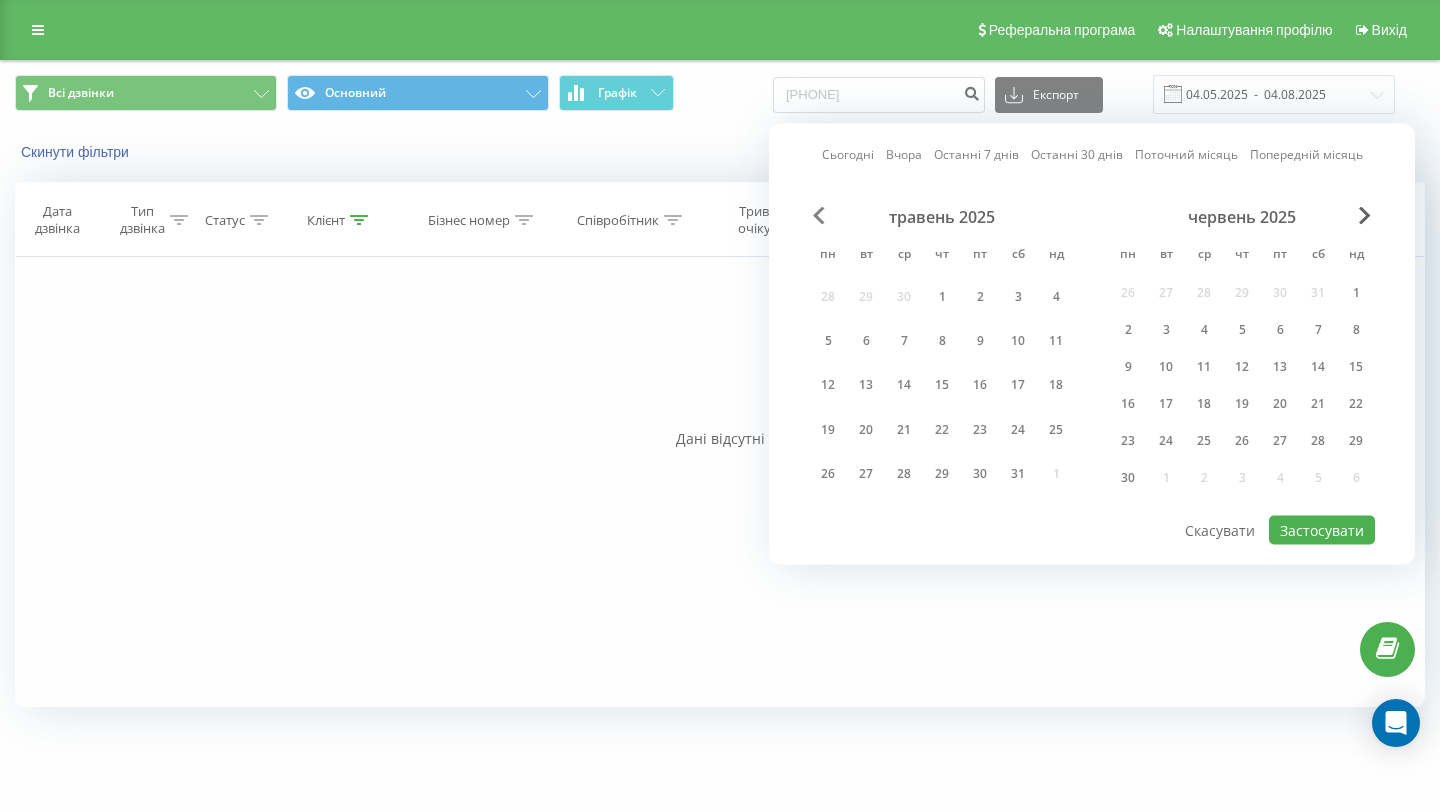 click at bounding box center [819, 216] 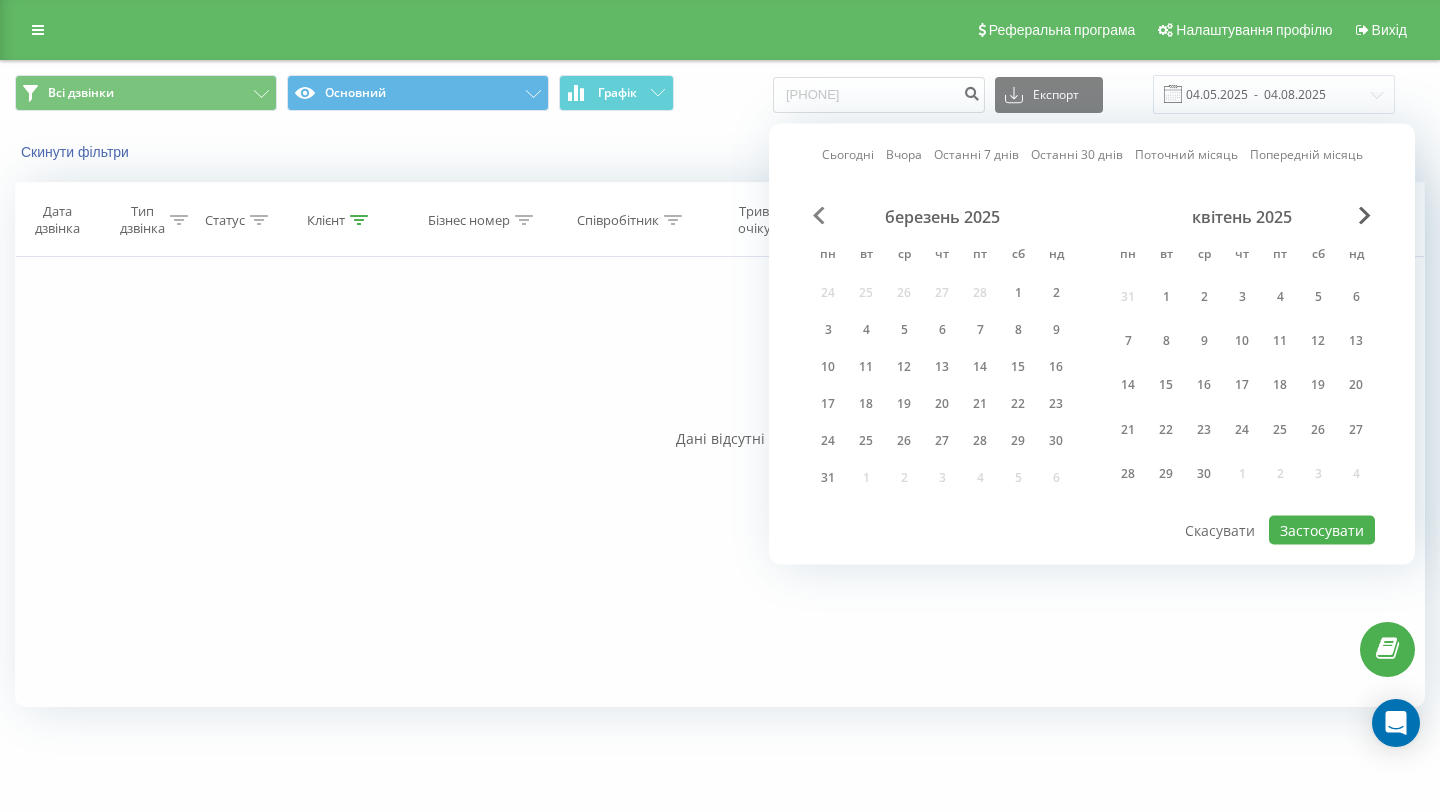 click at bounding box center (819, 216) 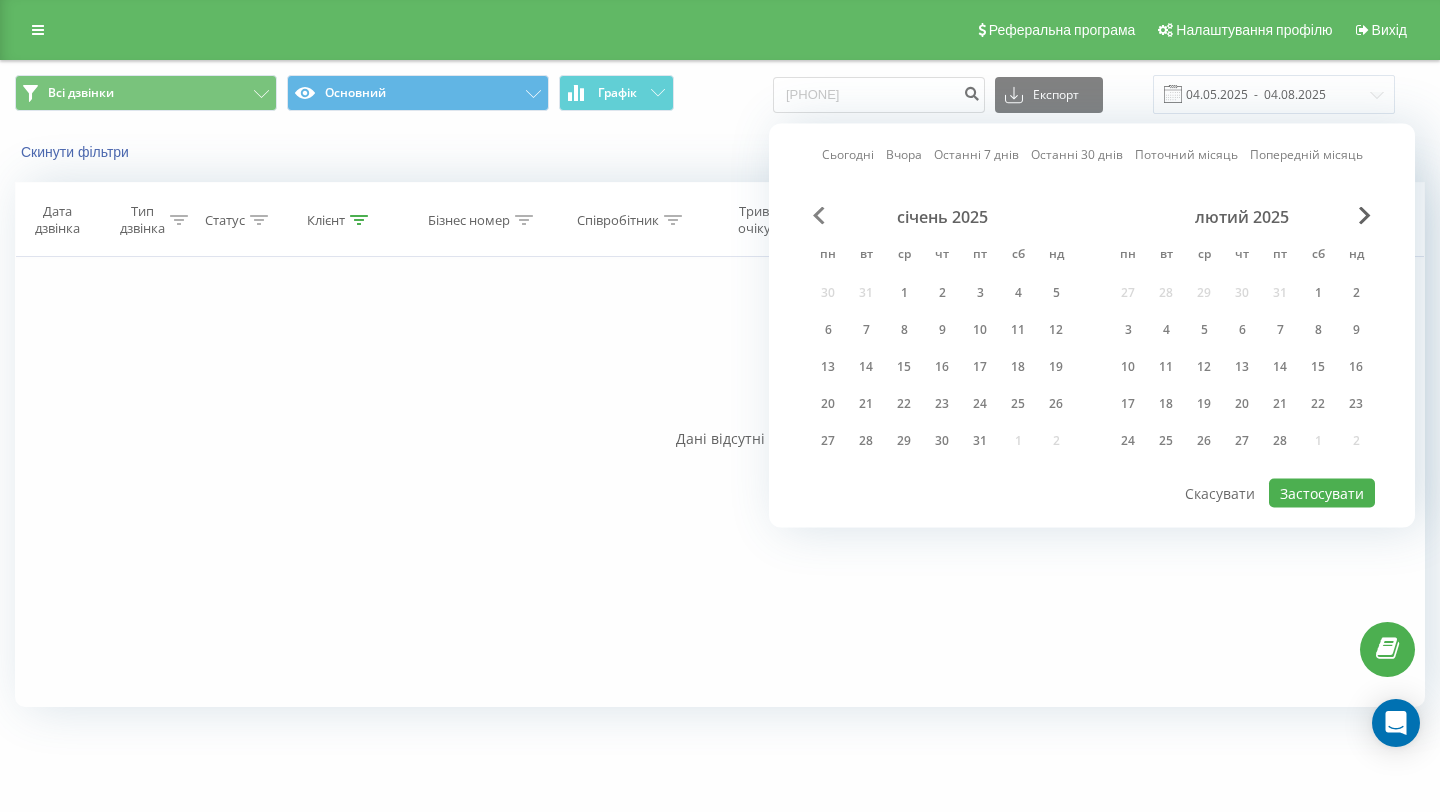 click at bounding box center (819, 216) 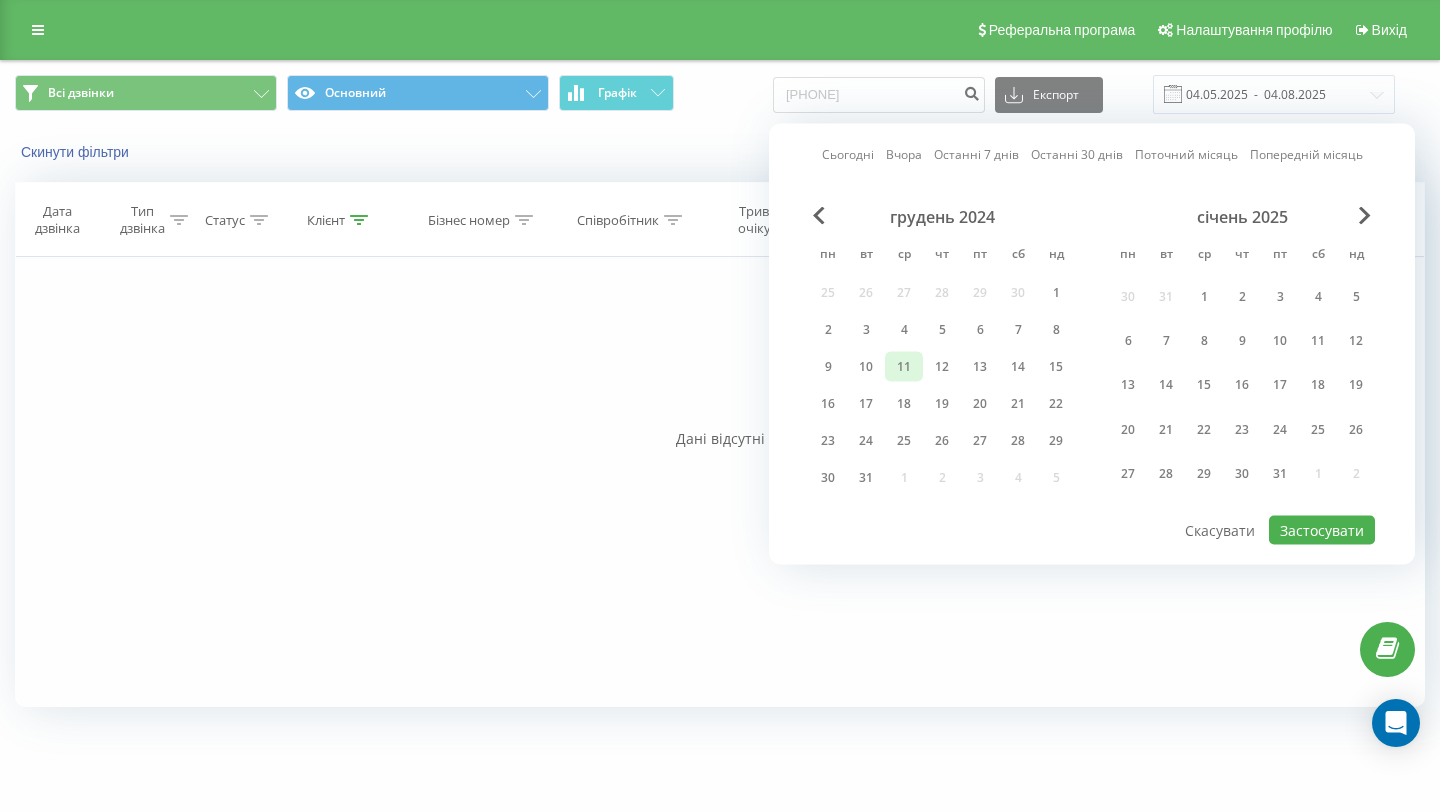 click on "11" at bounding box center [904, 367] 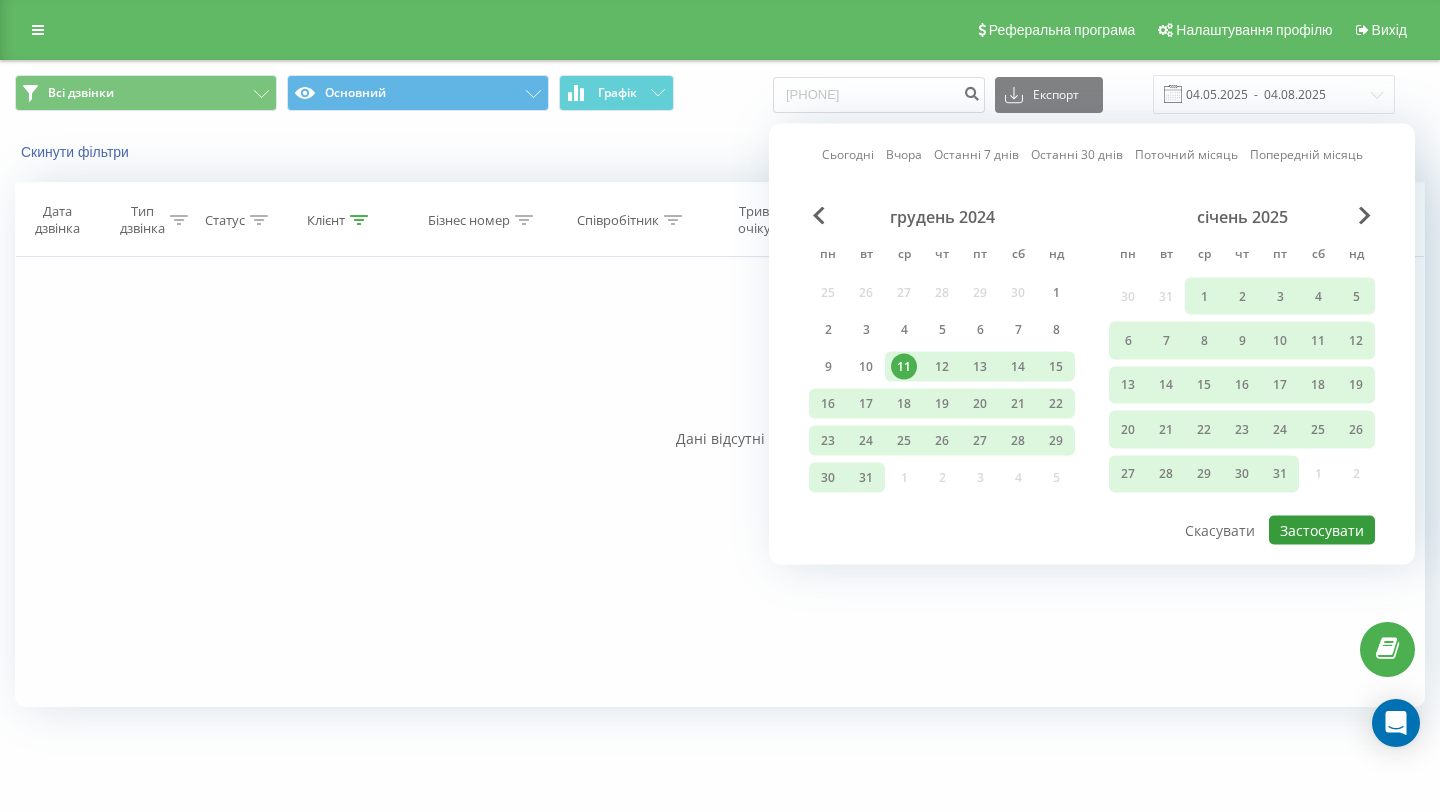 click on "Застосувати" at bounding box center [1322, 530] 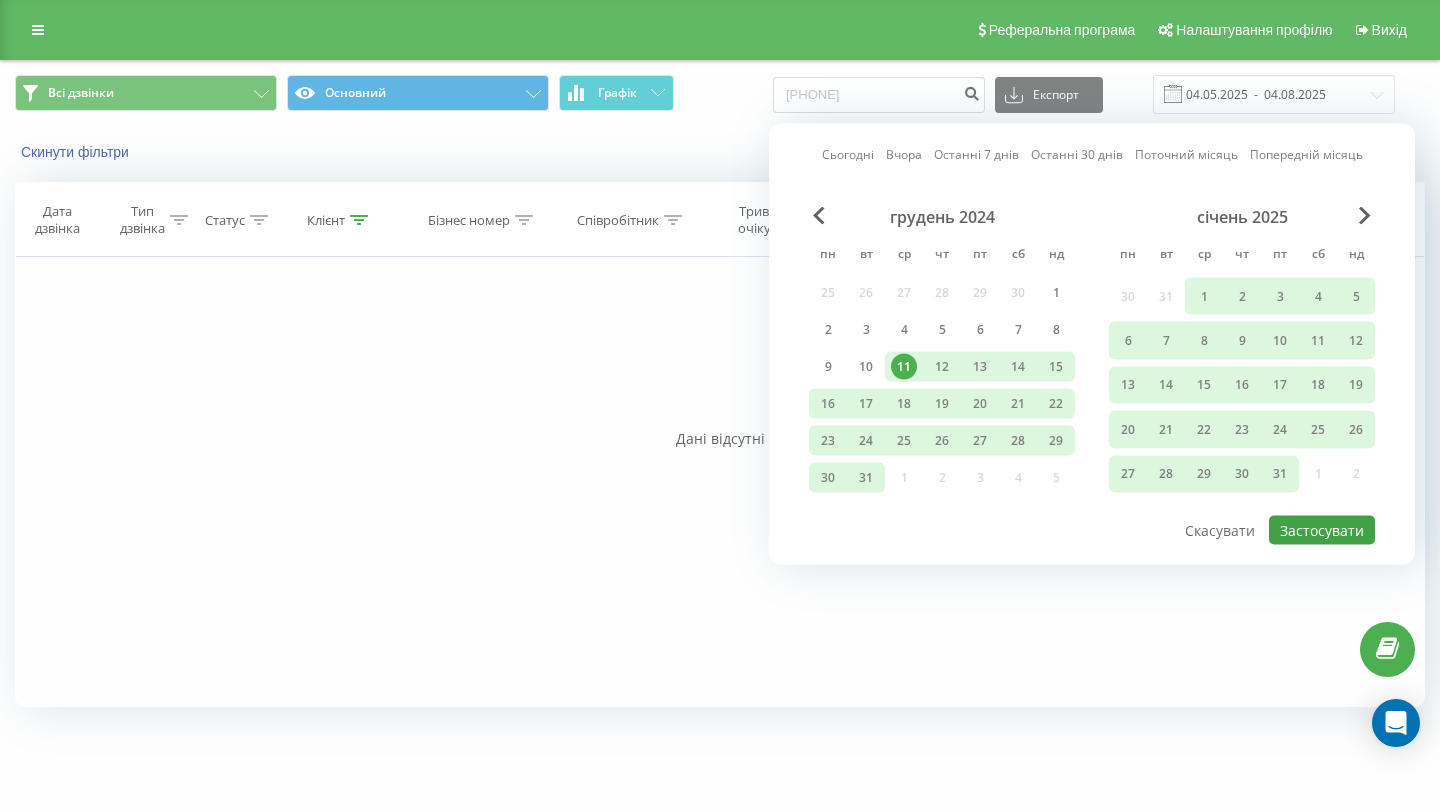 type on "11.12.2024  -  04.08.2025" 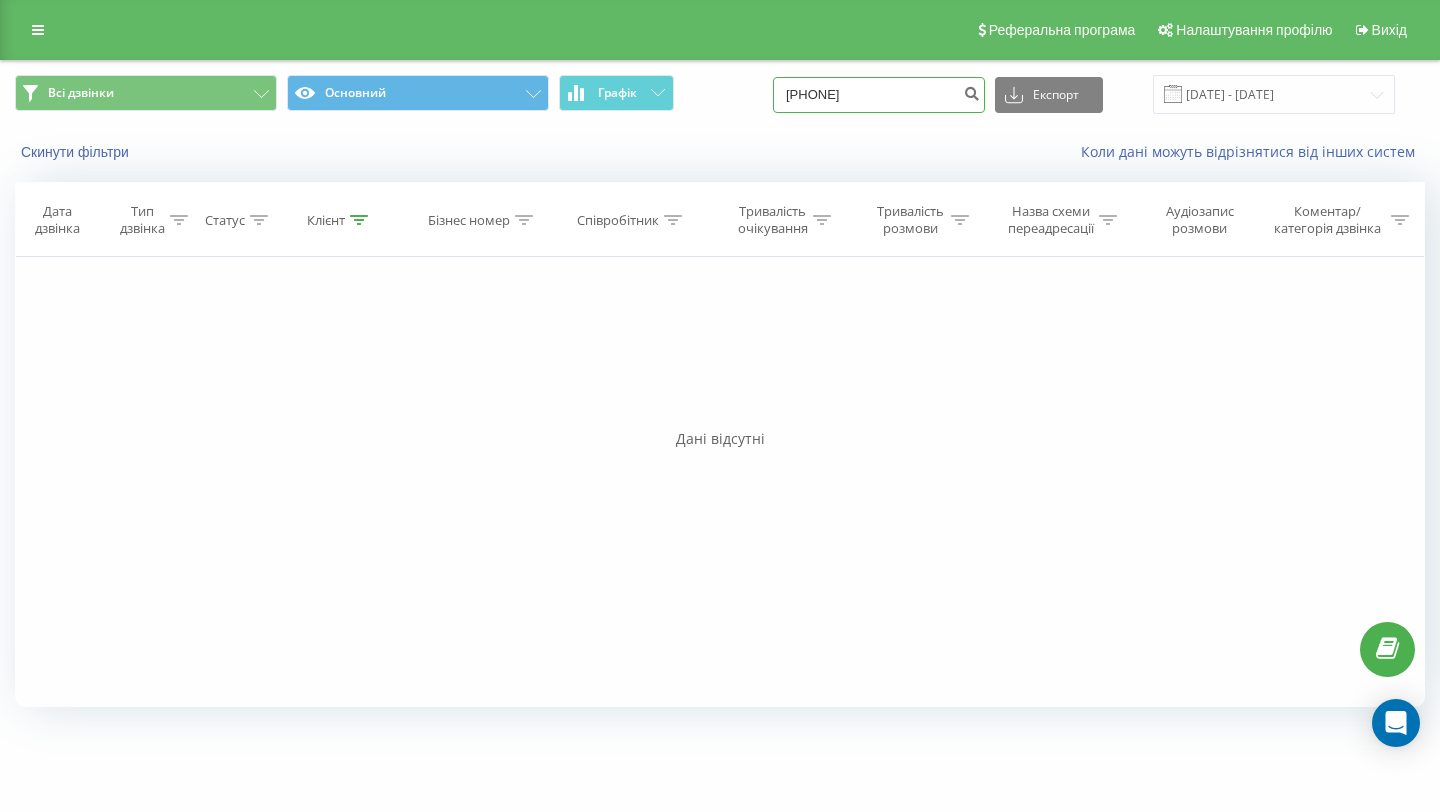 click on "0955590659" at bounding box center [879, 95] 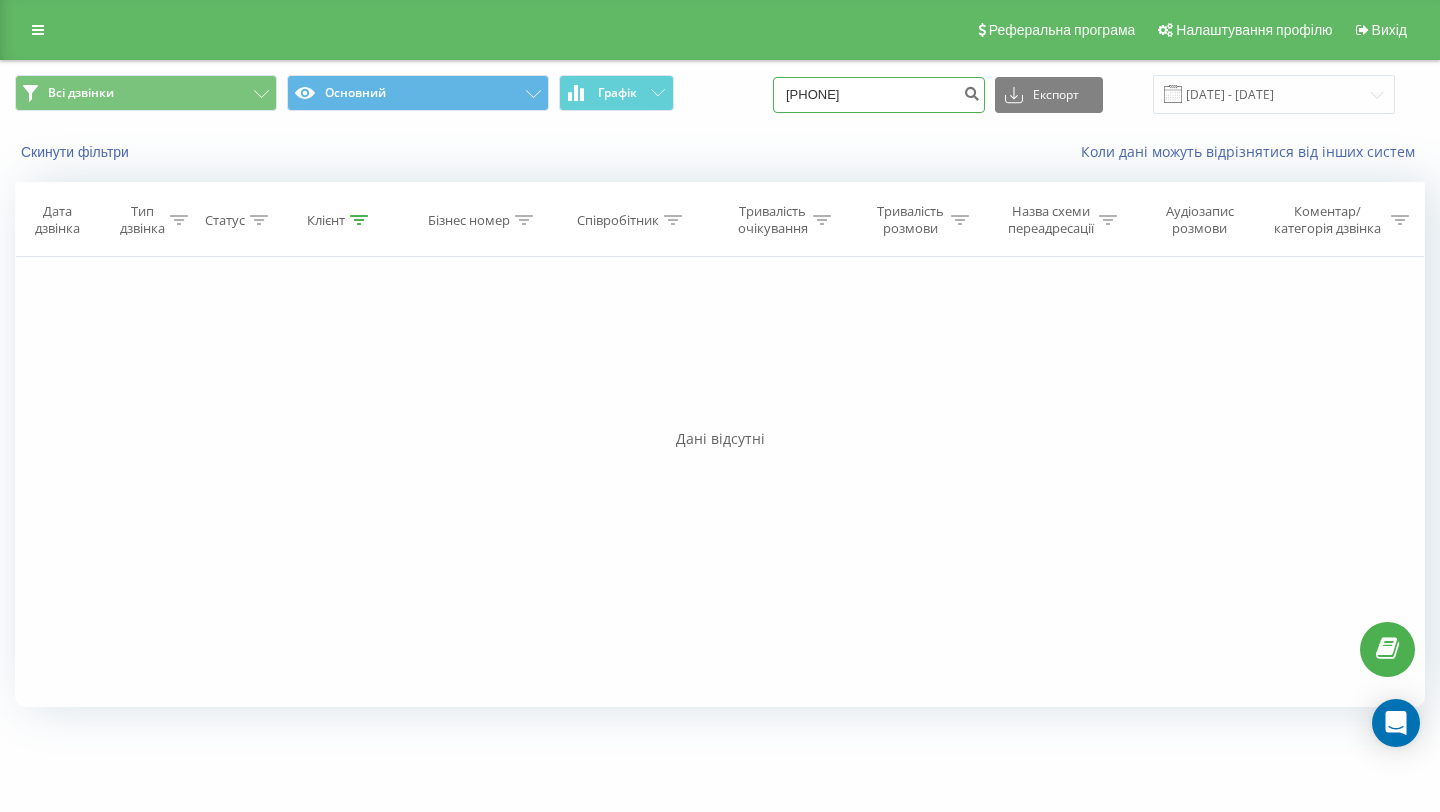 type on "0674886823" 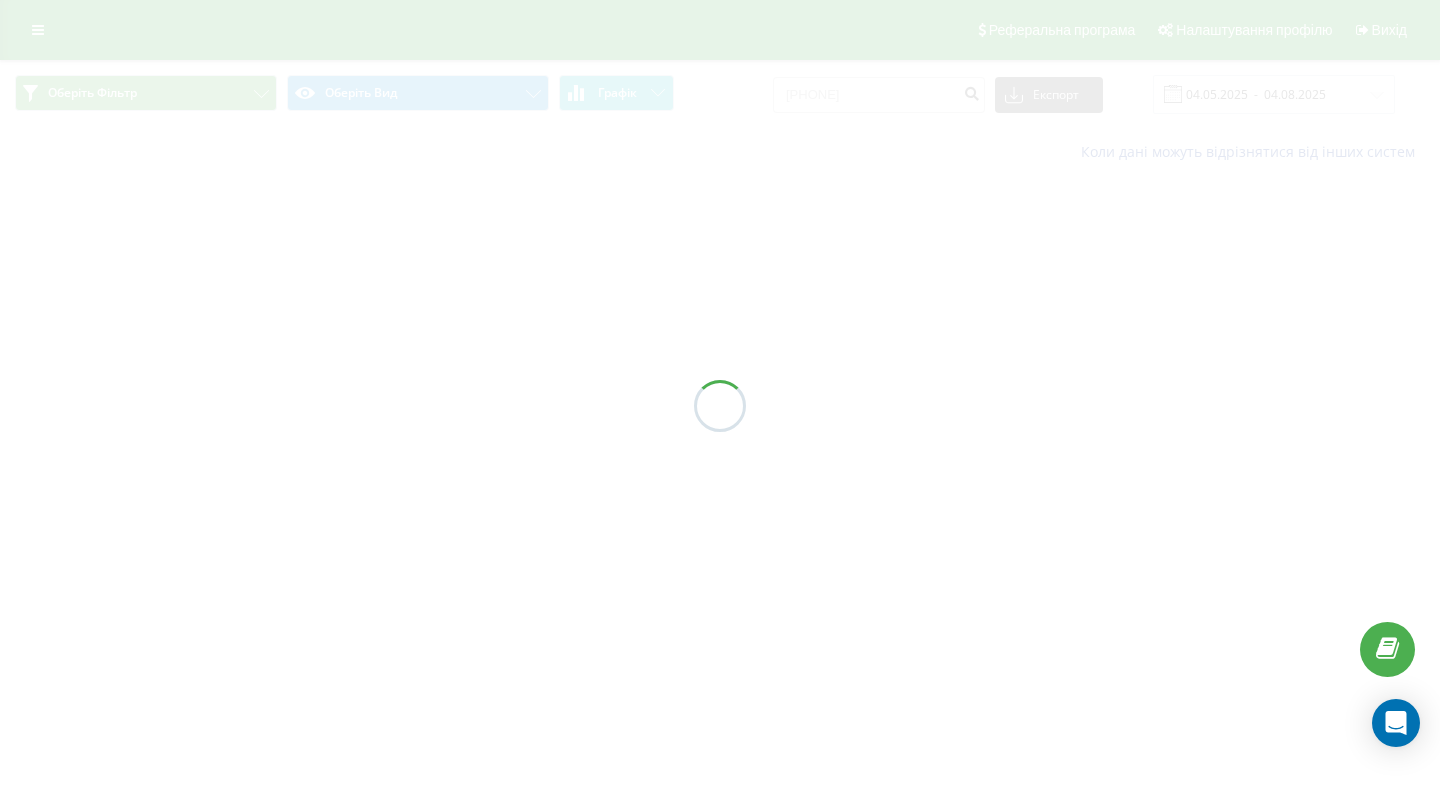 scroll, scrollTop: 0, scrollLeft: 0, axis: both 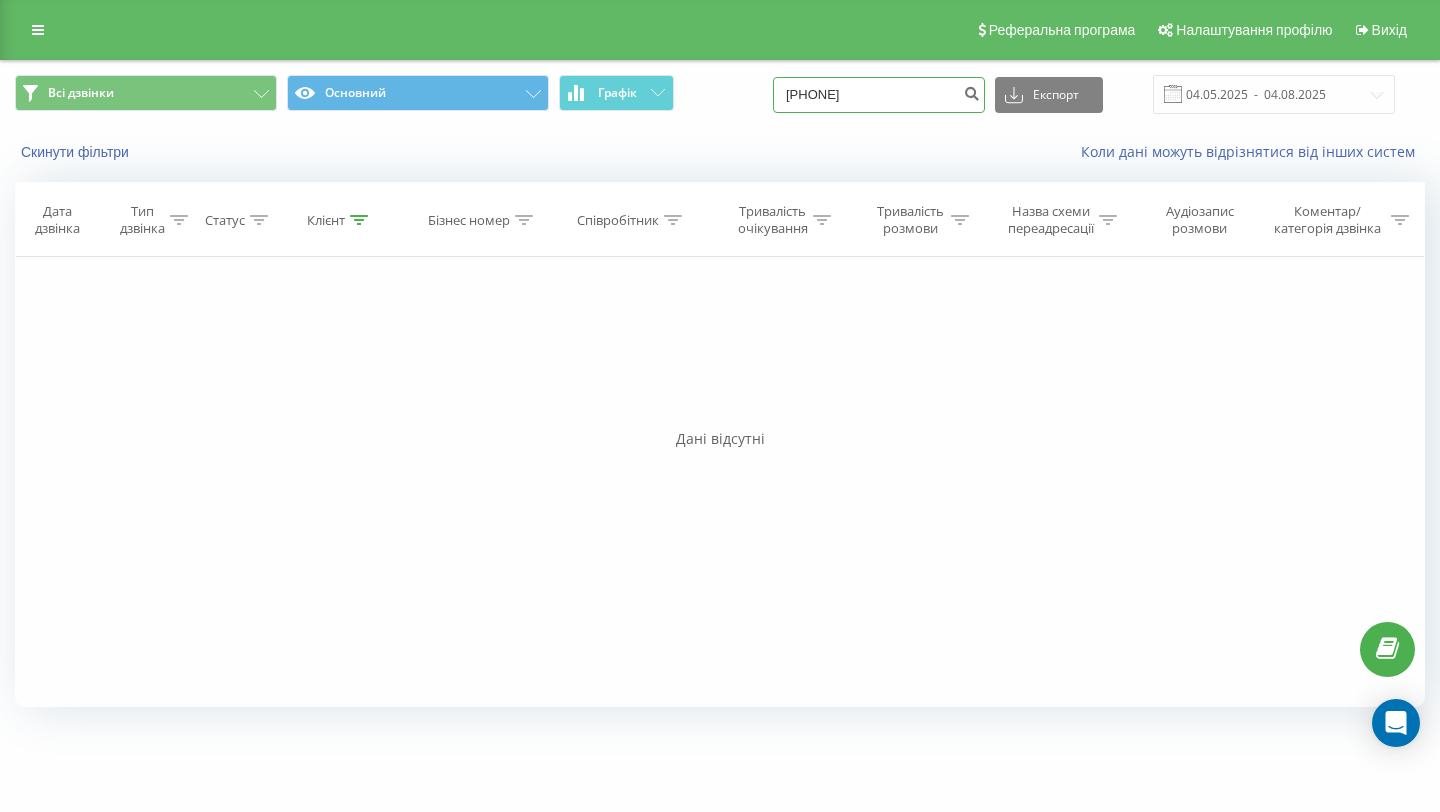 click on "[PHONE]" at bounding box center (879, 95) 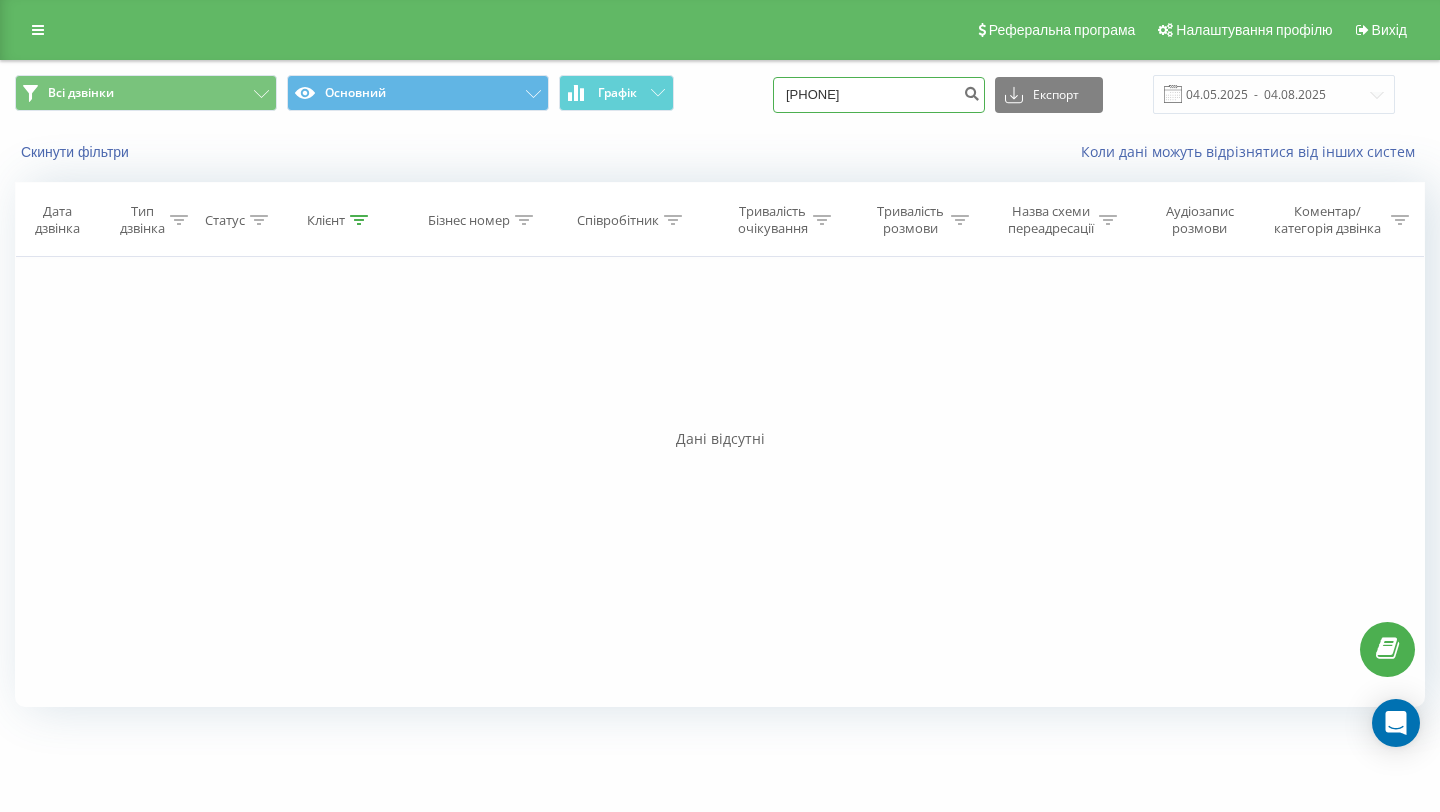 type on "0984580301" 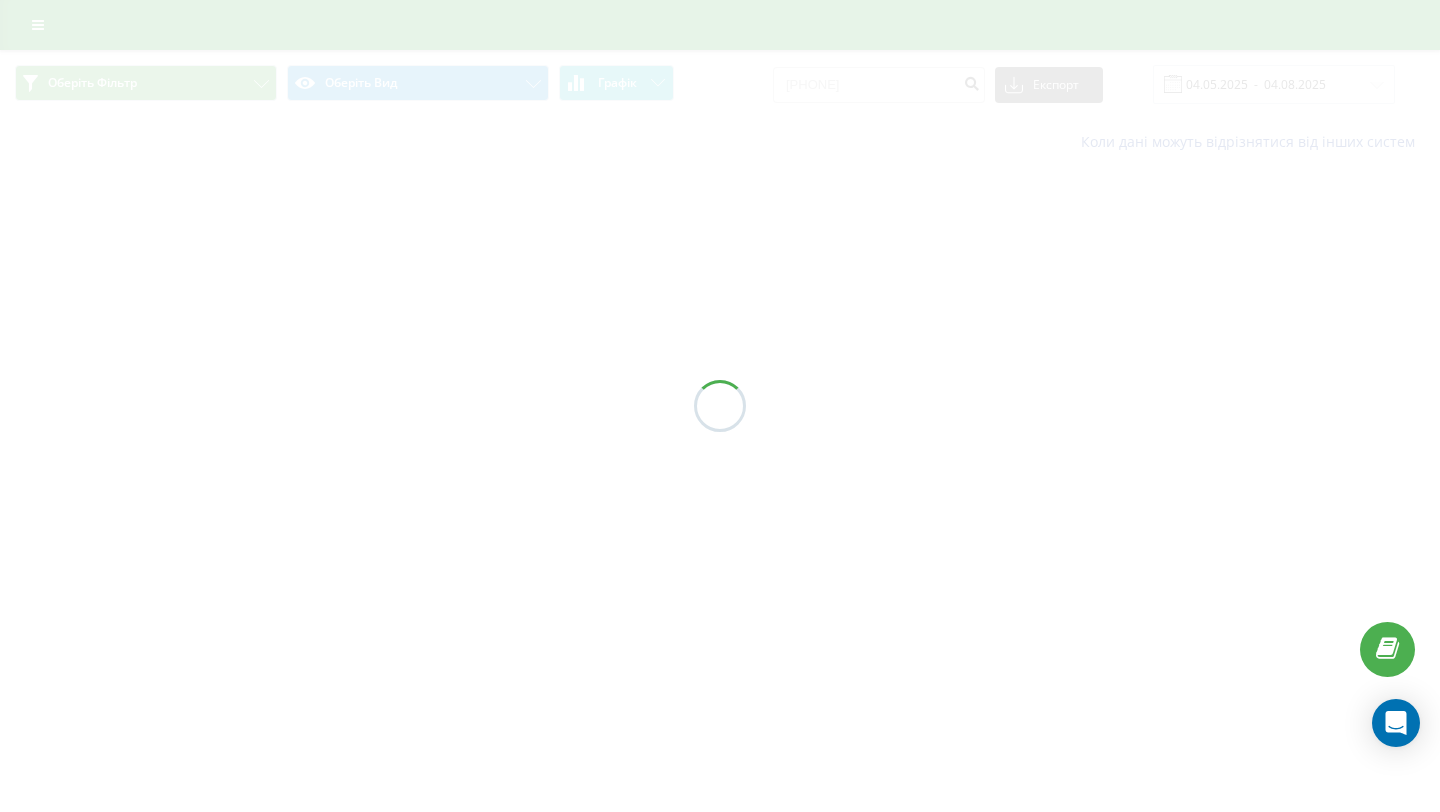 scroll, scrollTop: 0, scrollLeft: 0, axis: both 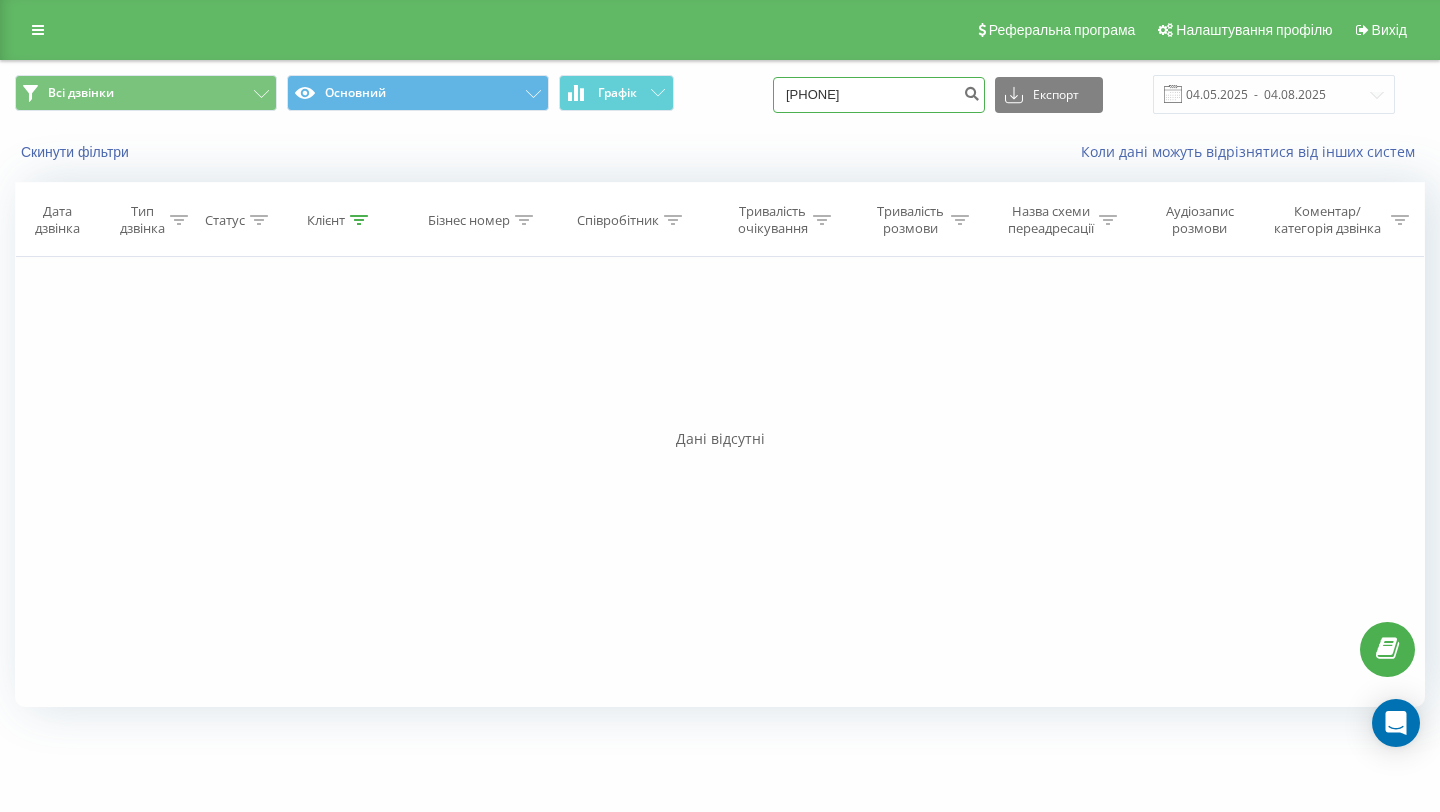 click on "[PHONE]" at bounding box center (879, 95) 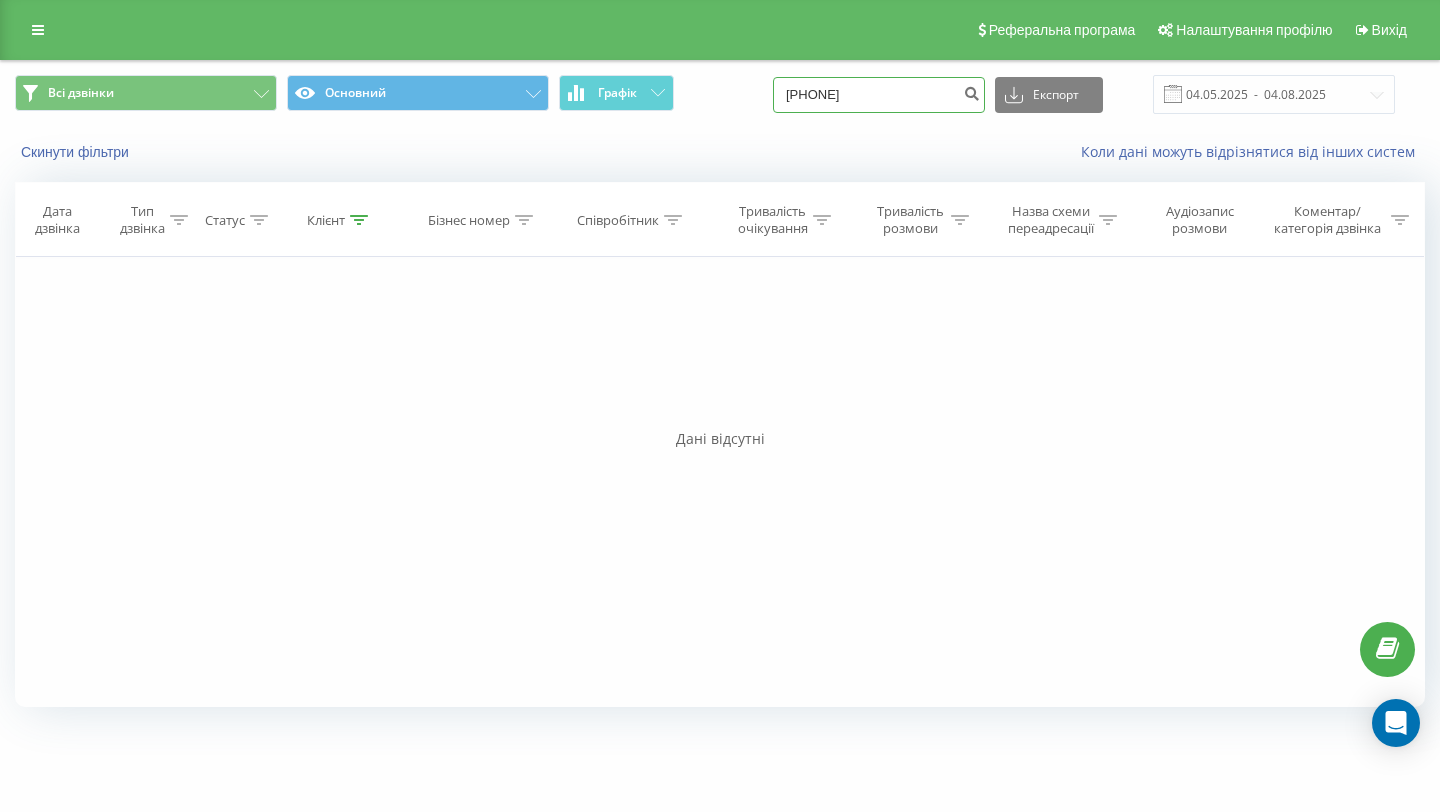 type on "[PHONE]" 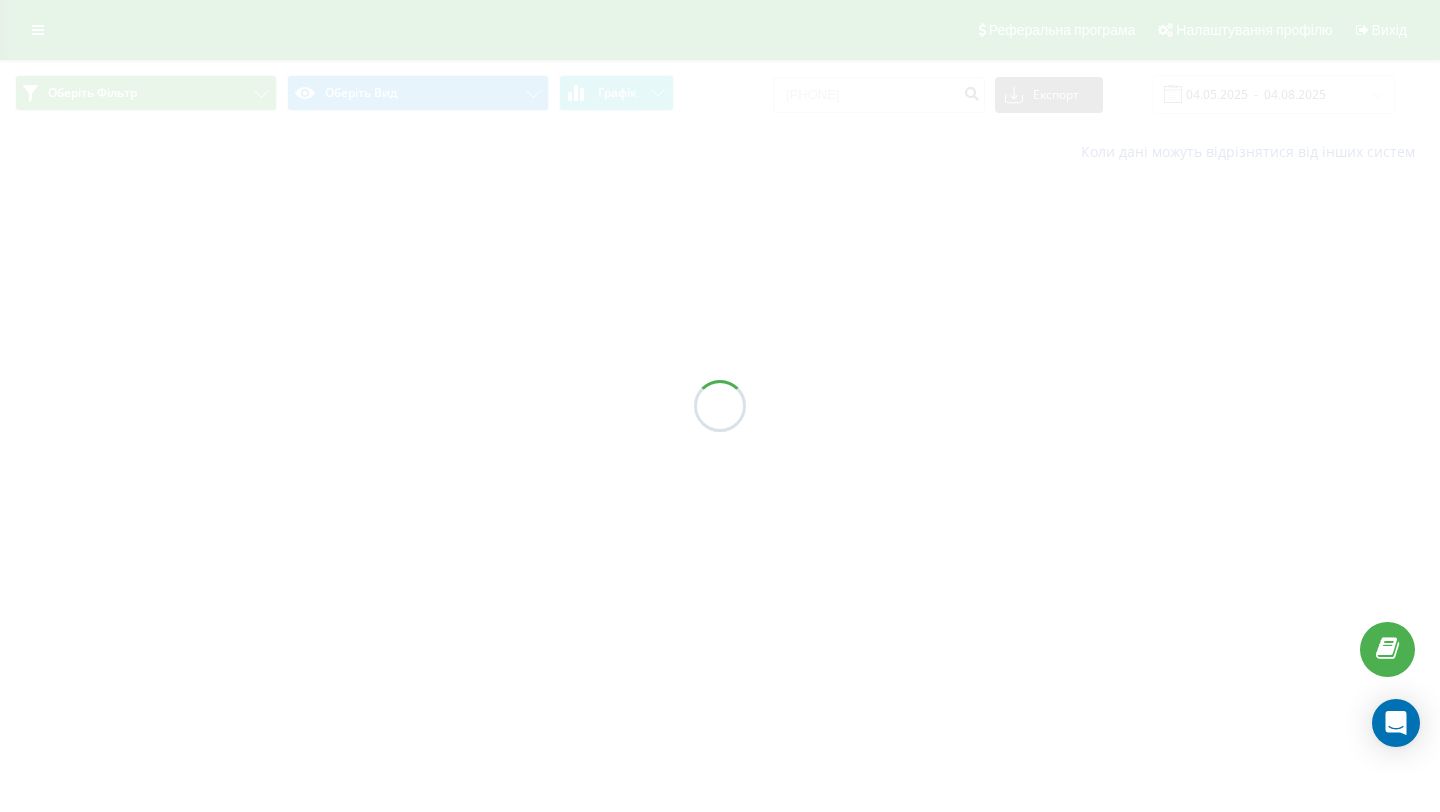 scroll, scrollTop: 0, scrollLeft: 0, axis: both 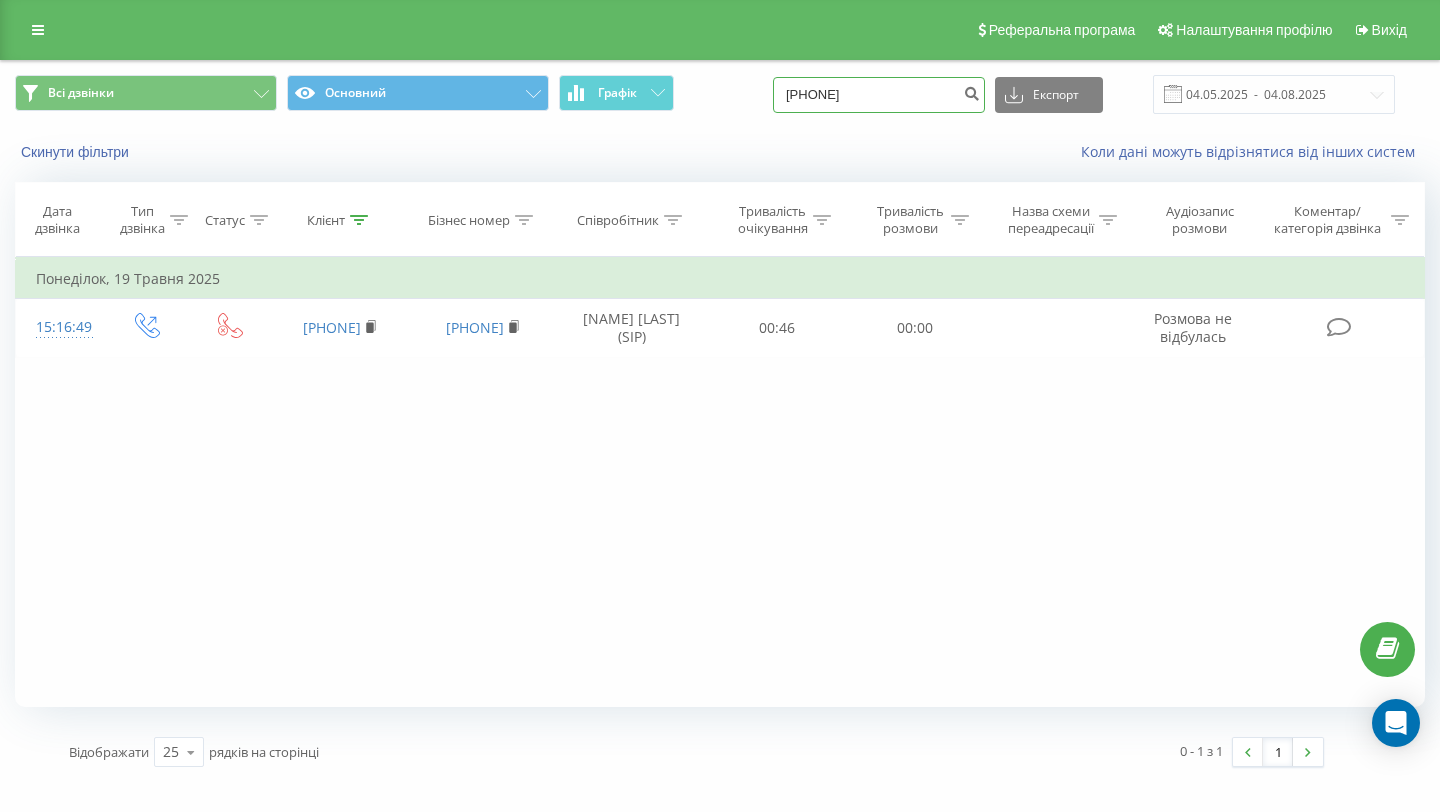 click on "[PHONE]" at bounding box center (879, 95) 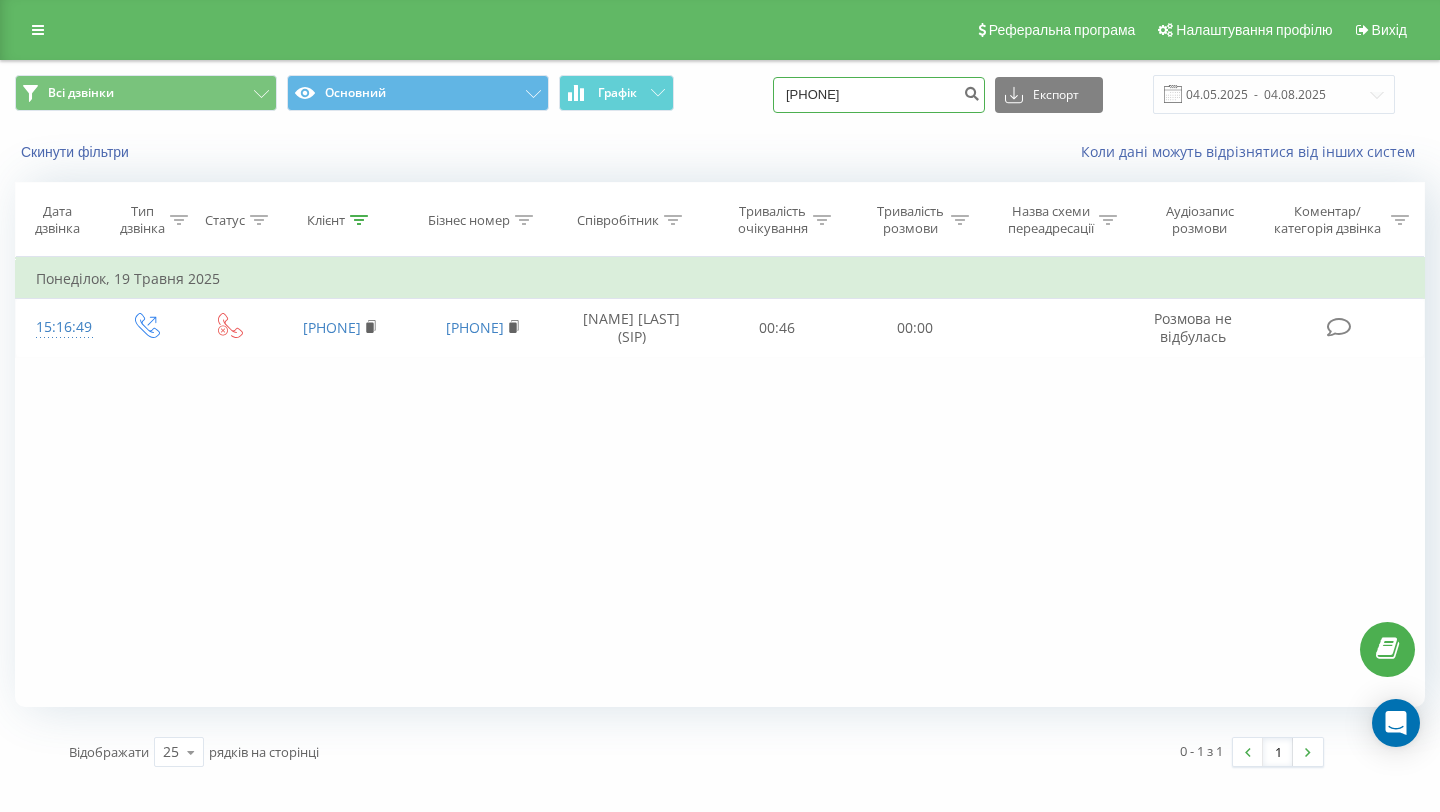 type on "[PHONE]" 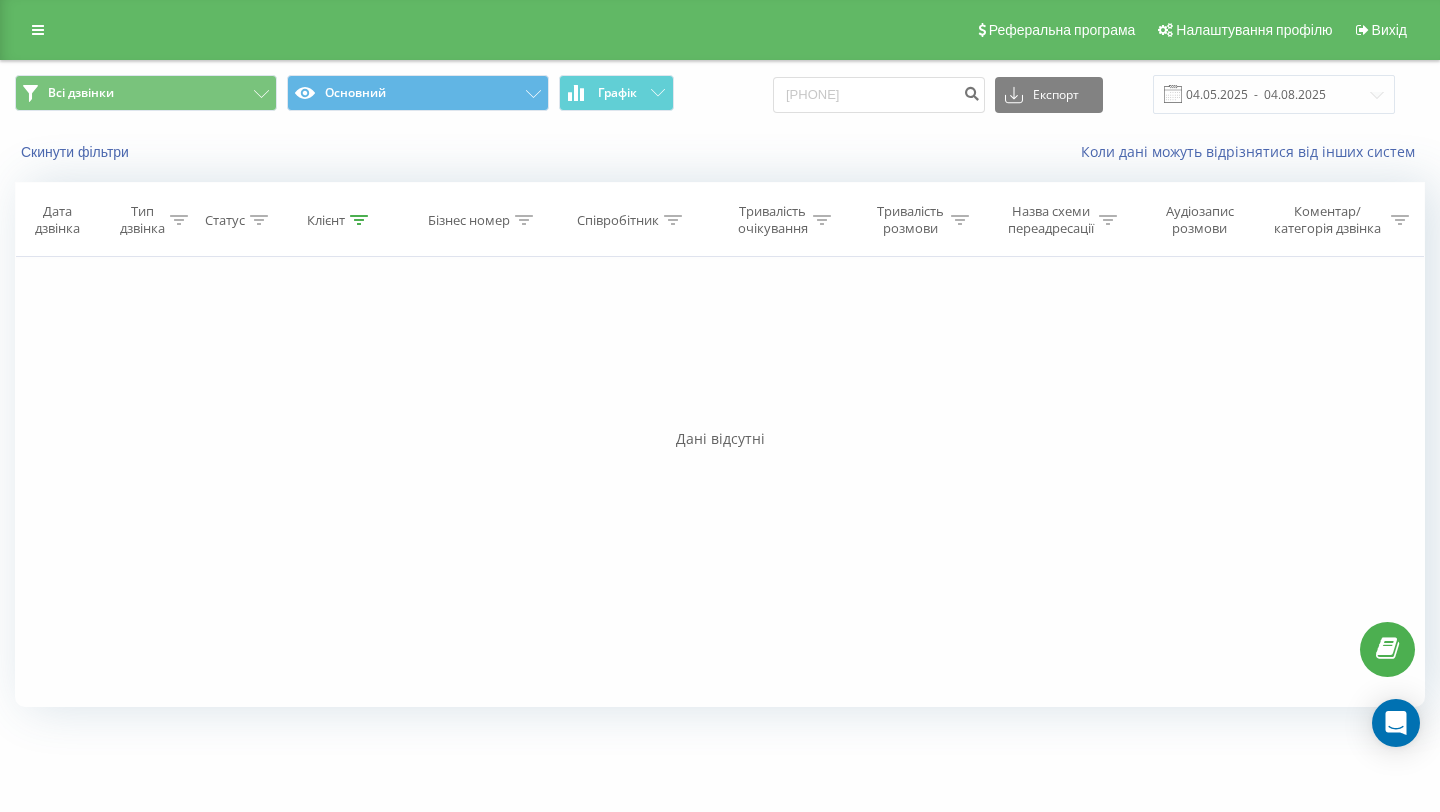 scroll, scrollTop: 0, scrollLeft: 0, axis: both 